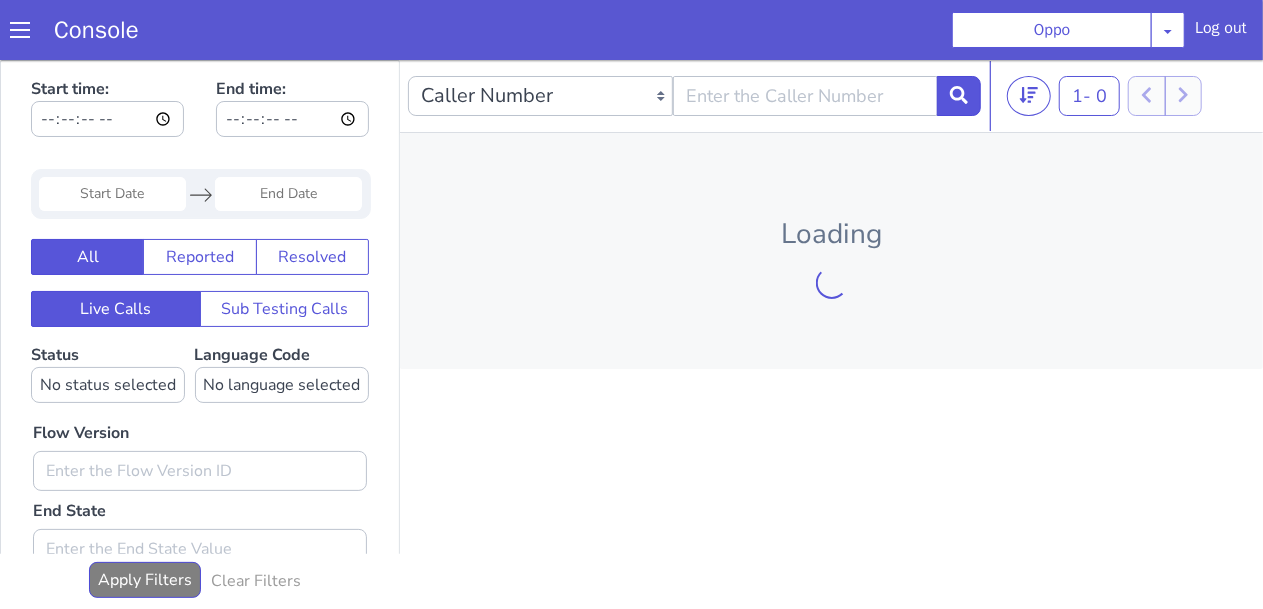 scroll, scrollTop: 0, scrollLeft: 0, axis: both 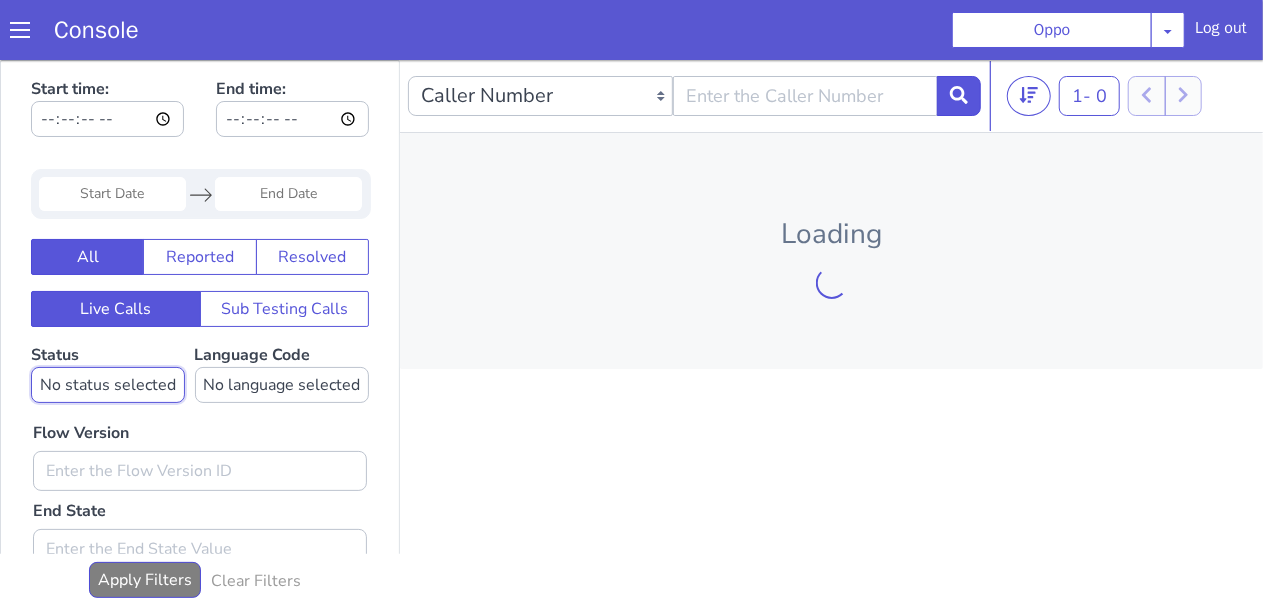 click on "No status selected HANGUP USER_HANGUP TRANSFER UNKNOWN" at bounding box center (108, 384) 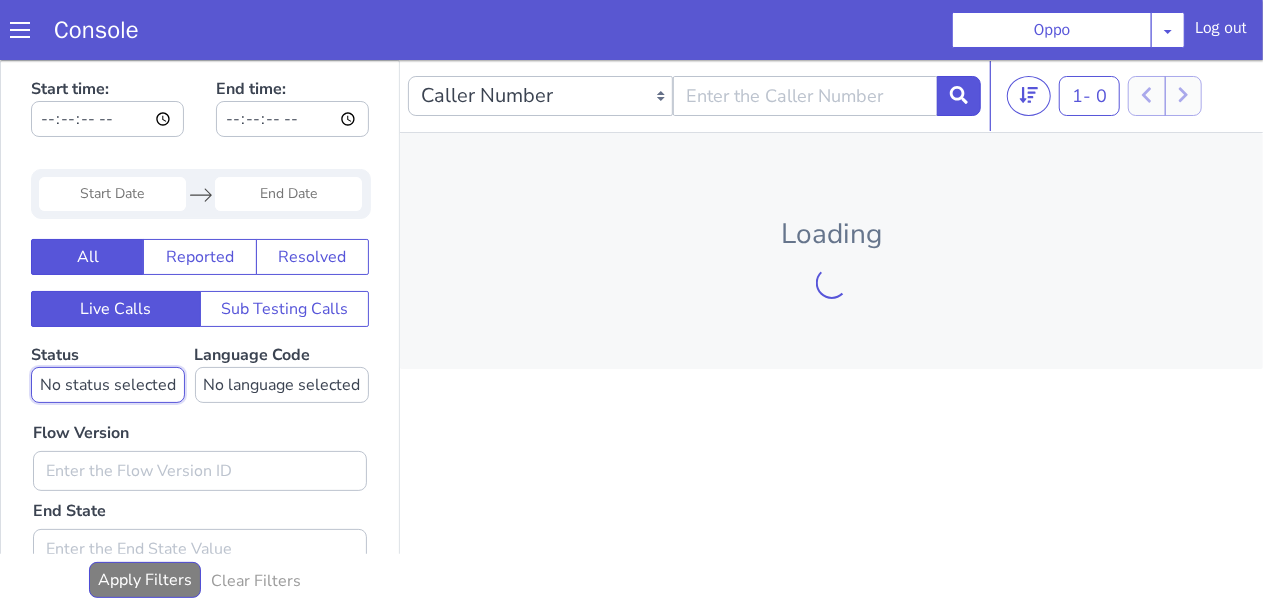 select on "HANGUP" 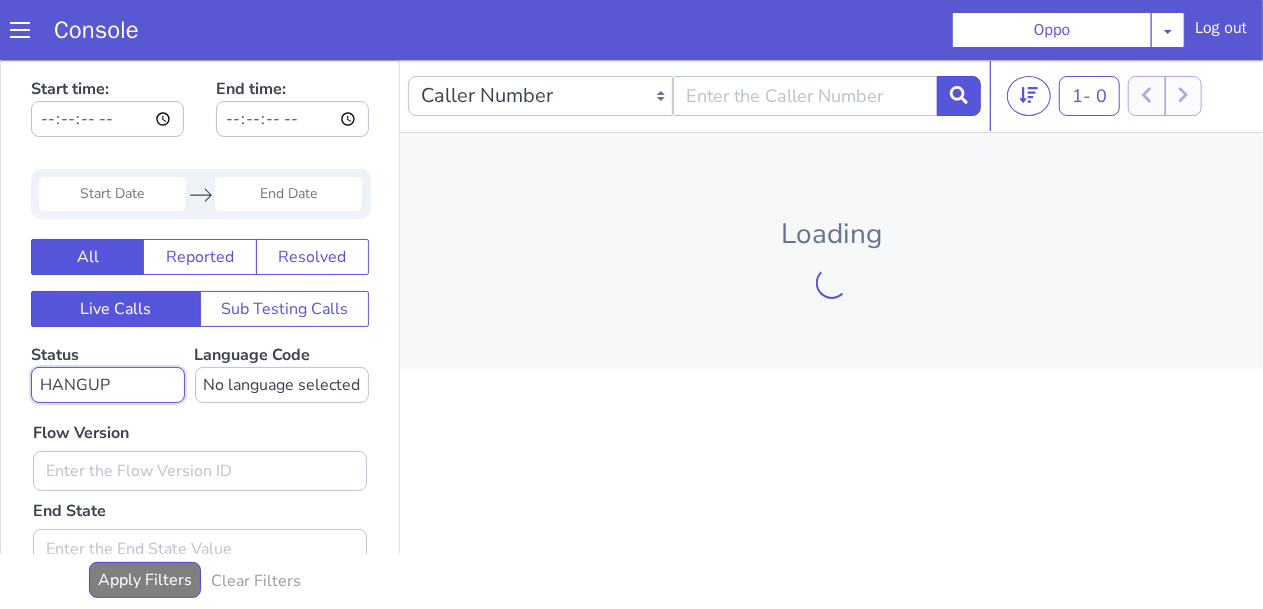 click on "No status selected HANGUP USER_HANGUP TRANSFER UNKNOWN" at bounding box center (108, 384) 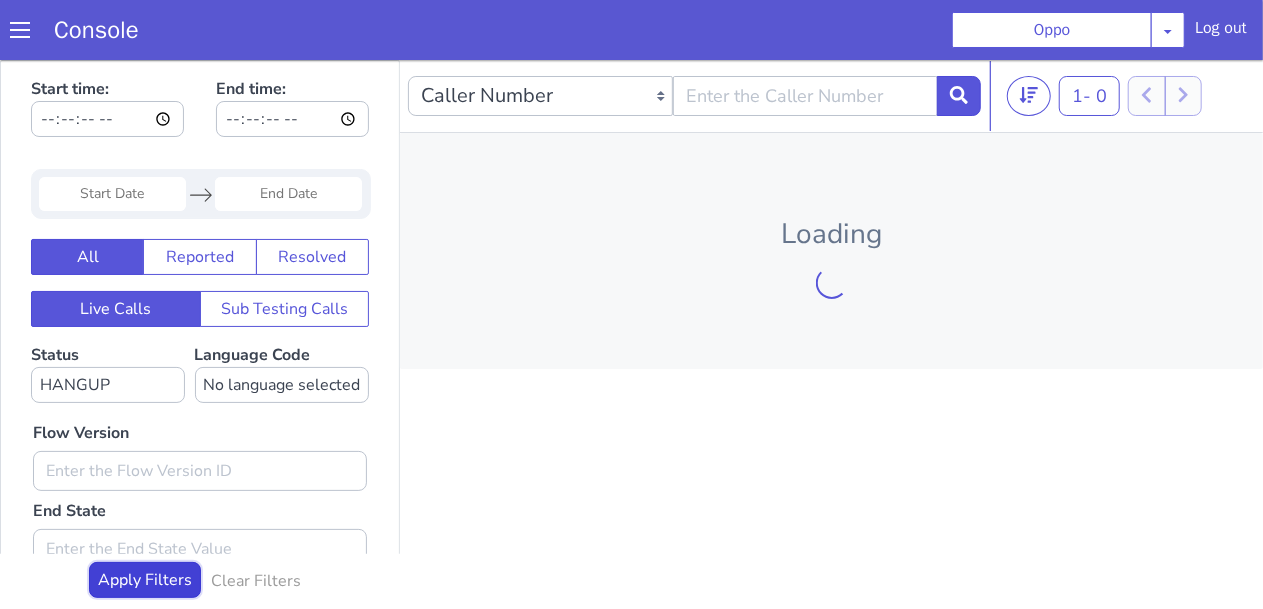 click on "Apply Filters" at bounding box center [145, 579] 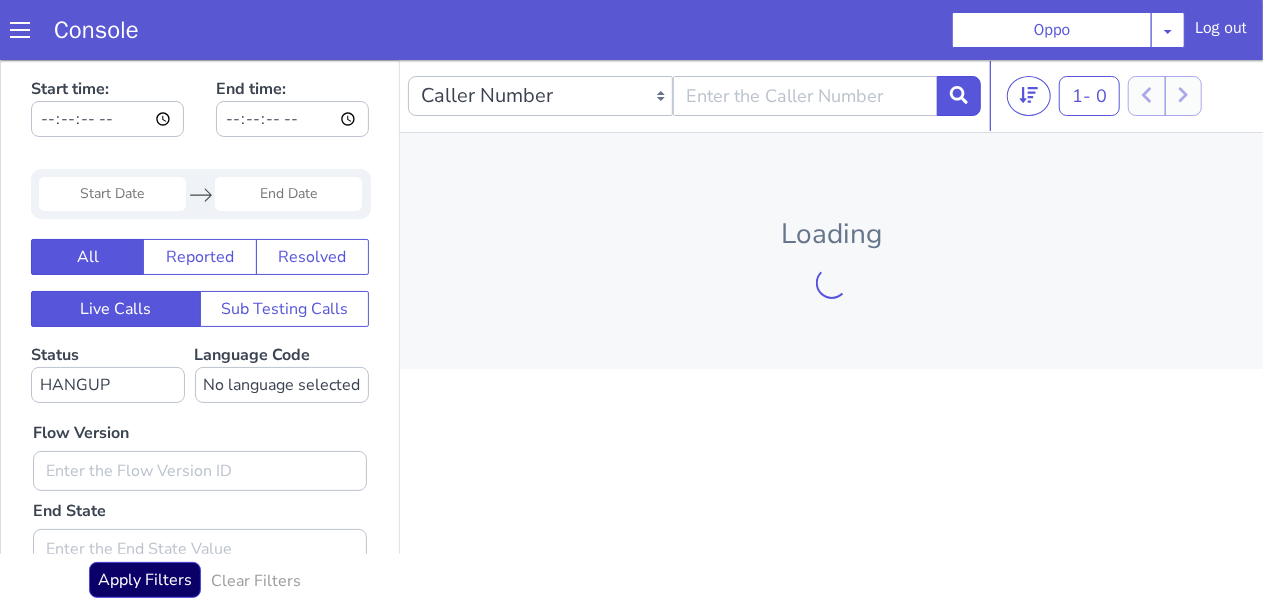 click at bounding box center (112, 193) 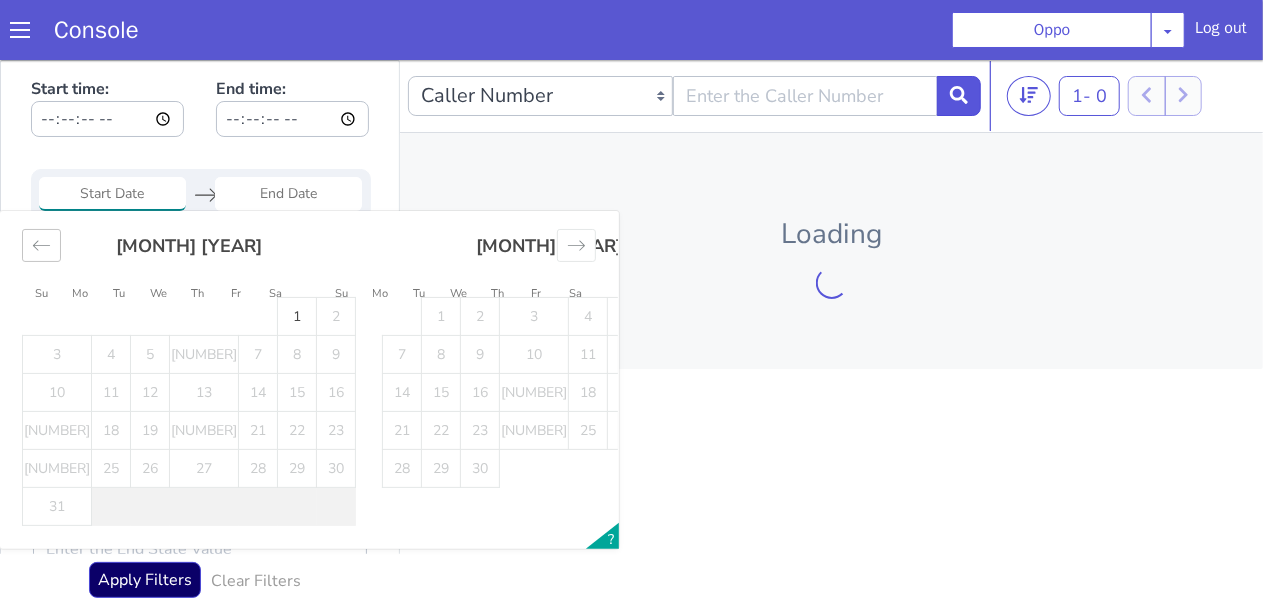 click at bounding box center [41, 244] 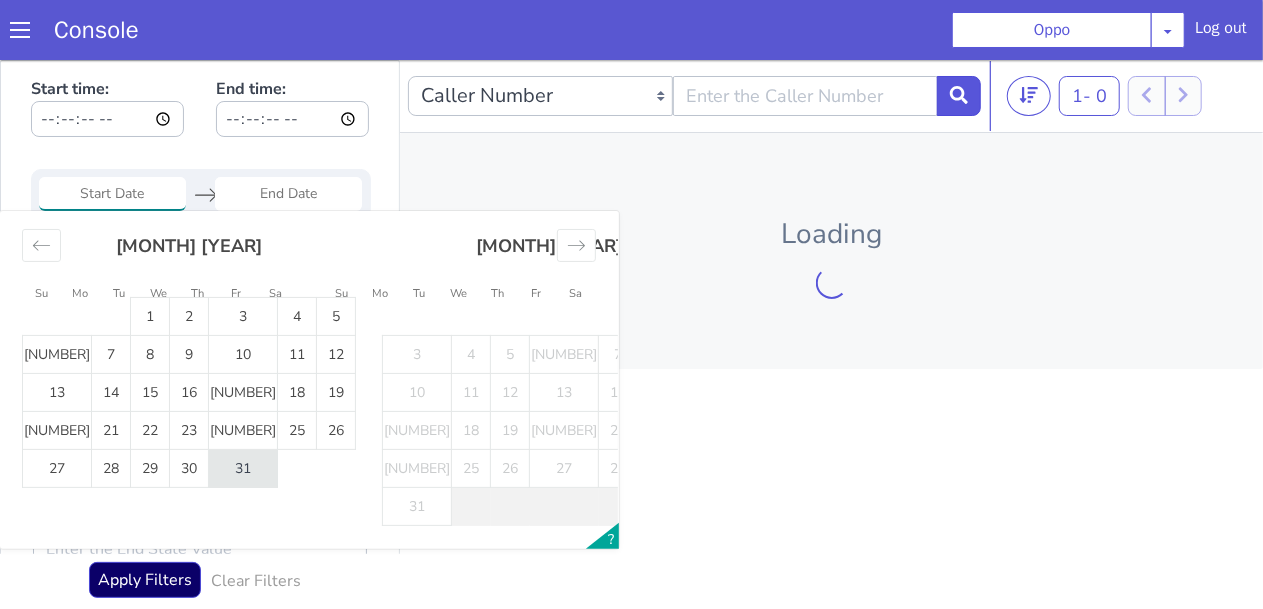 click on "31" at bounding box center [243, 468] 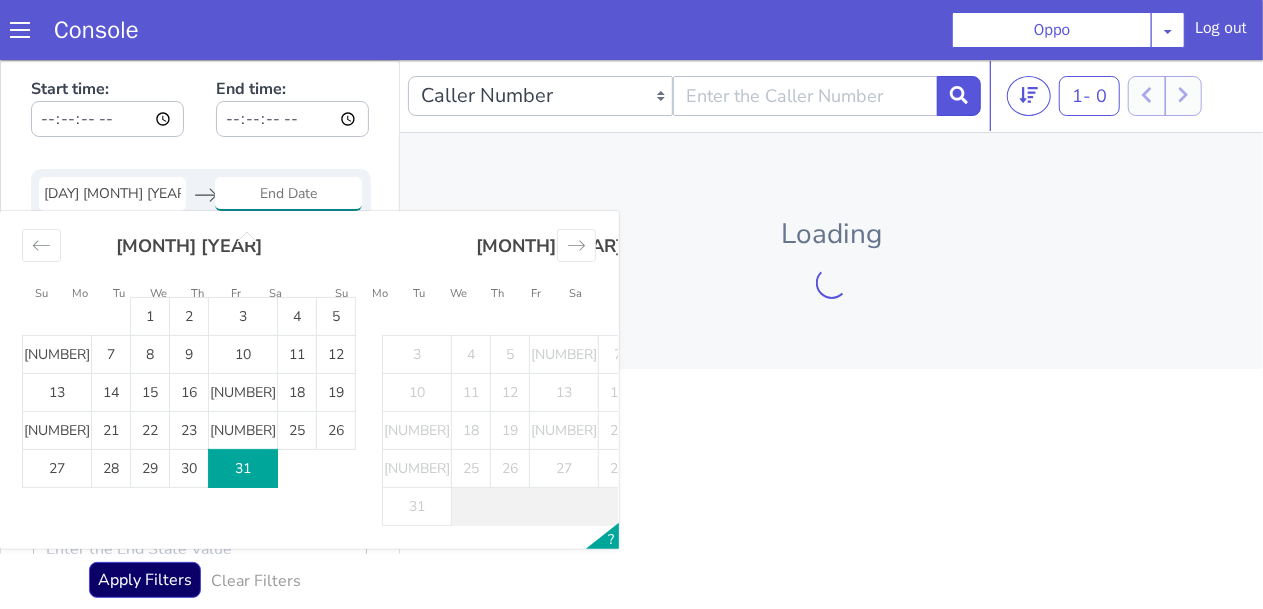 click on "31" at bounding box center (243, 468) 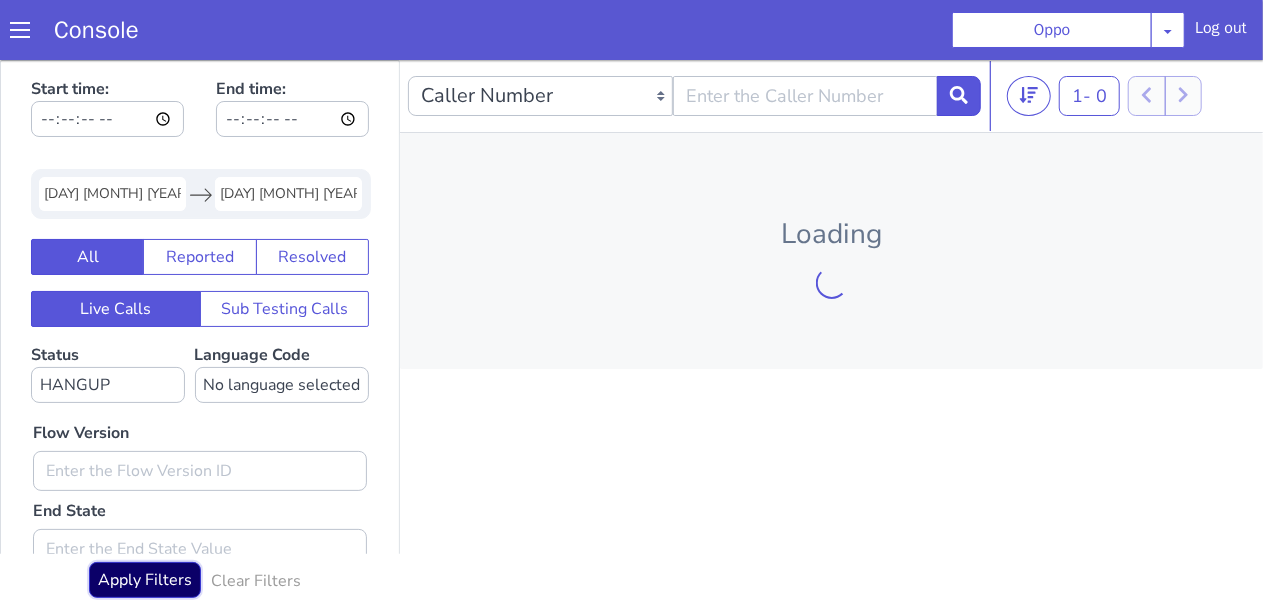 click on "Apply Filters" at bounding box center (145, 579) 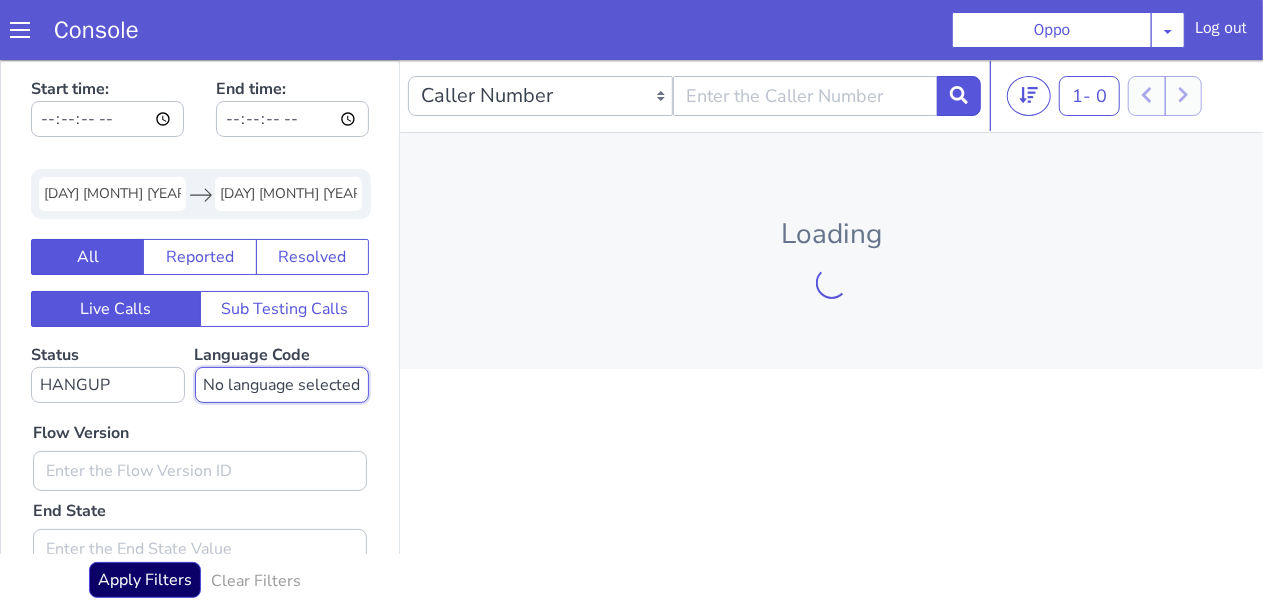 click on "No language selected Hindi English Tamil Telugu Kanada Marathi Malayalam Gujarati Bengali Indonesian Malay English US English GB" at bounding box center (282, 384) 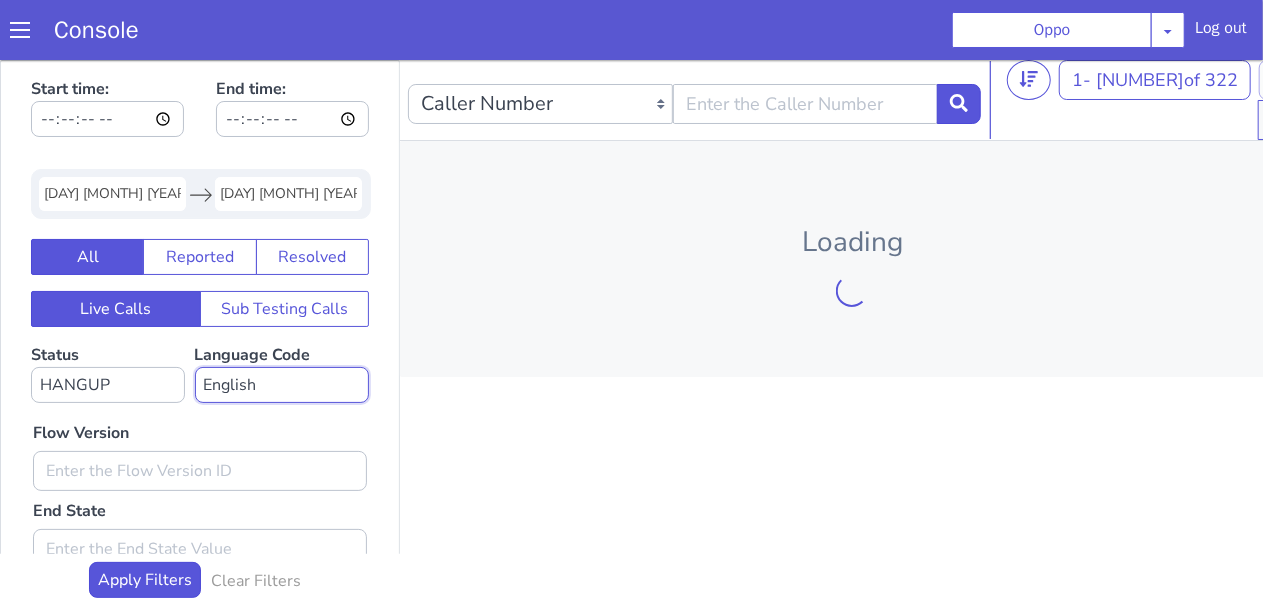 select on "hi" 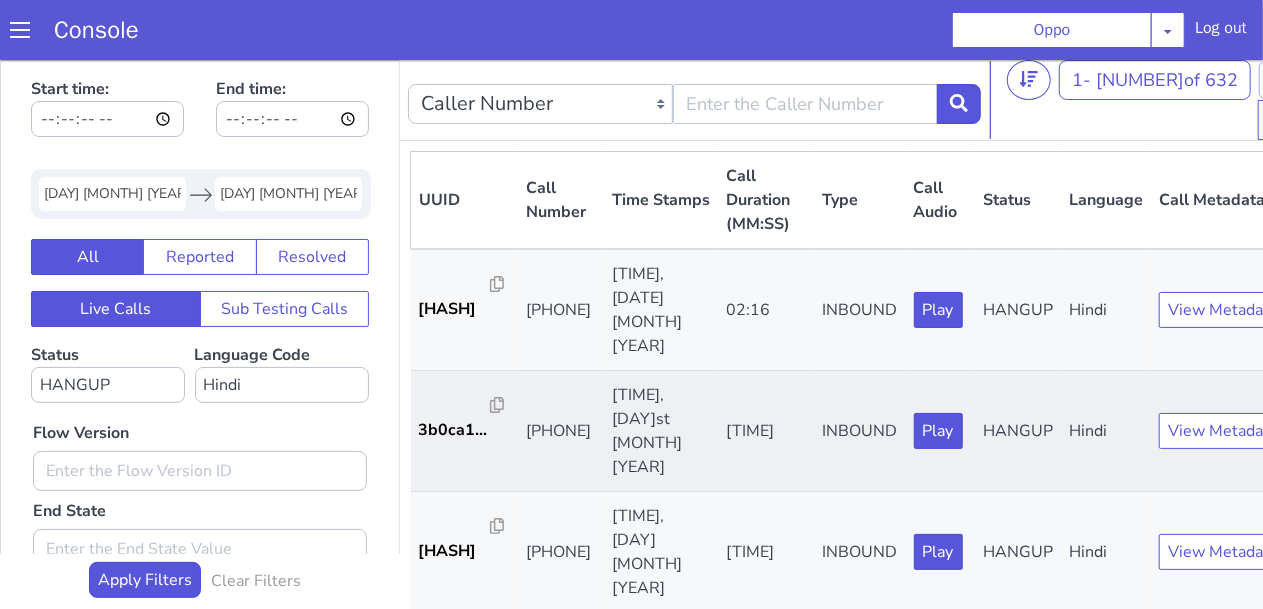 drag, startPoint x: 526, startPoint y: 388, endPoint x: 614, endPoint y: 388, distance: 88 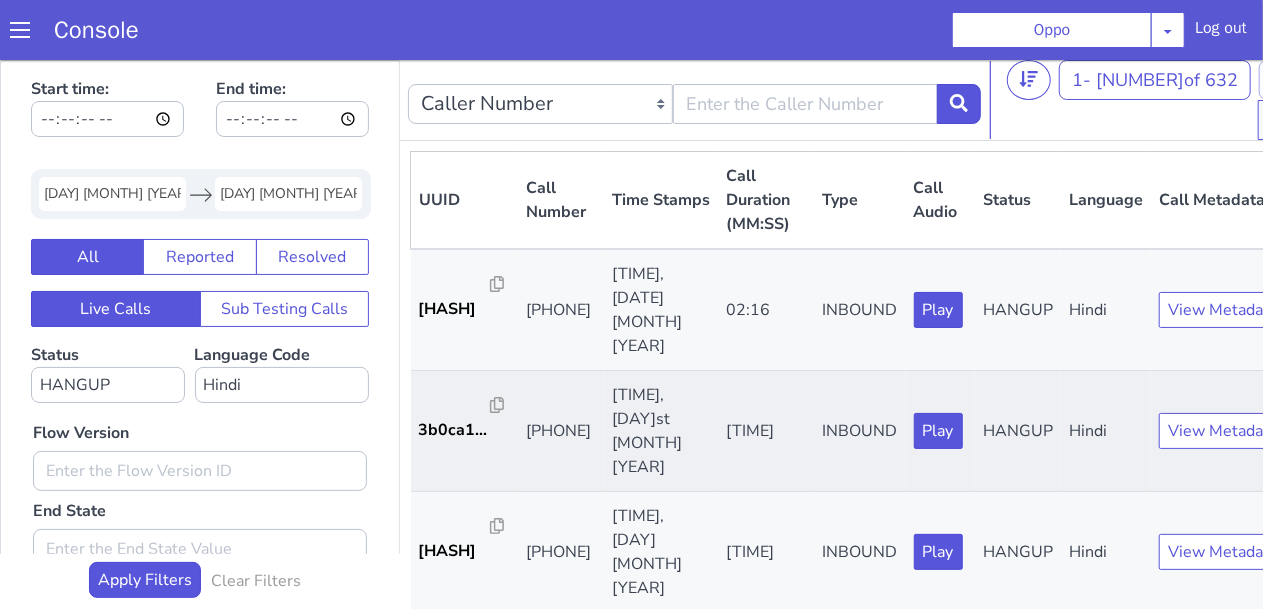 click on "[PHONE]" at bounding box center [562, 430] 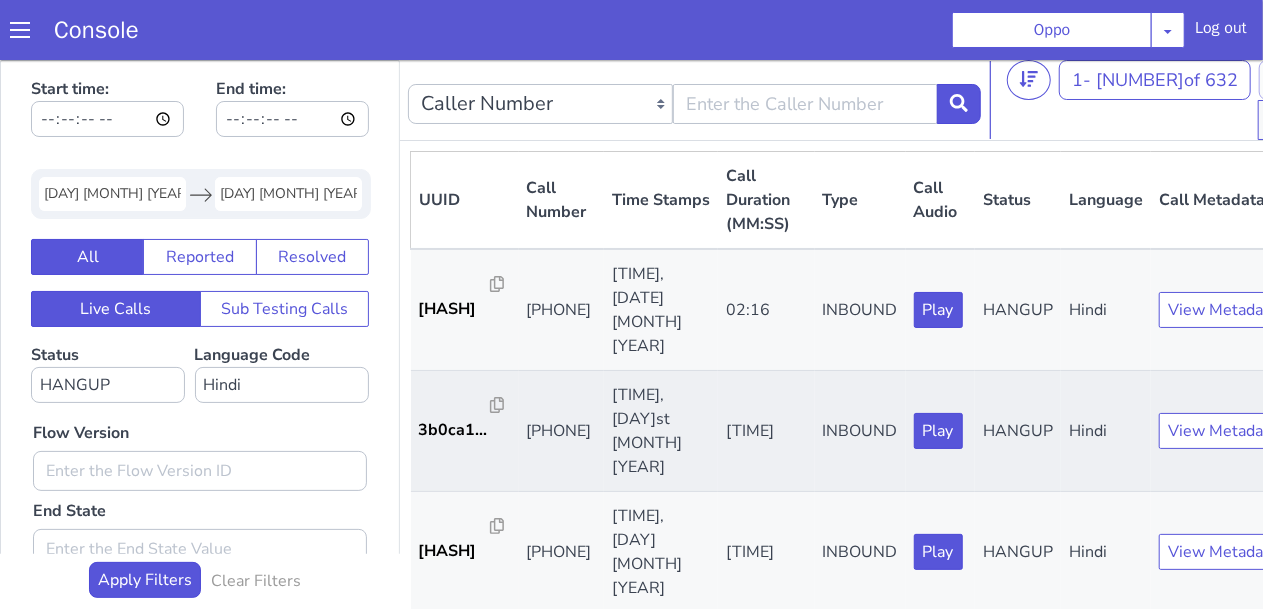 click on "[PHONE]" at bounding box center (562, 430) 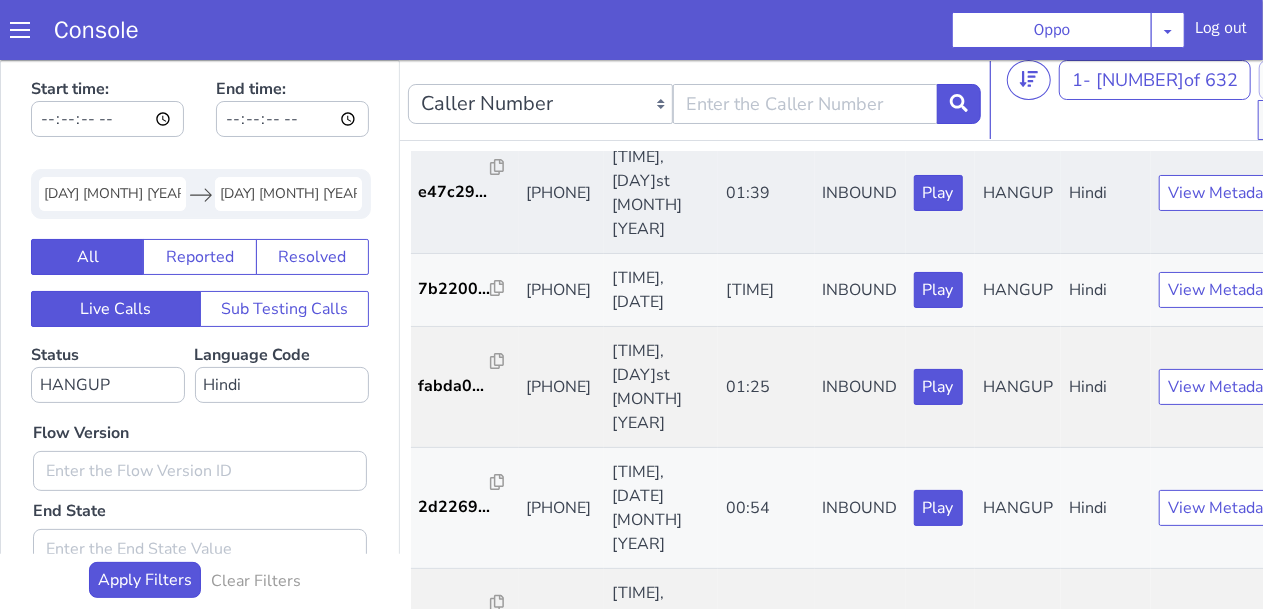 scroll, scrollTop: 1565, scrollLeft: 0, axis: vertical 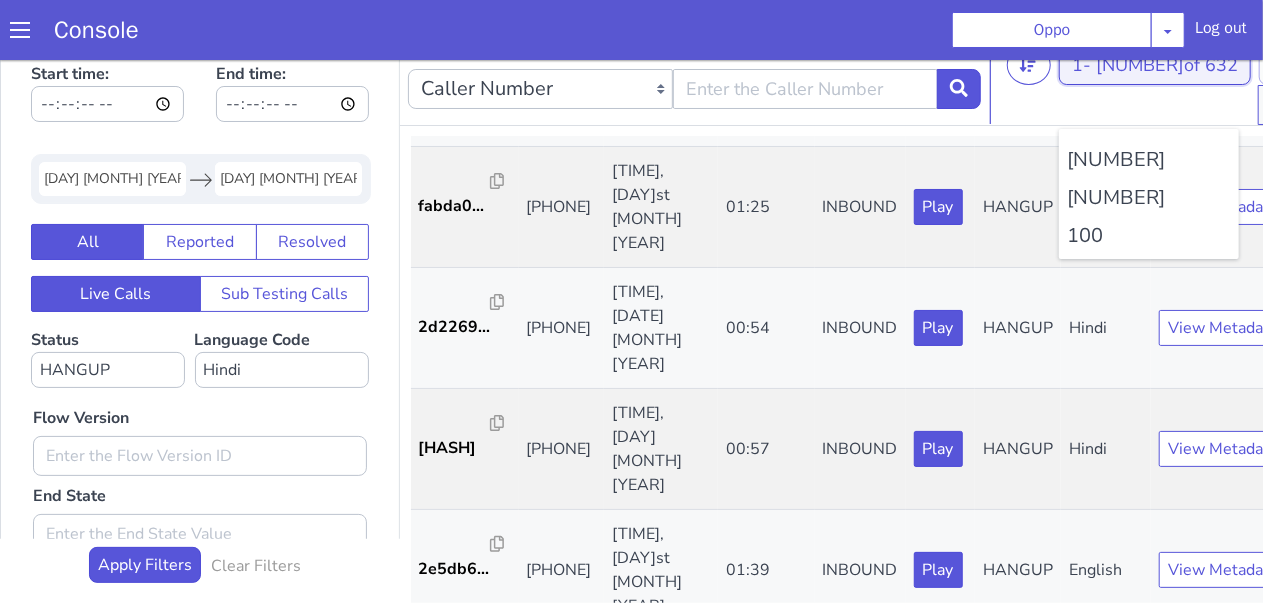 click on "20  of   632" at bounding box center [1167, 64] 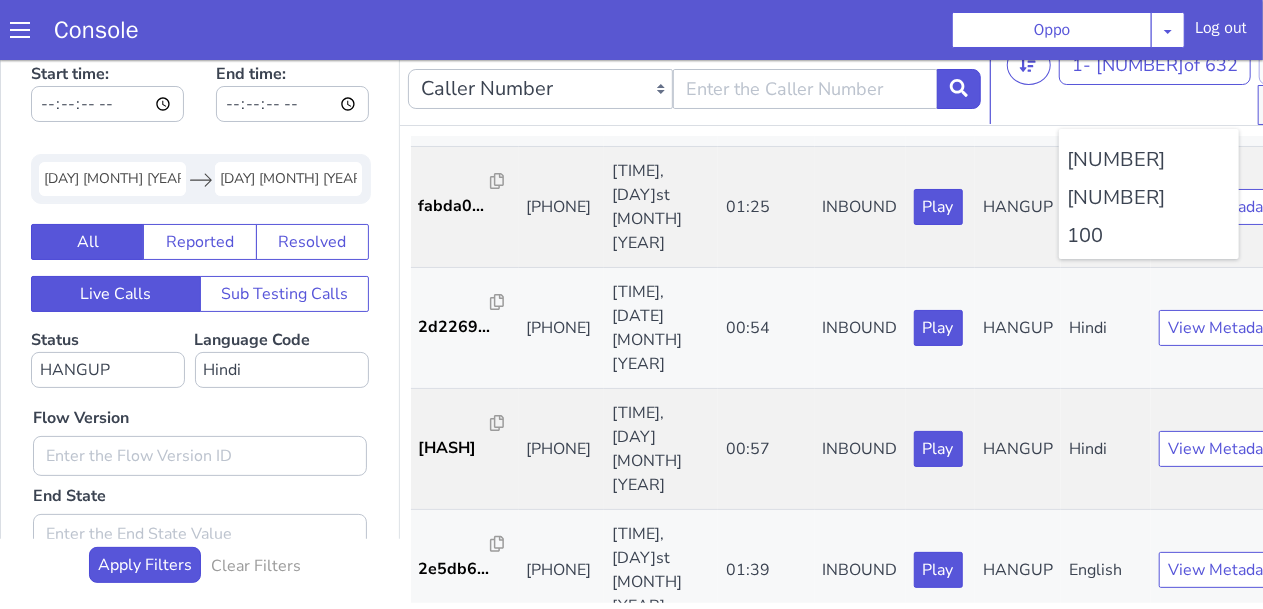 click on "100" at bounding box center (1149, 235) 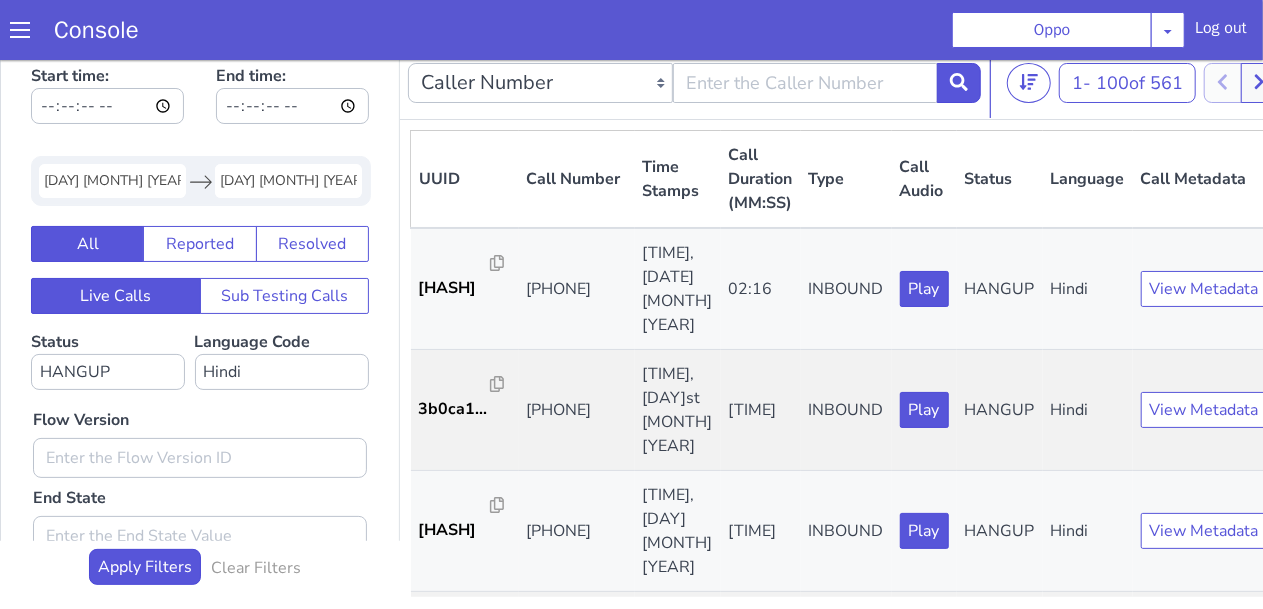 scroll, scrollTop: 10, scrollLeft: 0, axis: vertical 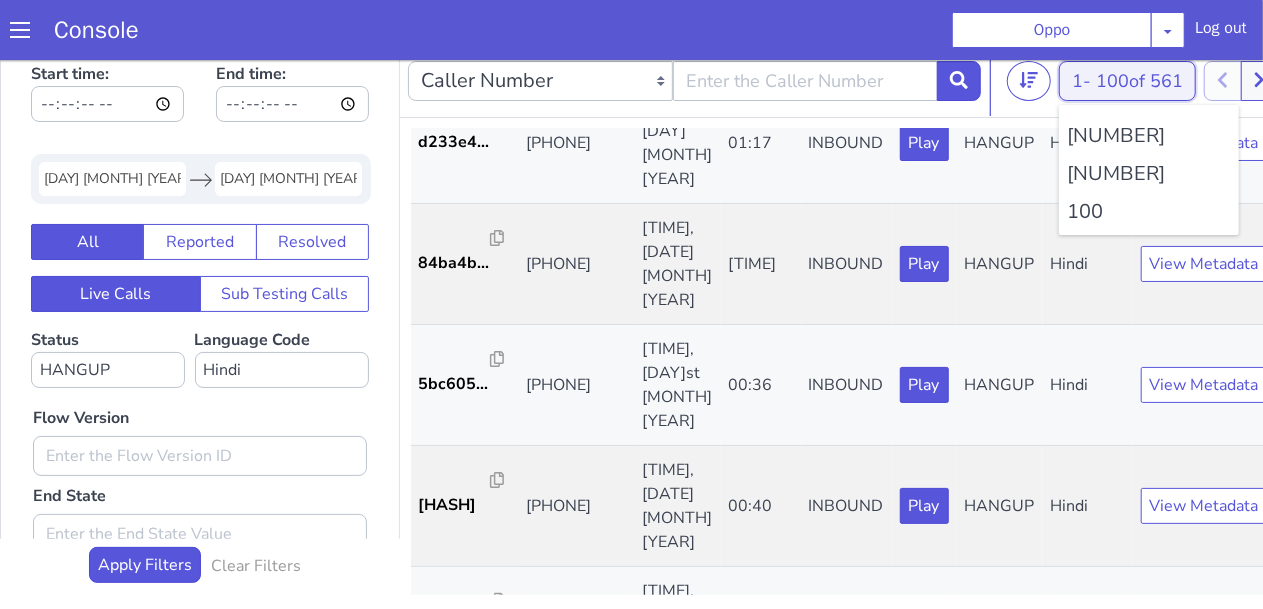 click on "1  -   100  of   561 20 50 100" at bounding box center [1127, 80] 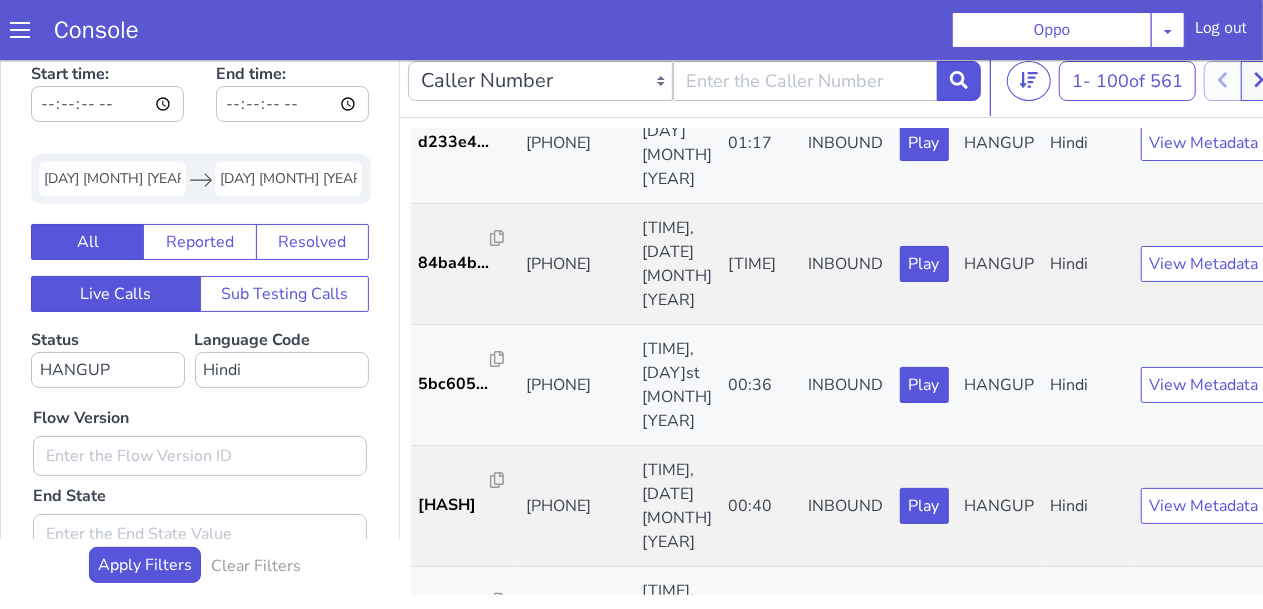 click on "[PHONE] [PHONE] [CUSTOM_PARAMETER] [NUMBER] - [NUMBER] of [NUMBER]" at bounding box center (843, 80) 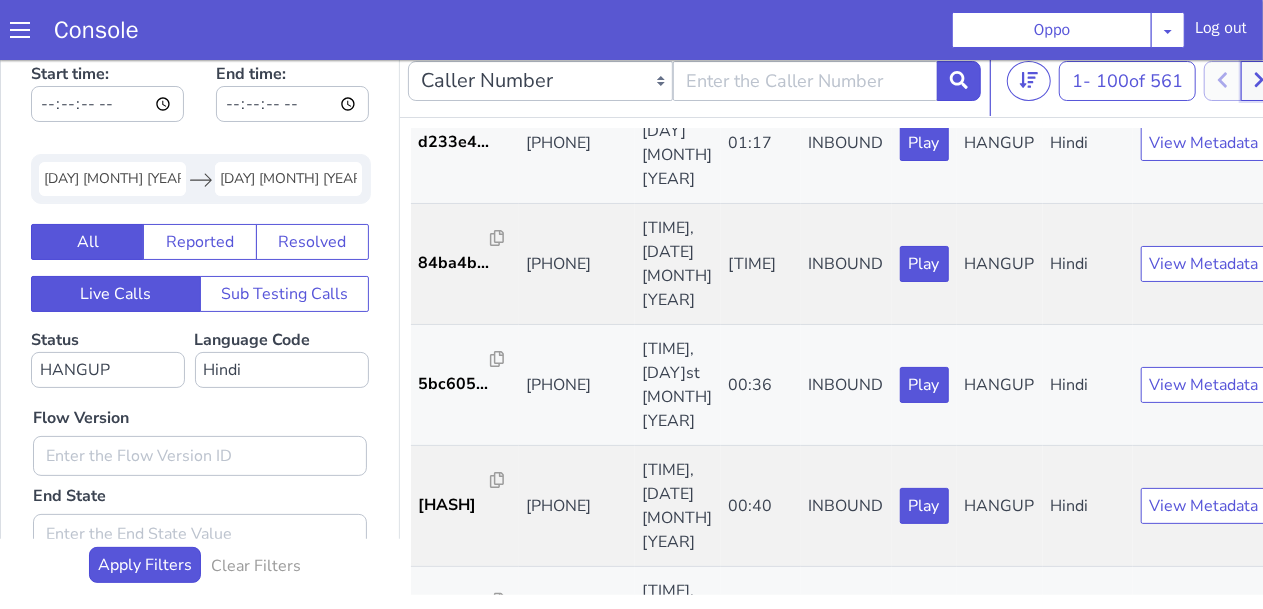 click at bounding box center [1259, 80] 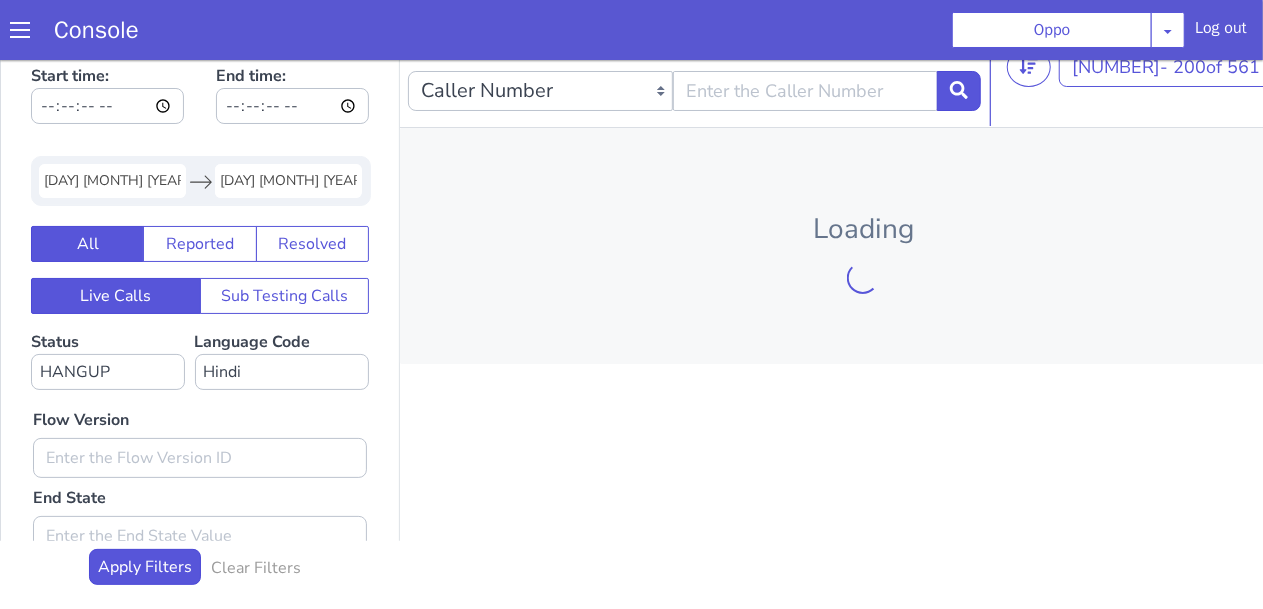scroll, scrollTop: 10, scrollLeft: 0, axis: vertical 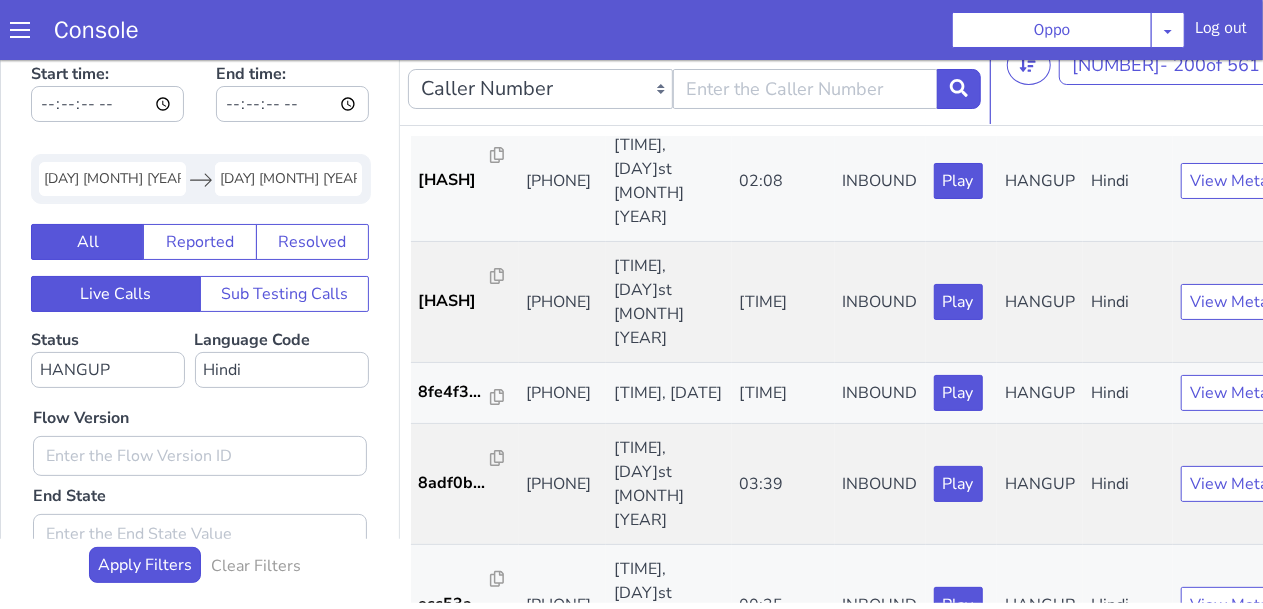 click at bounding box center (1299, 104) 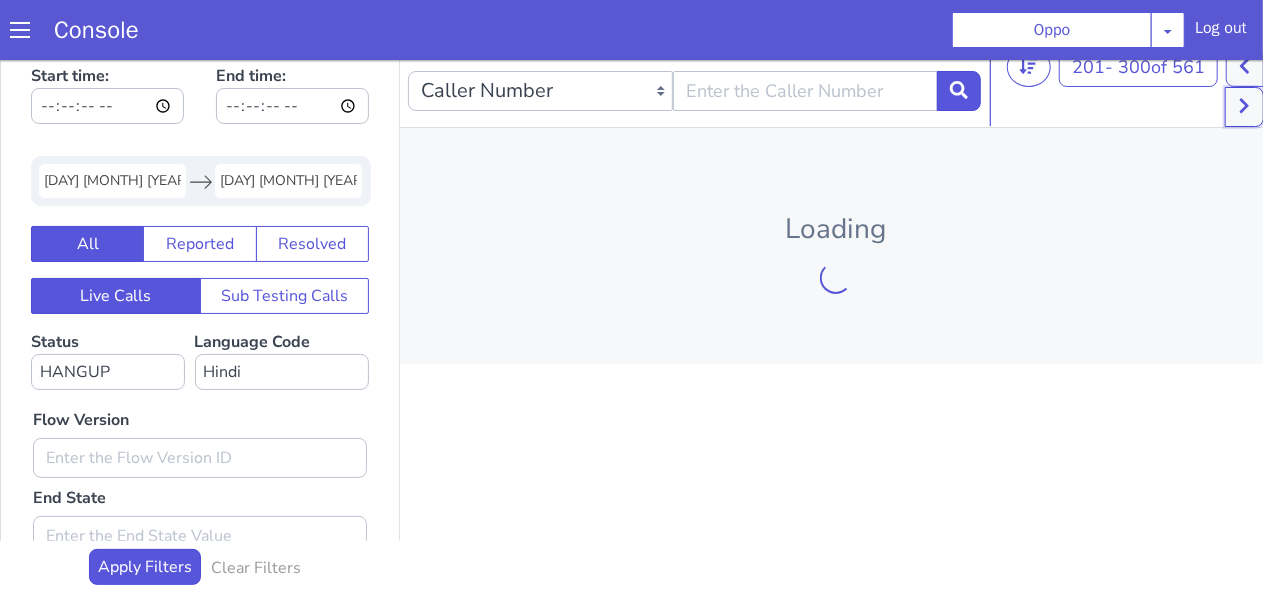 scroll, scrollTop: 10, scrollLeft: 0, axis: vertical 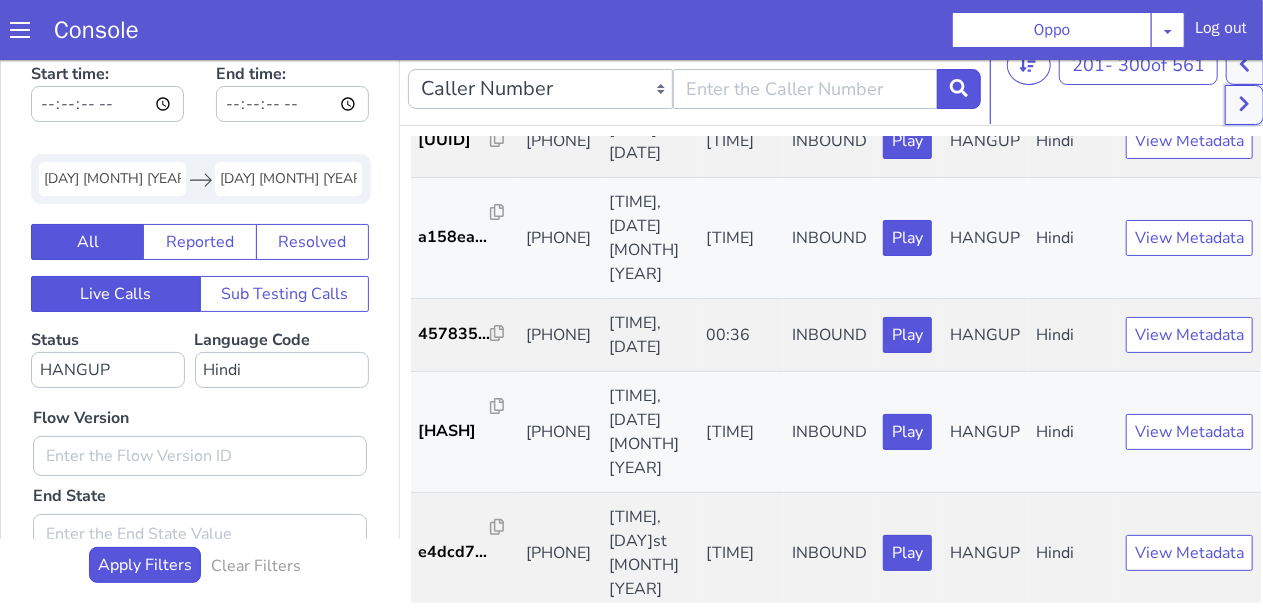 click at bounding box center [1244, 104] 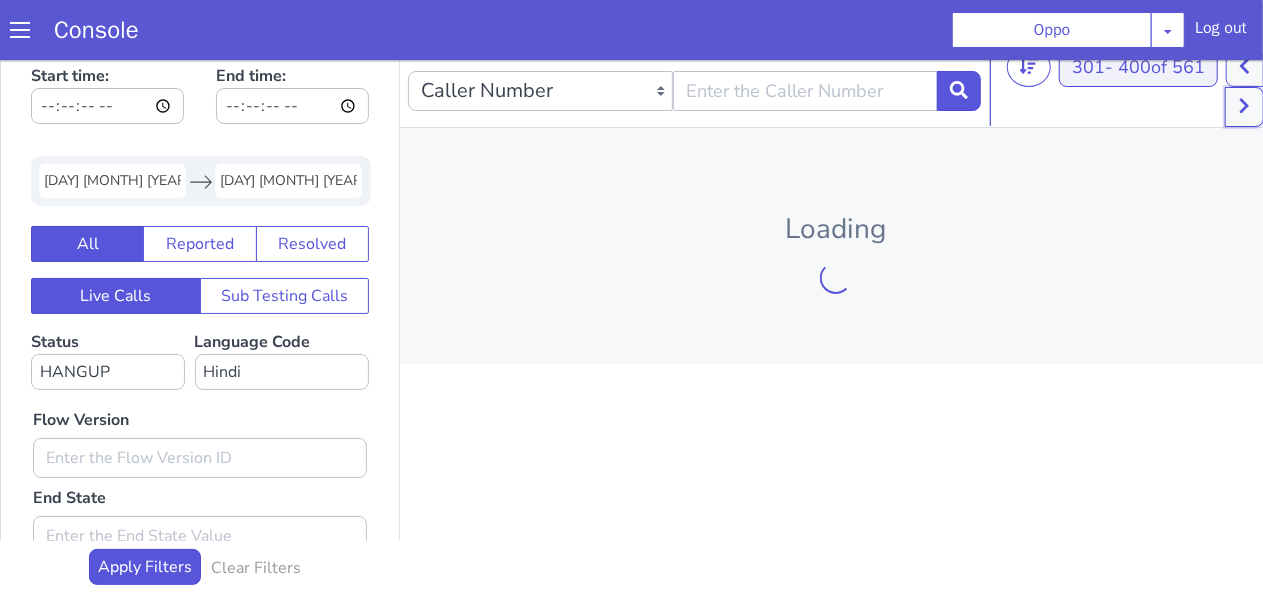 scroll, scrollTop: 10, scrollLeft: 0, axis: vertical 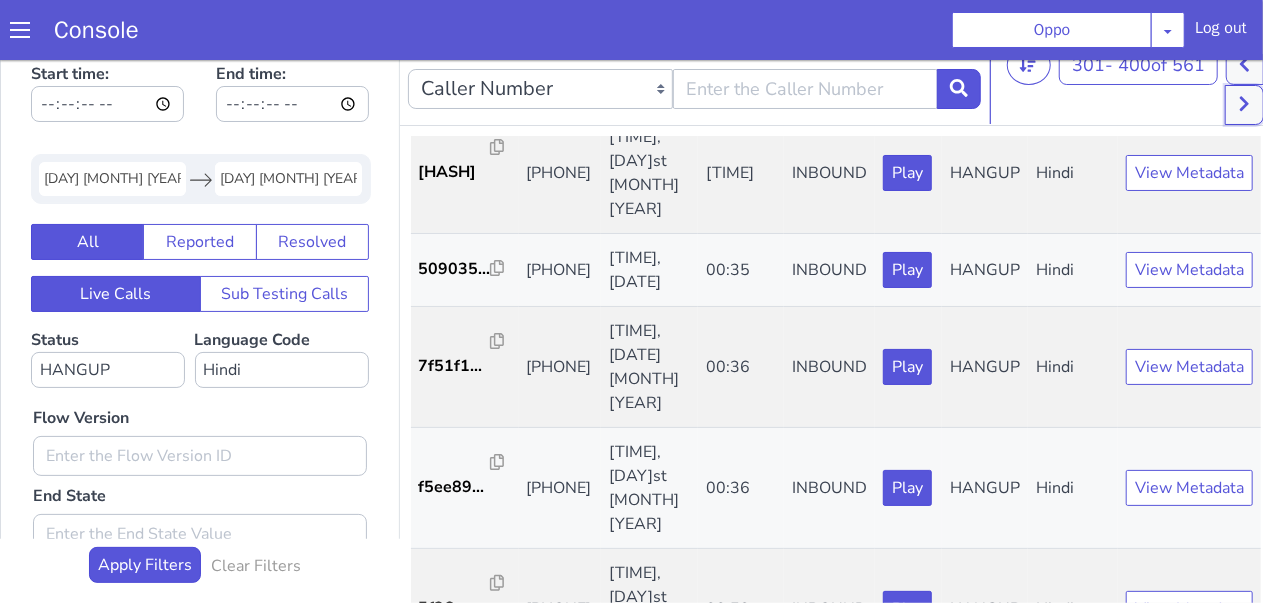 click at bounding box center (1244, 104) 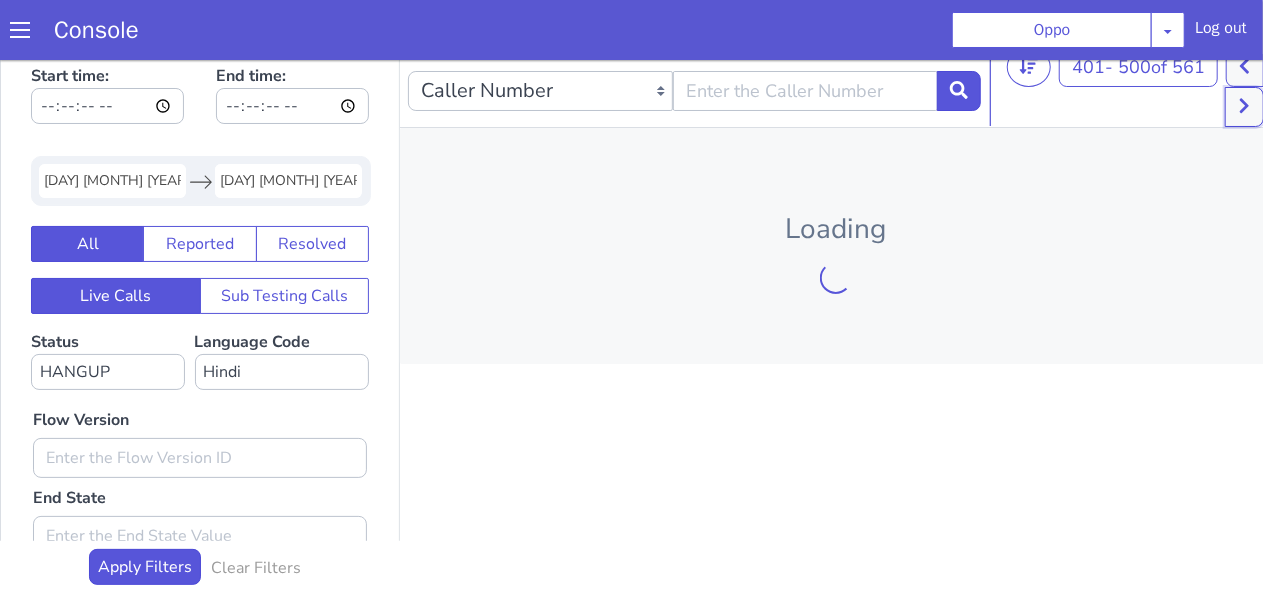 scroll, scrollTop: 10, scrollLeft: 0, axis: vertical 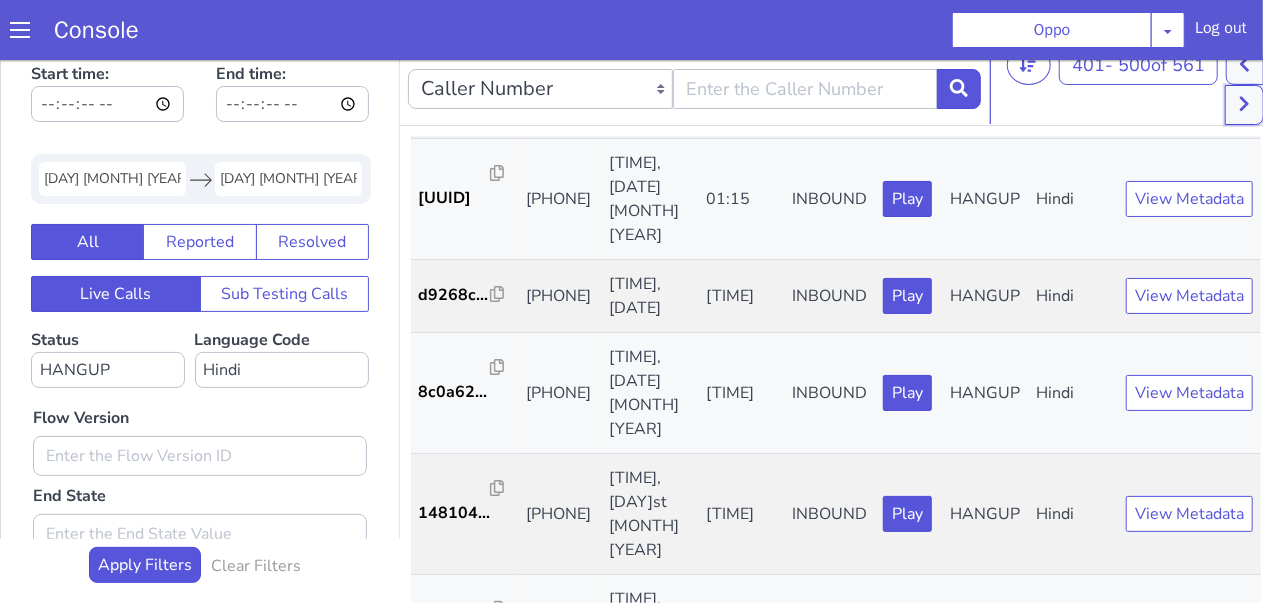 click at bounding box center (1244, 104) 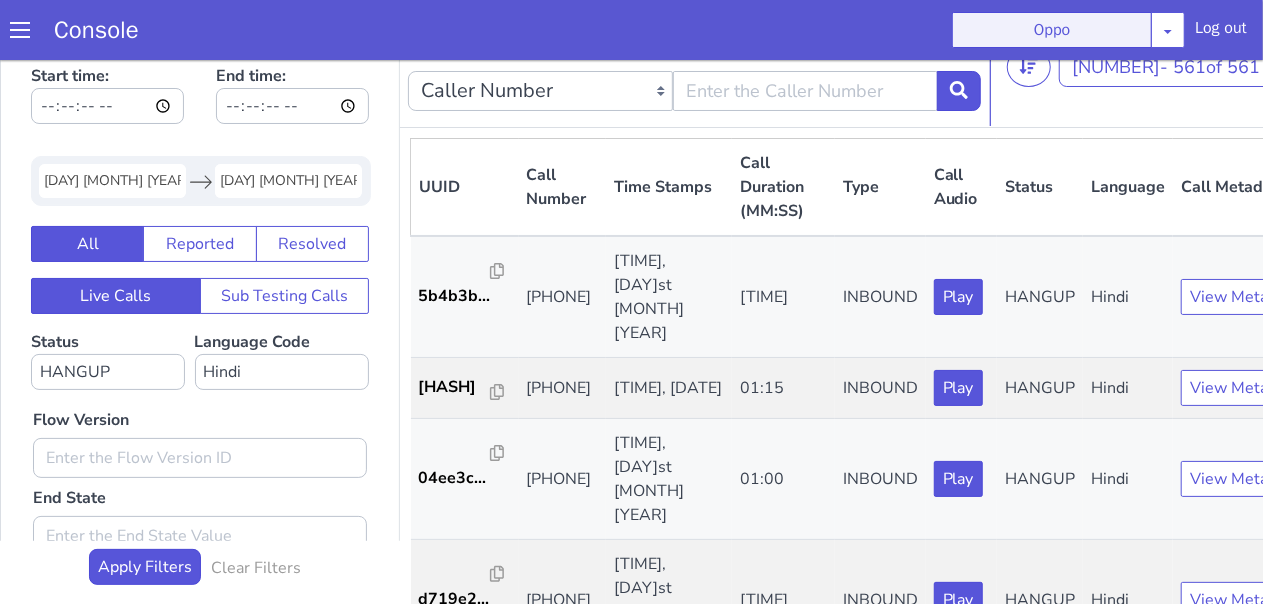 scroll, scrollTop: 10, scrollLeft: 0, axis: vertical 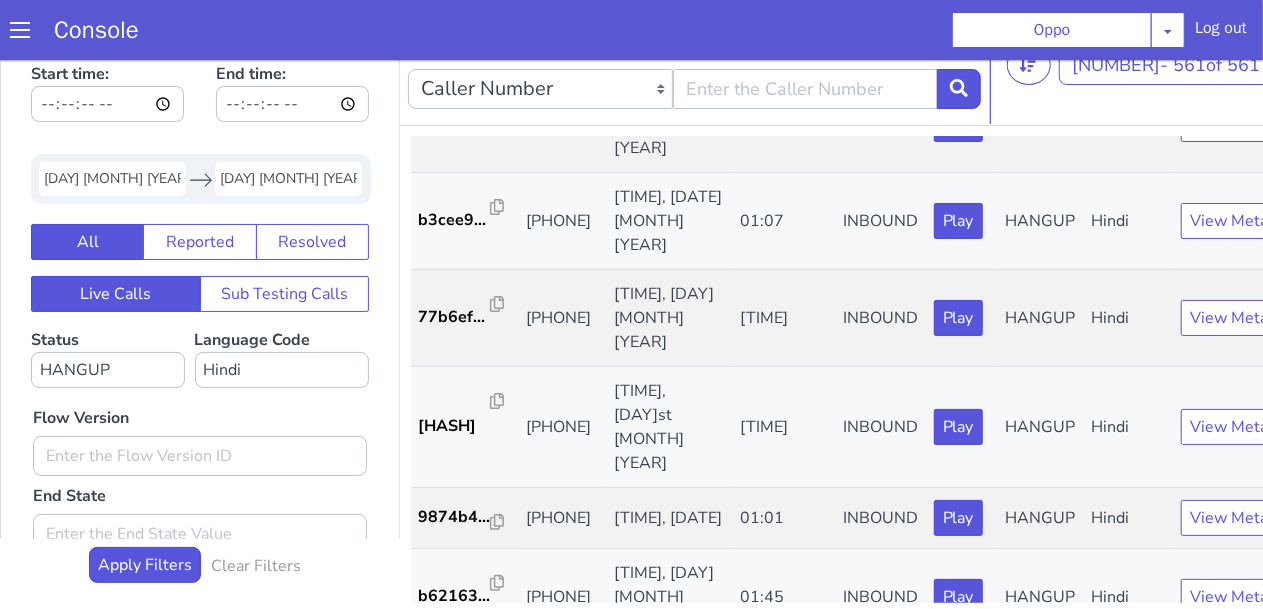 click at bounding box center (1299, 84) 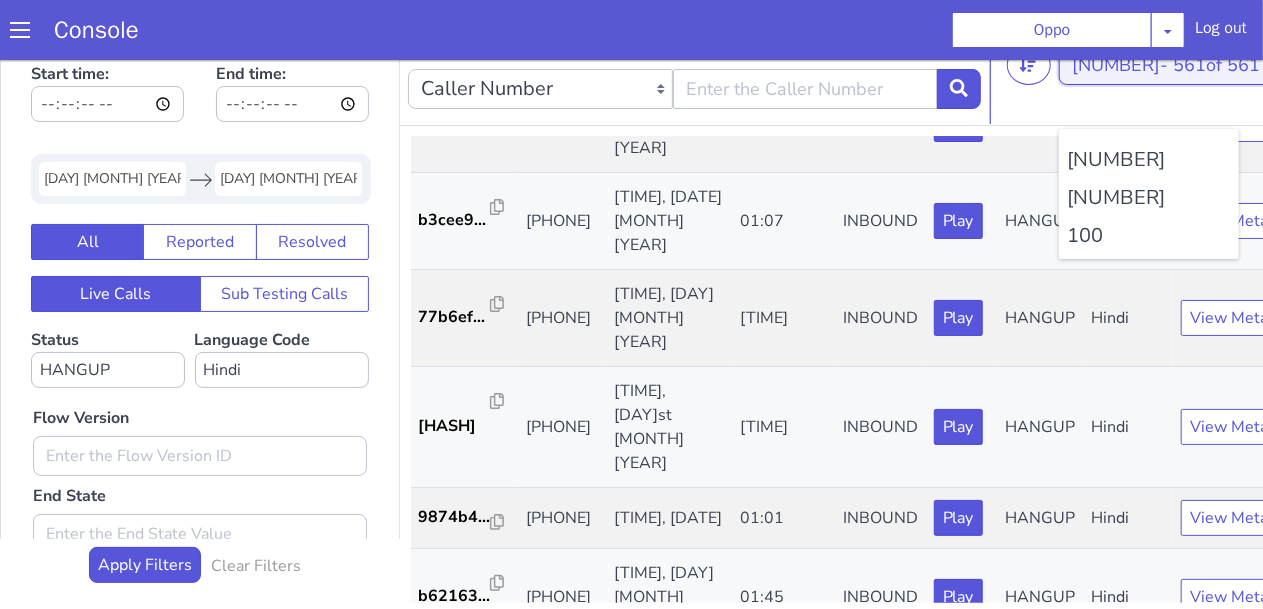 click on "561 of 561" at bounding box center (1216, 64) 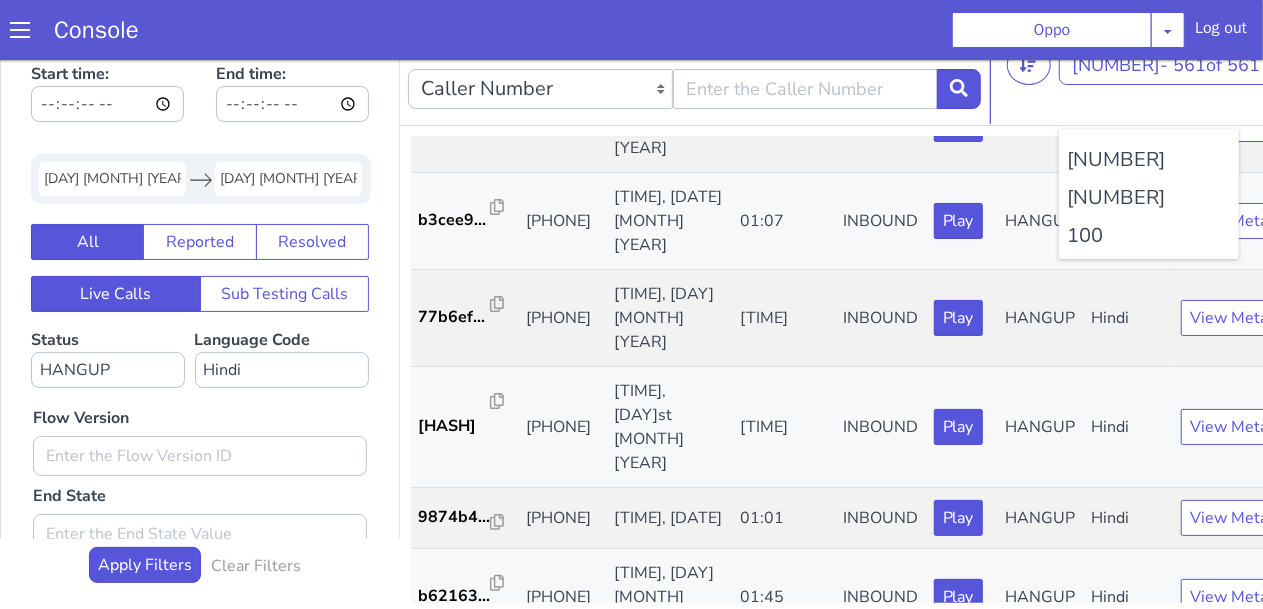click on "[NUMBER]" at bounding box center [1149, 197] 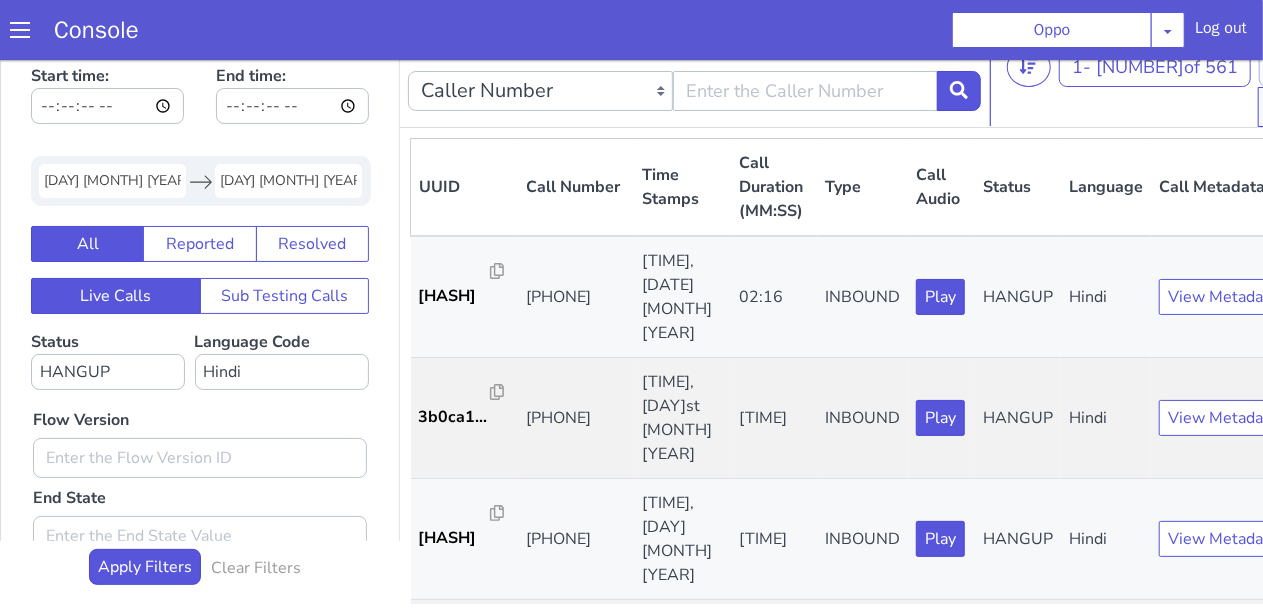 scroll, scrollTop: 10, scrollLeft: 0, axis: vertical 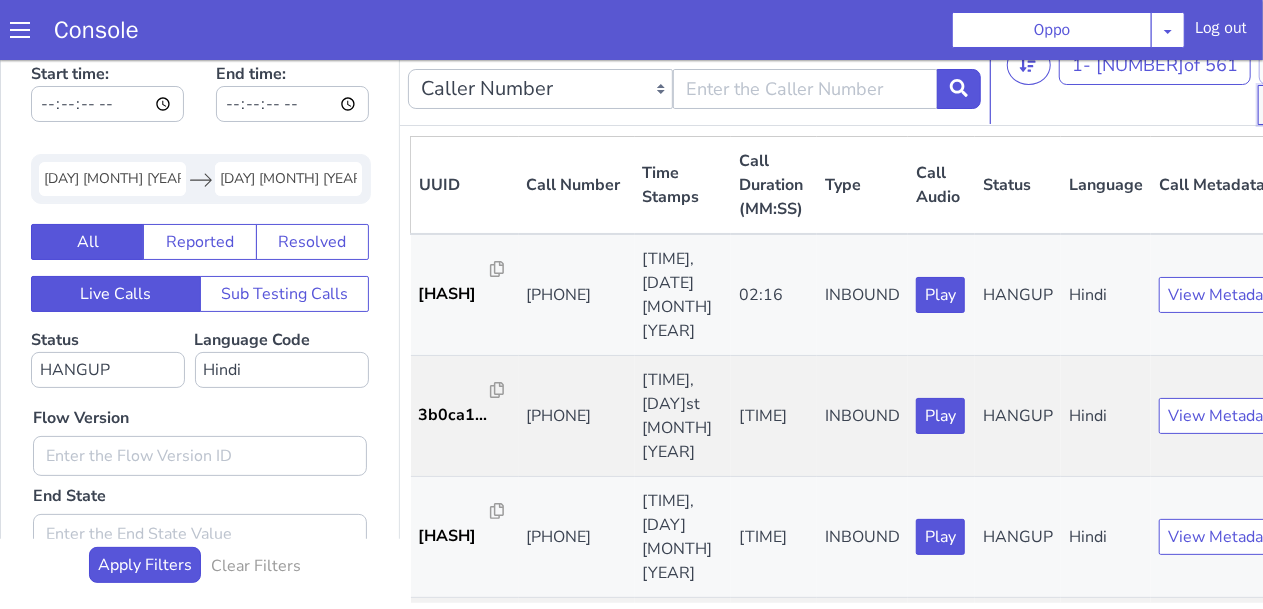 click at bounding box center (1277, 104) 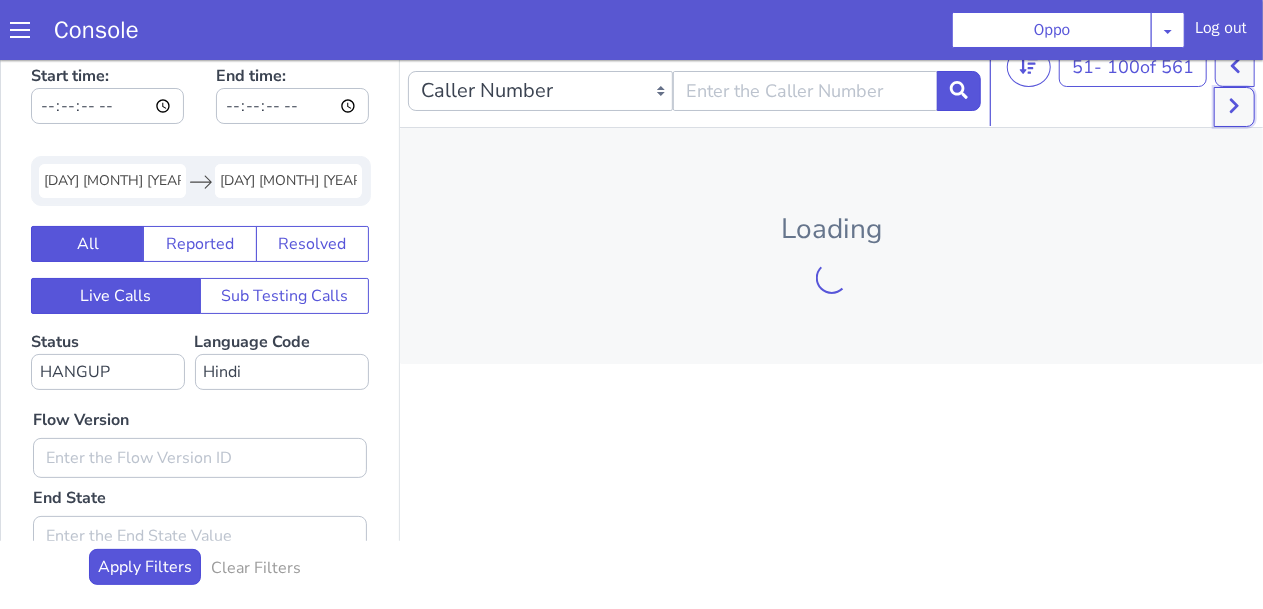 scroll, scrollTop: 8, scrollLeft: 0, axis: vertical 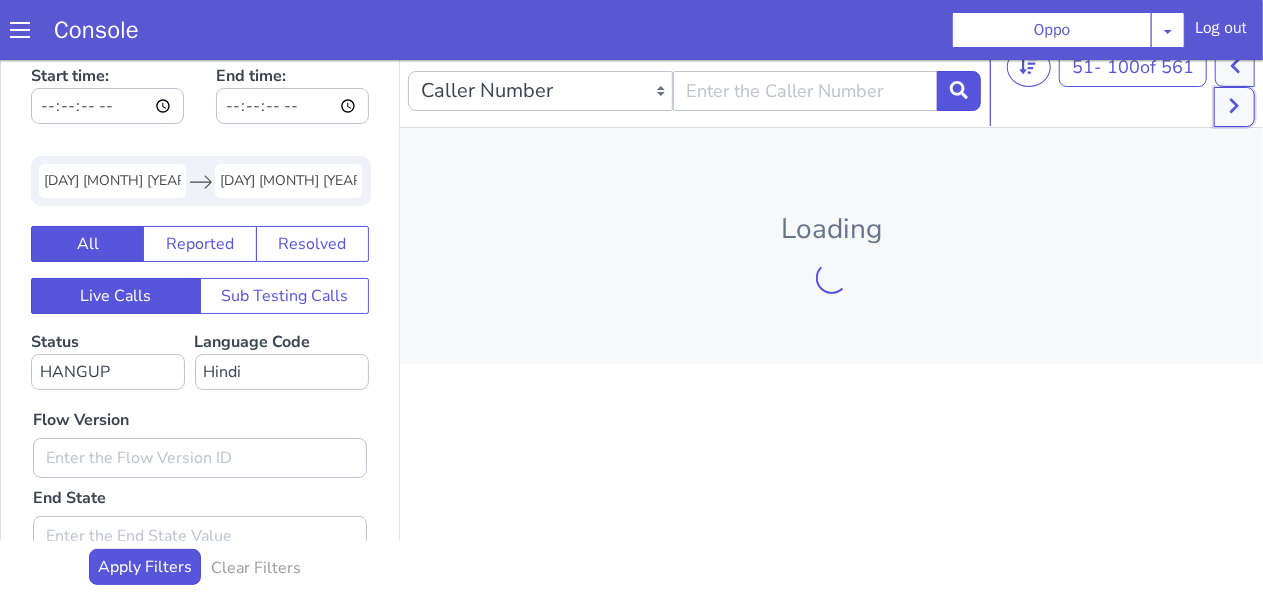 click 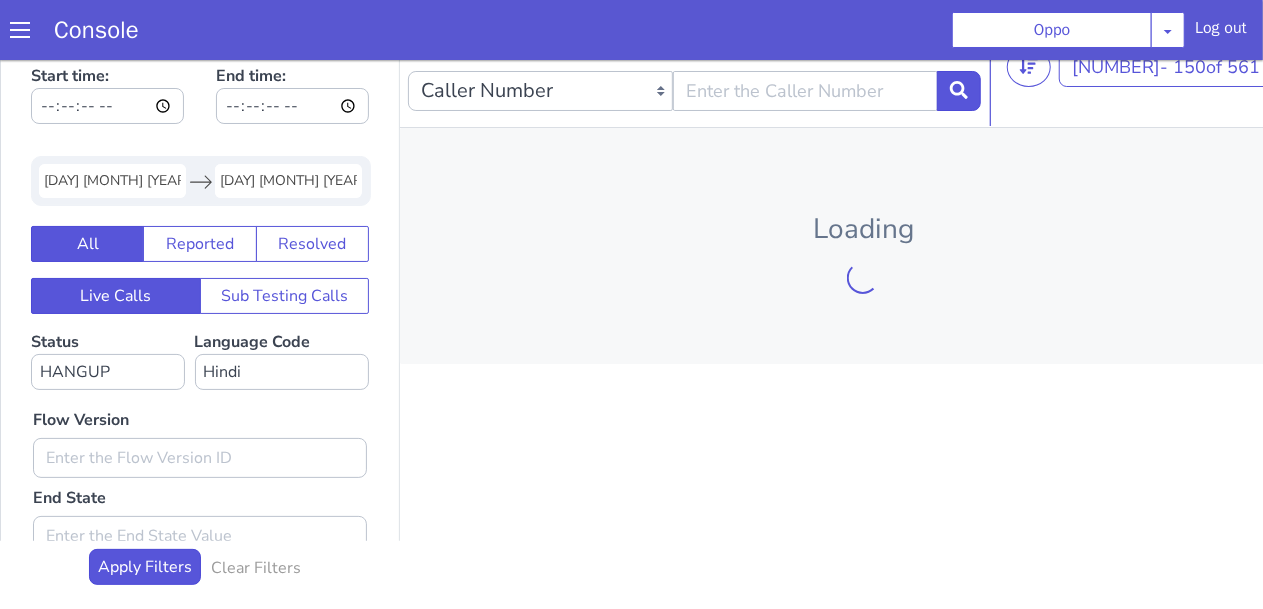 click at bounding box center [1299, 106] 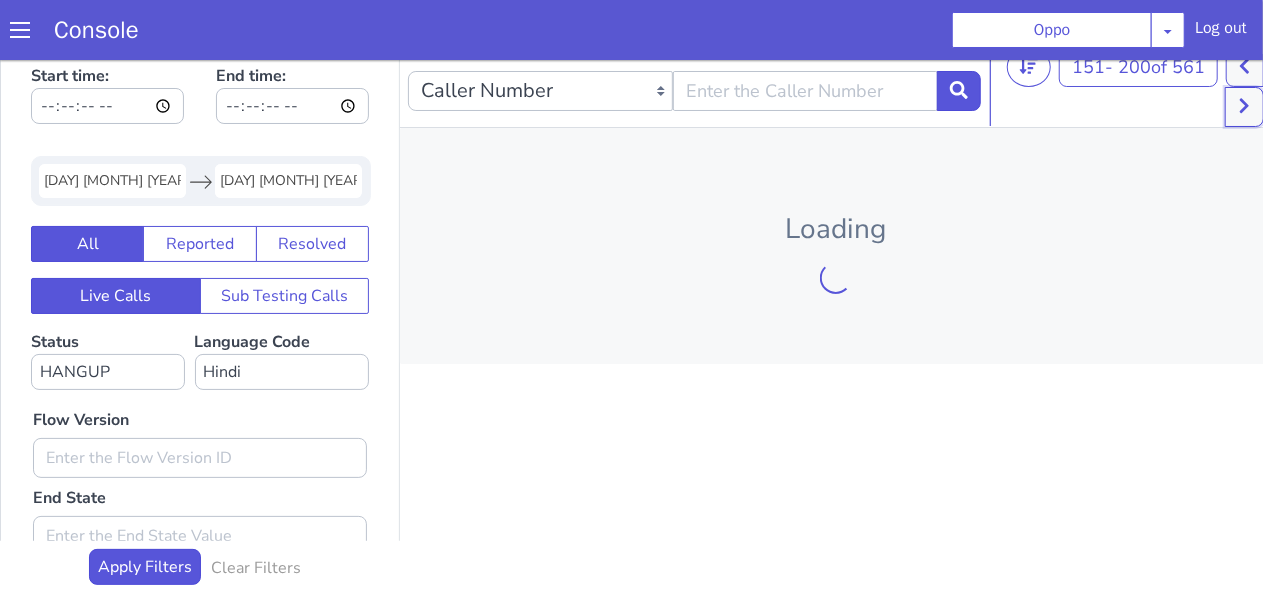 click at bounding box center [1244, 106] 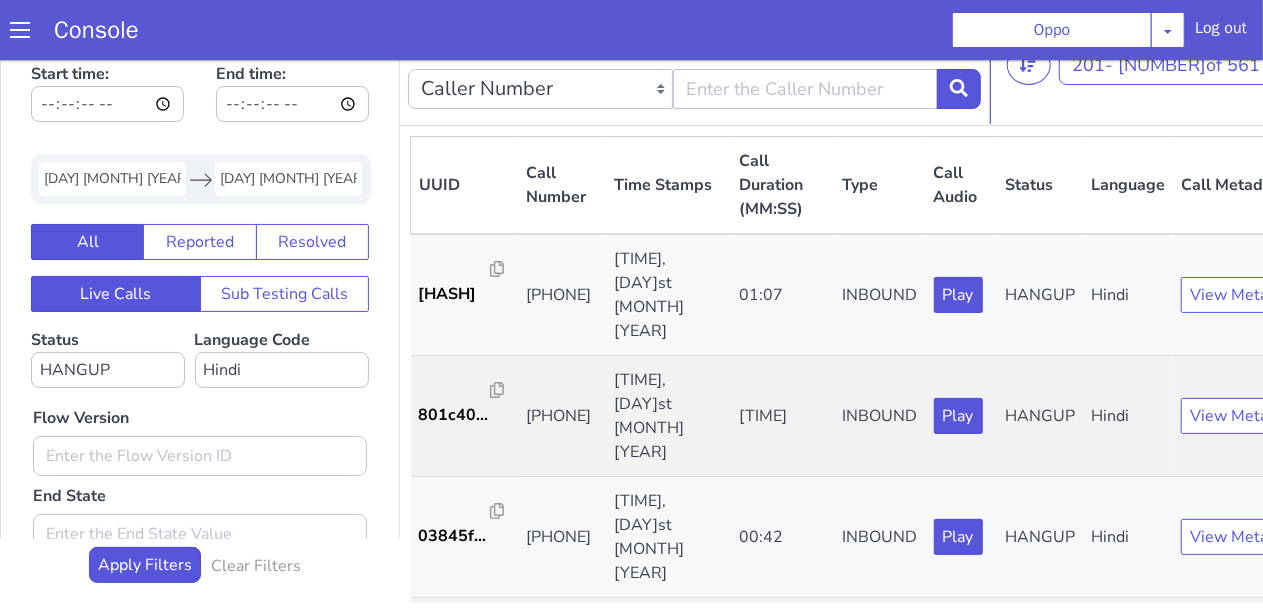 click at bounding box center [1299, 104] 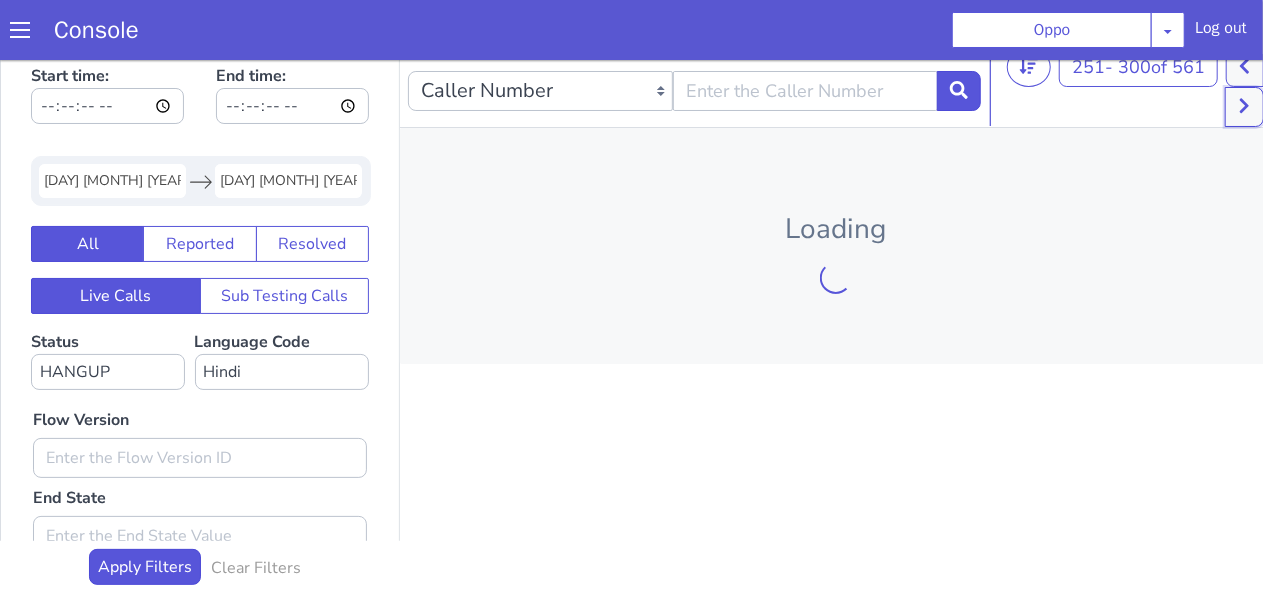 click at bounding box center [1244, 106] 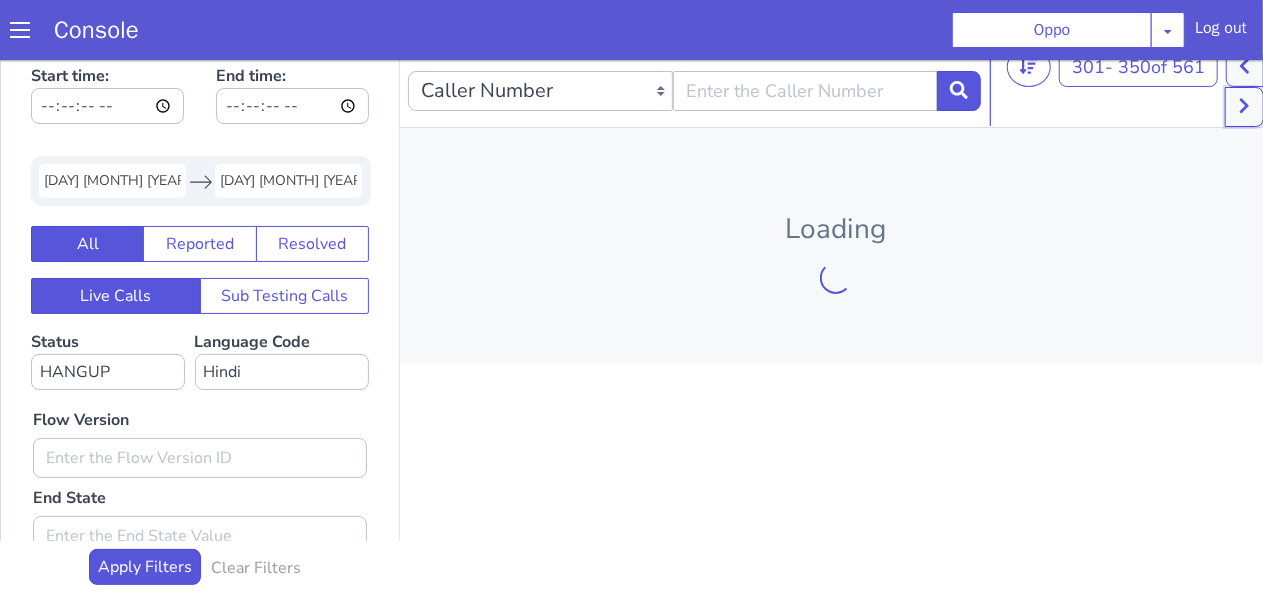 click at bounding box center [1244, 106] 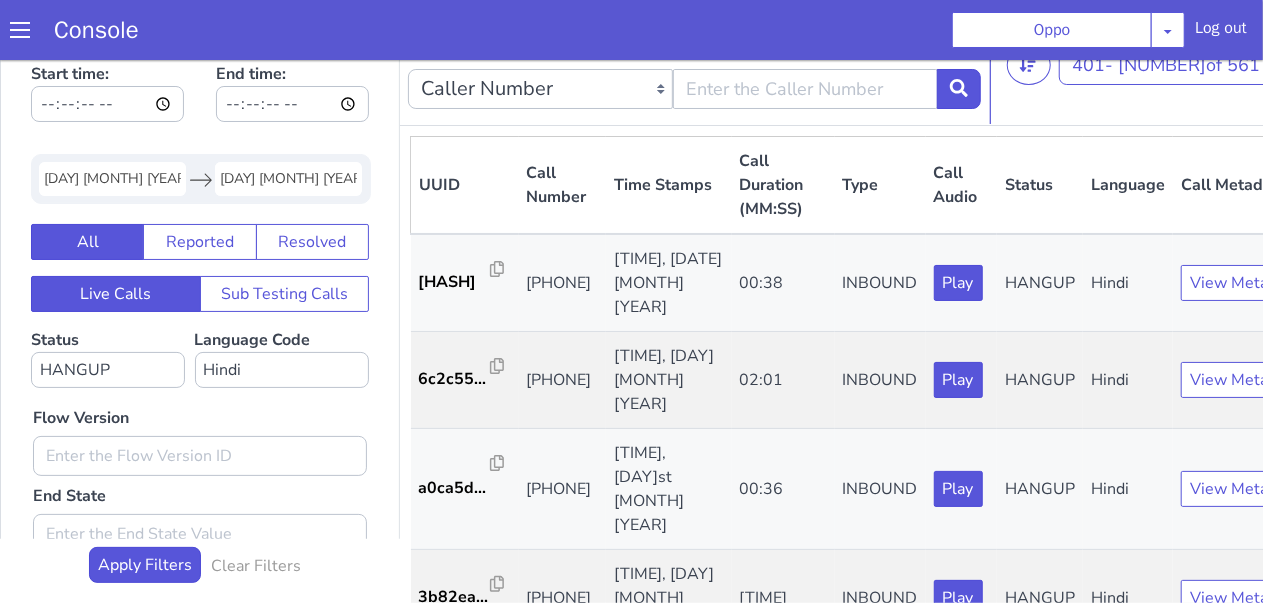 click at bounding box center [1299, 104] 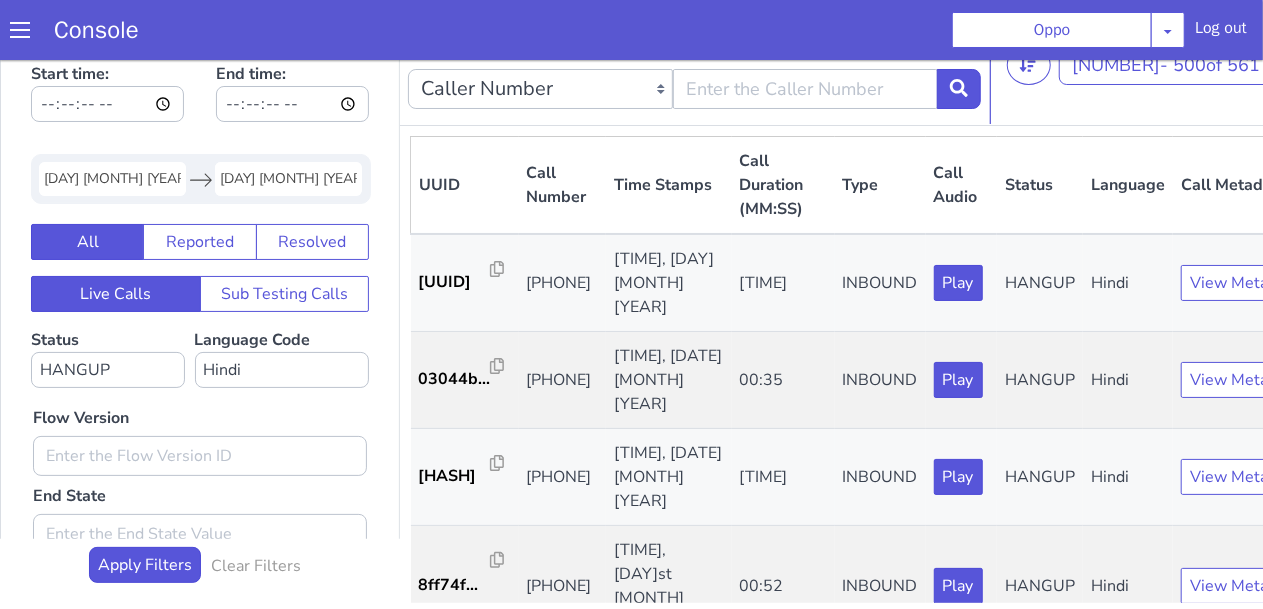 click at bounding box center [1299, 104] 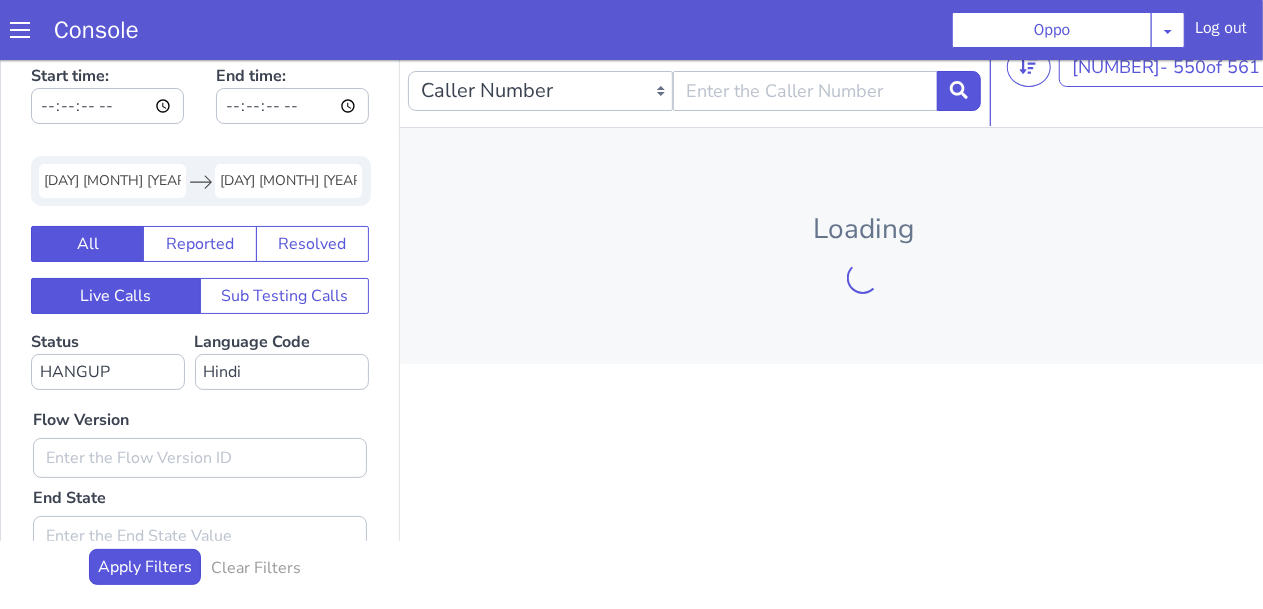 scroll, scrollTop: 10, scrollLeft: 0, axis: vertical 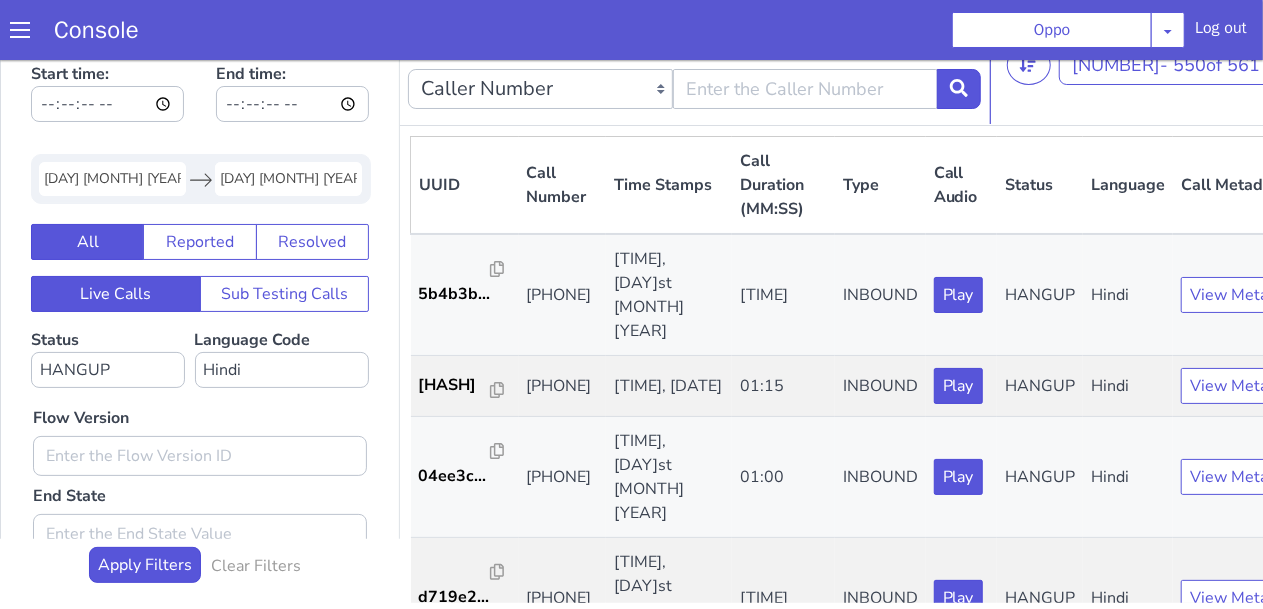 click at bounding box center (1299, 104) 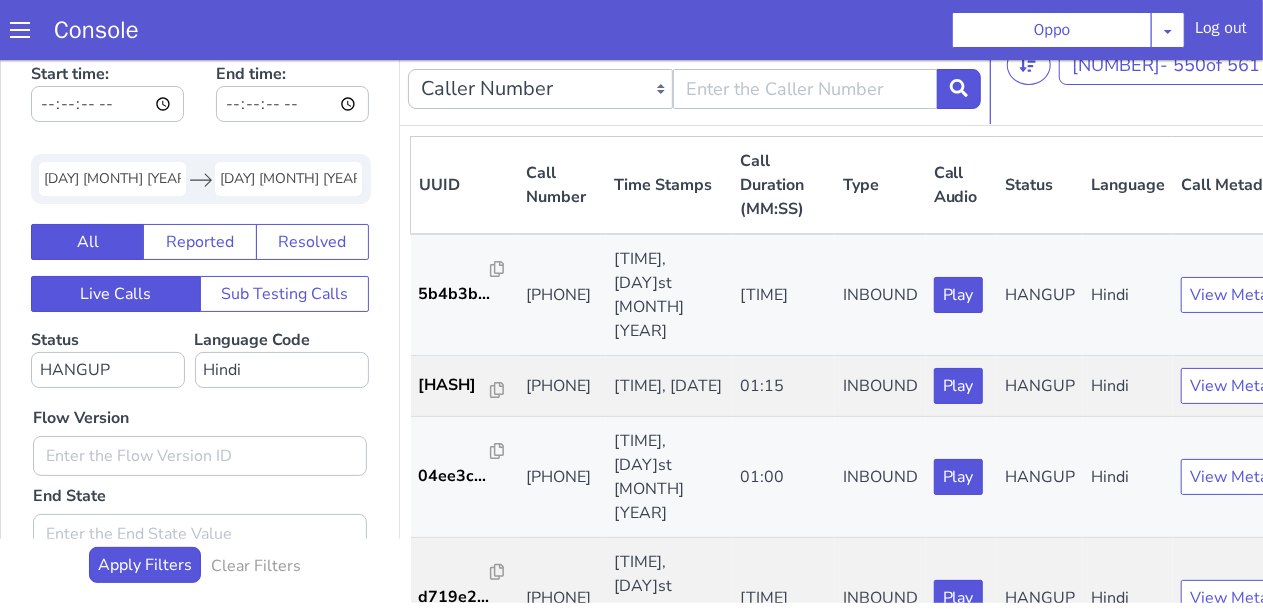 scroll, scrollTop: 8, scrollLeft: 0, axis: vertical 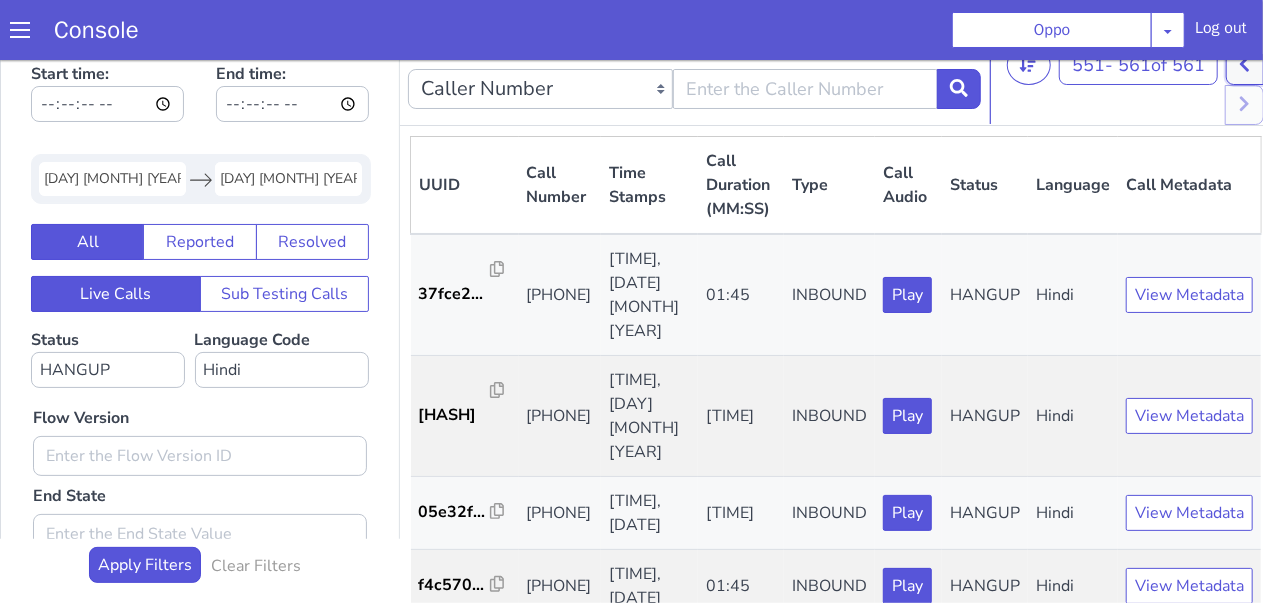 click at bounding box center [1244, 64] 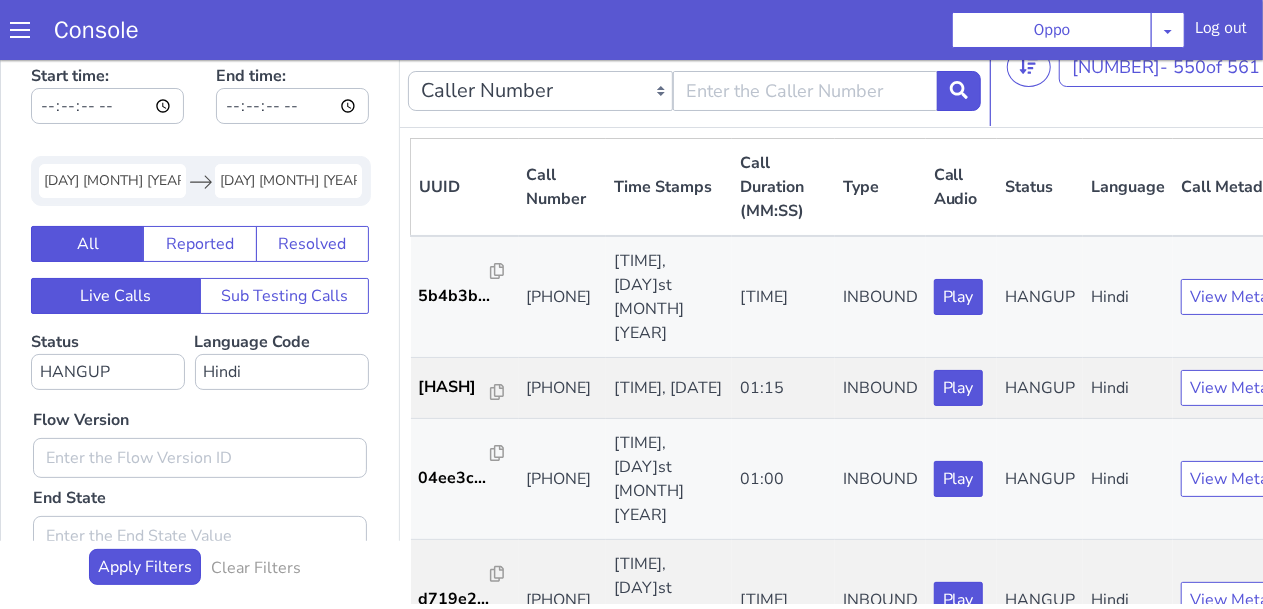scroll, scrollTop: 10, scrollLeft: 0, axis: vertical 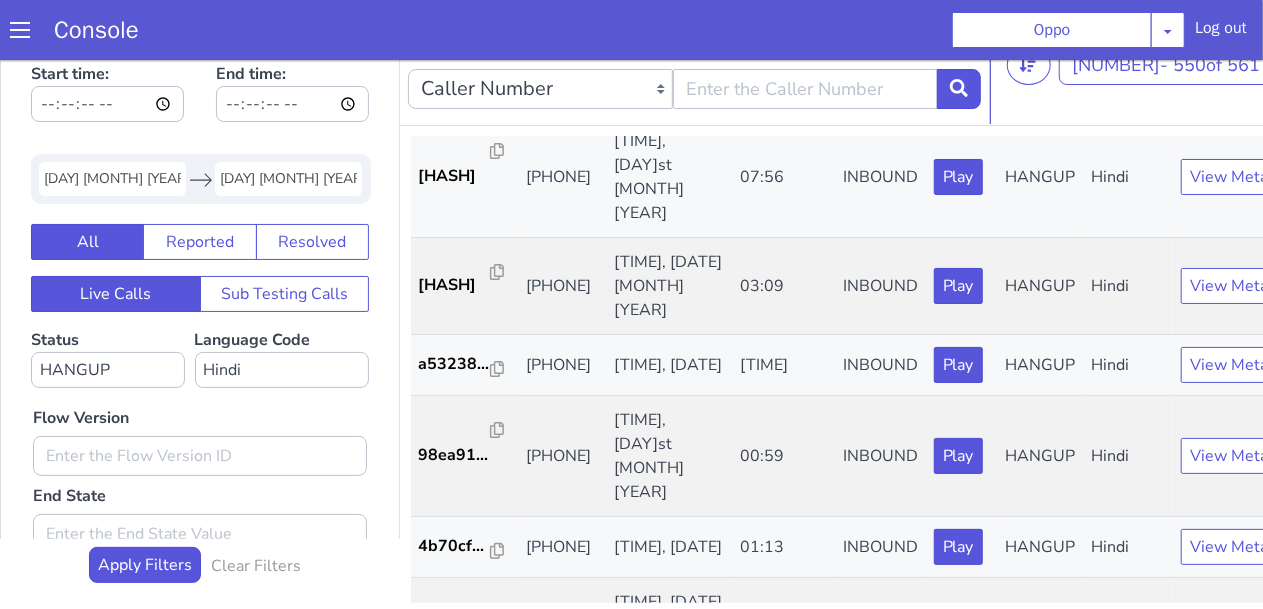 click at bounding box center (1299, 104) 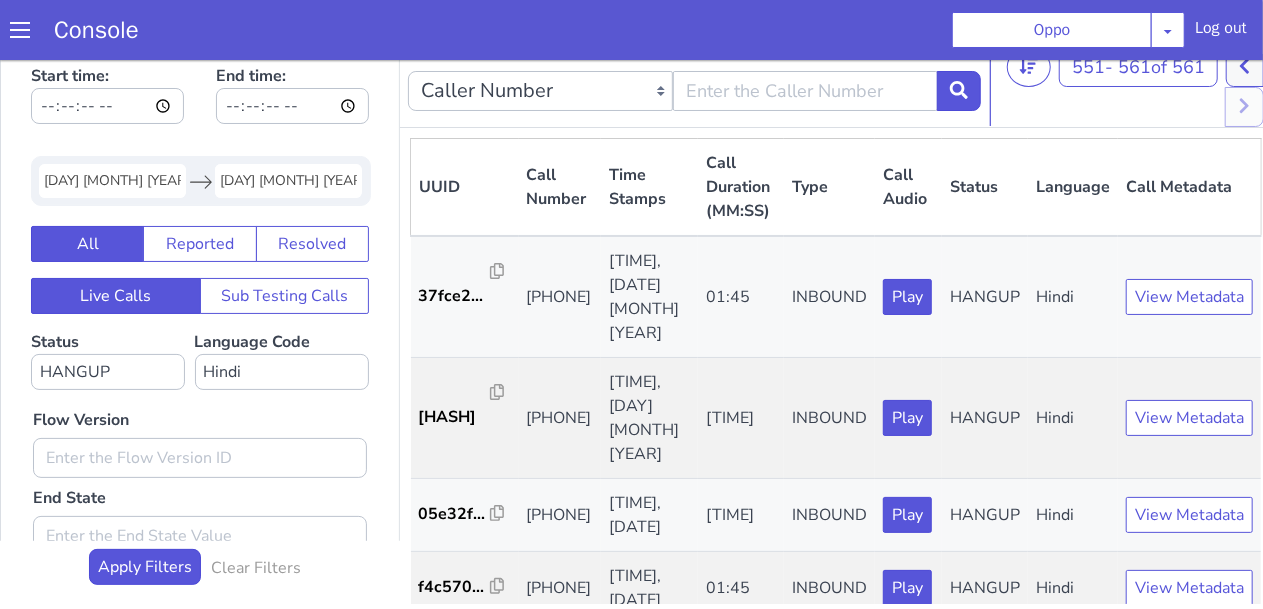 scroll, scrollTop: 10, scrollLeft: 0, axis: vertical 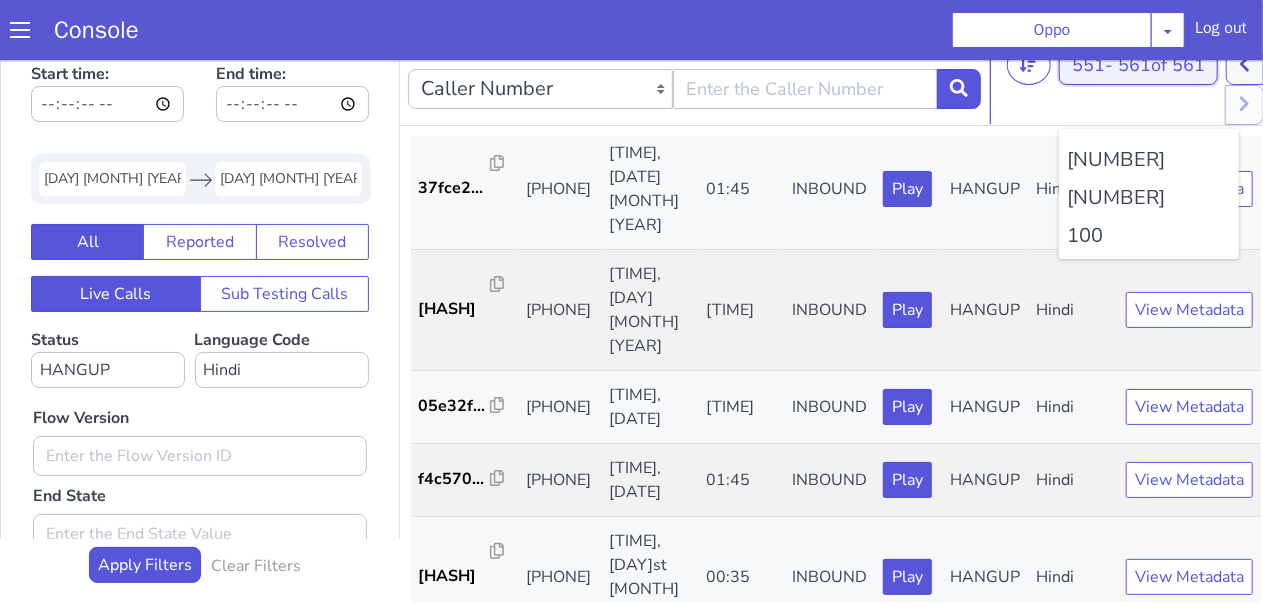 click on "551  -   561  of   561" at bounding box center [1138, 64] 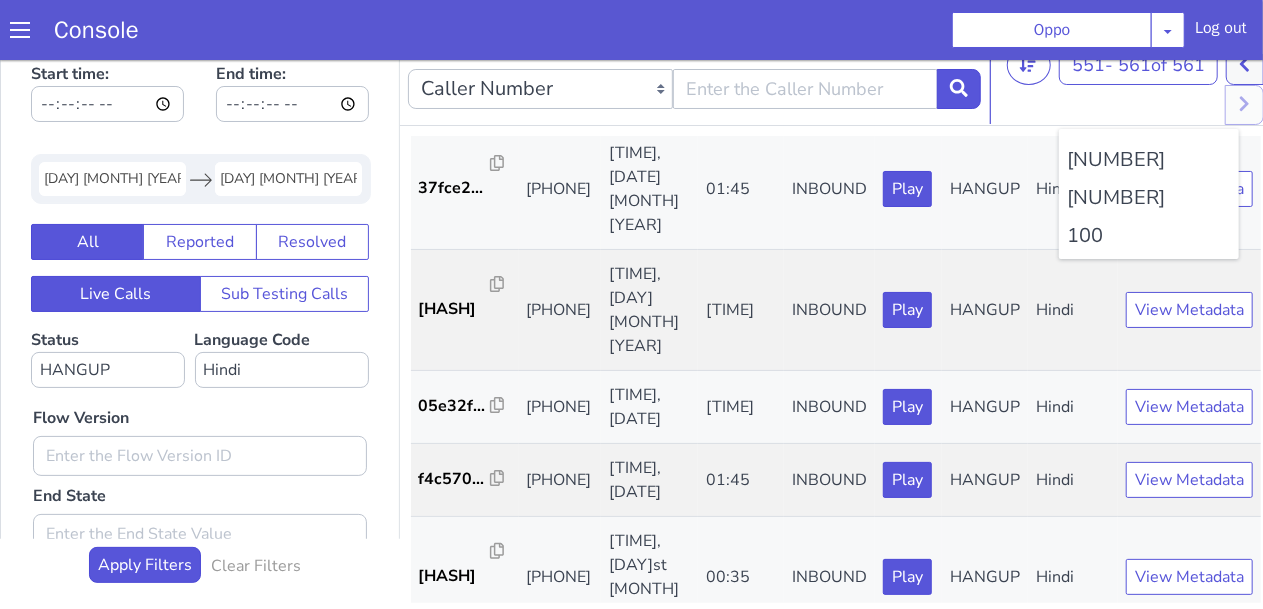 click on "100" at bounding box center [1149, 235] 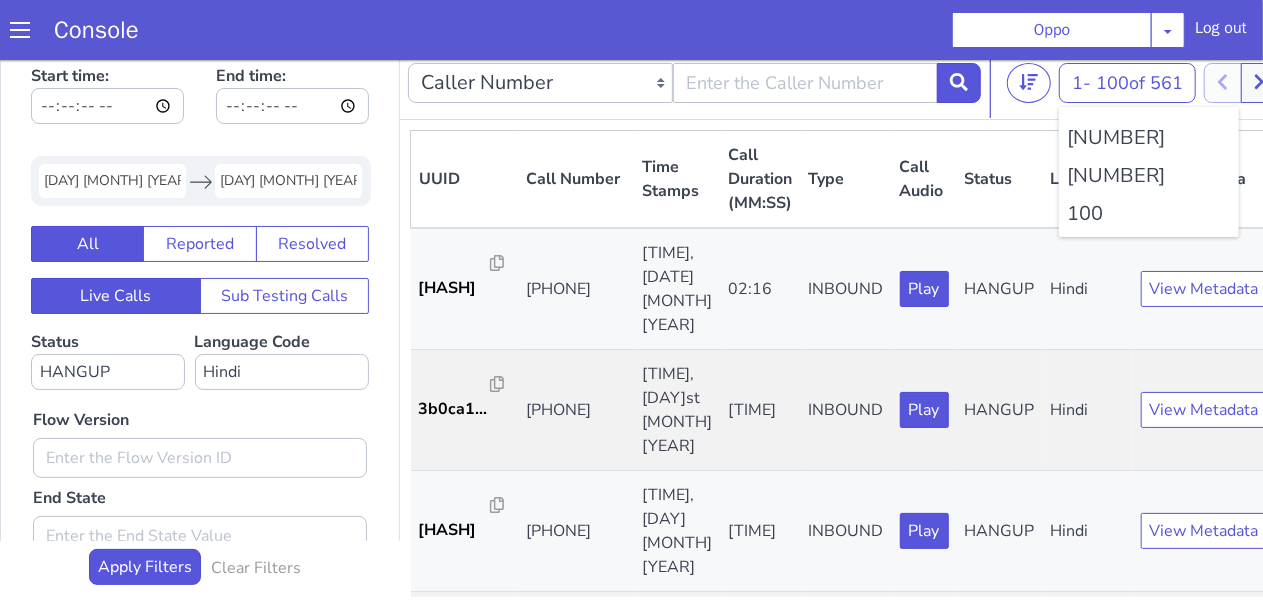 scroll, scrollTop: 10, scrollLeft: 0, axis: vertical 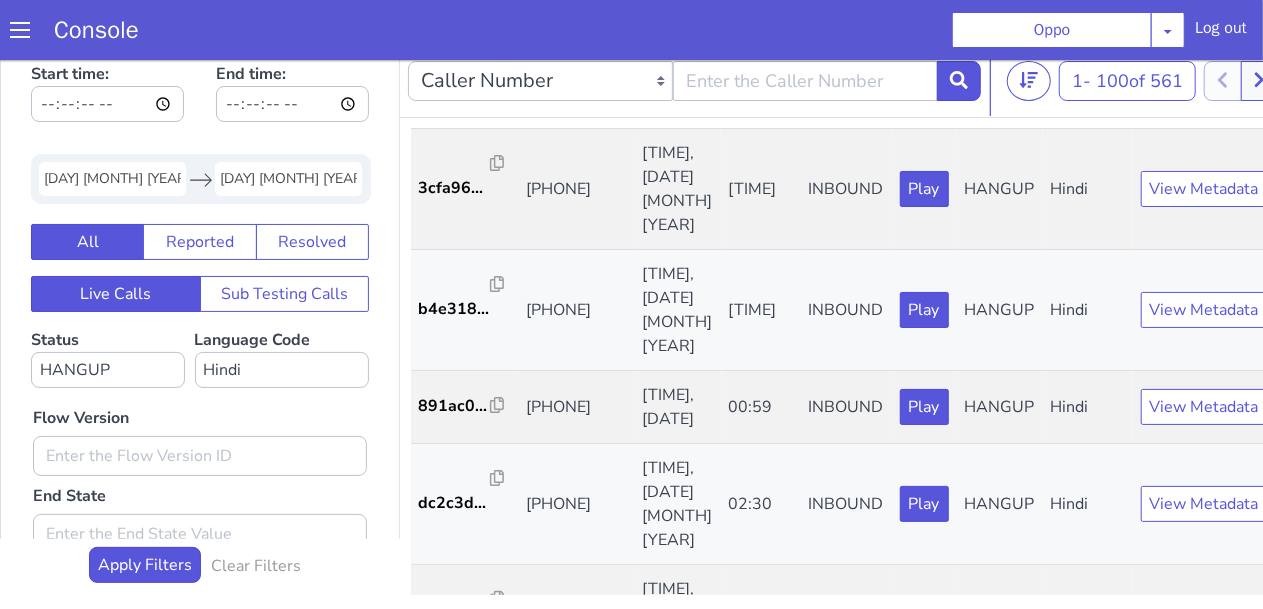 drag, startPoint x: 530, startPoint y: 333, endPoint x: 548, endPoint y: 331, distance: 18.110771 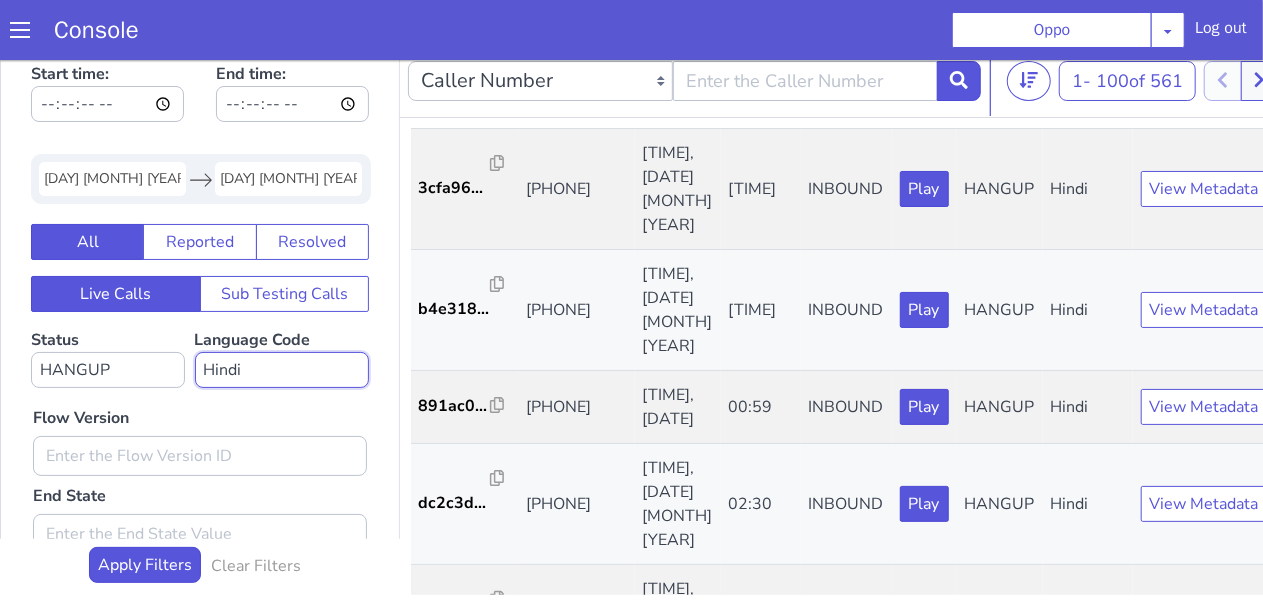 click on "No language selected Hindi English Tamil Telugu Kanada Marathi Malayalam Gujarati Bengali Indonesian Malay English US English GB" at bounding box center (282, 369) 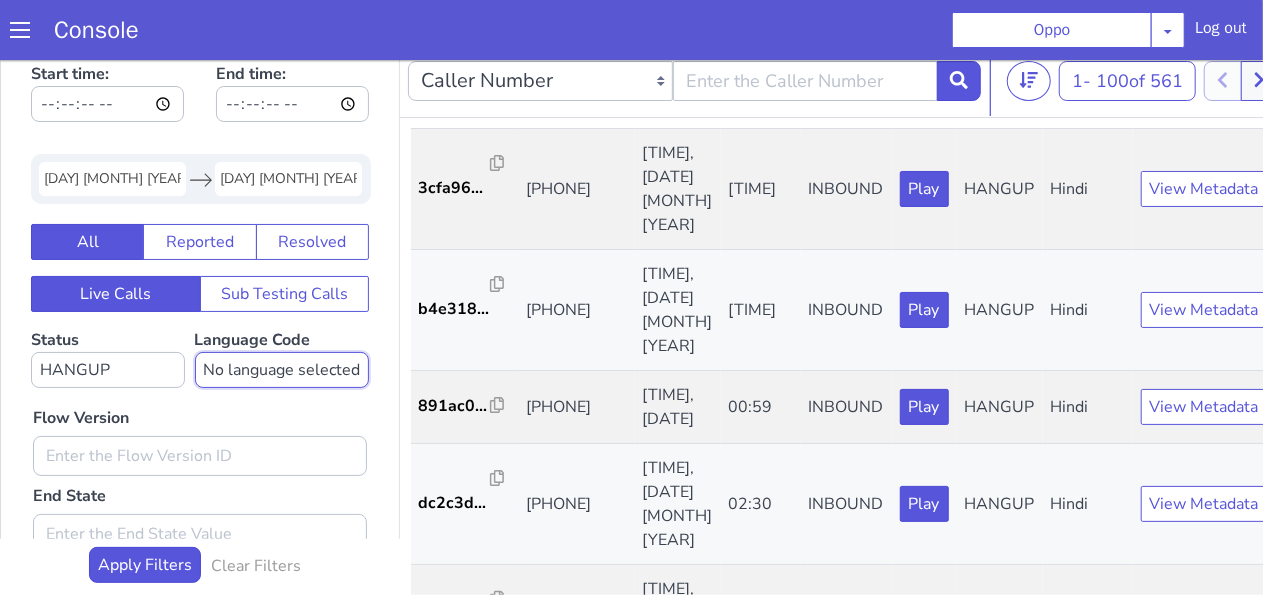 click on "No language selected Hindi English Tamil Telugu Kanada Marathi Malayalam Gujarati Bengali Indonesian Malay English US English GB" at bounding box center (282, 369) 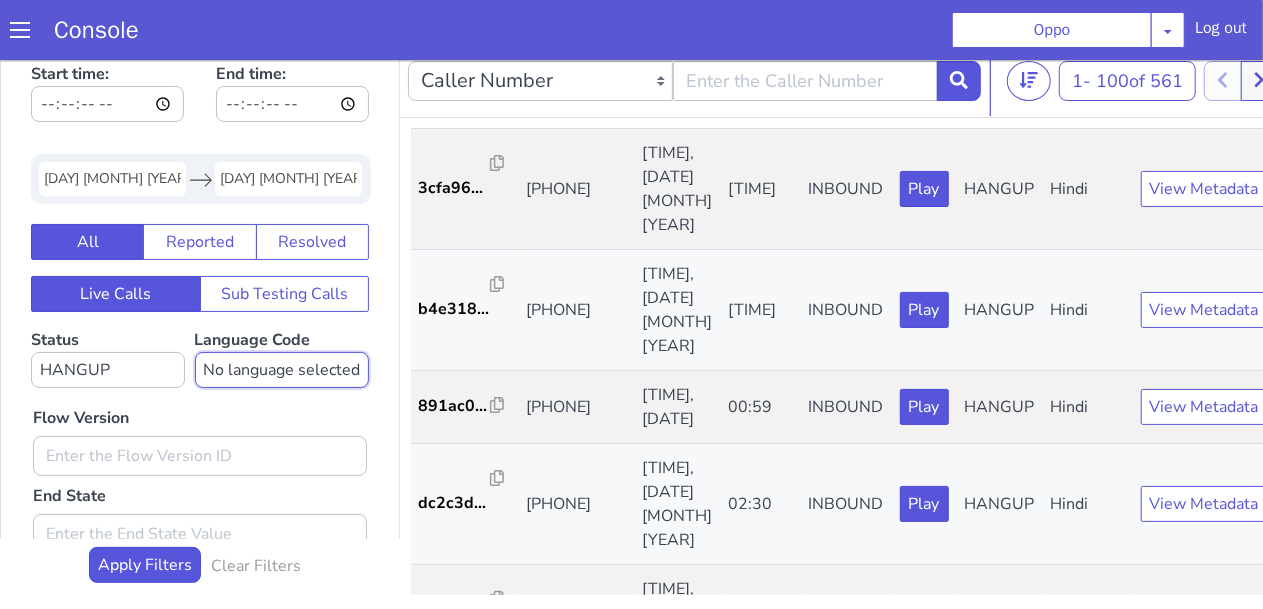 select on "hi" 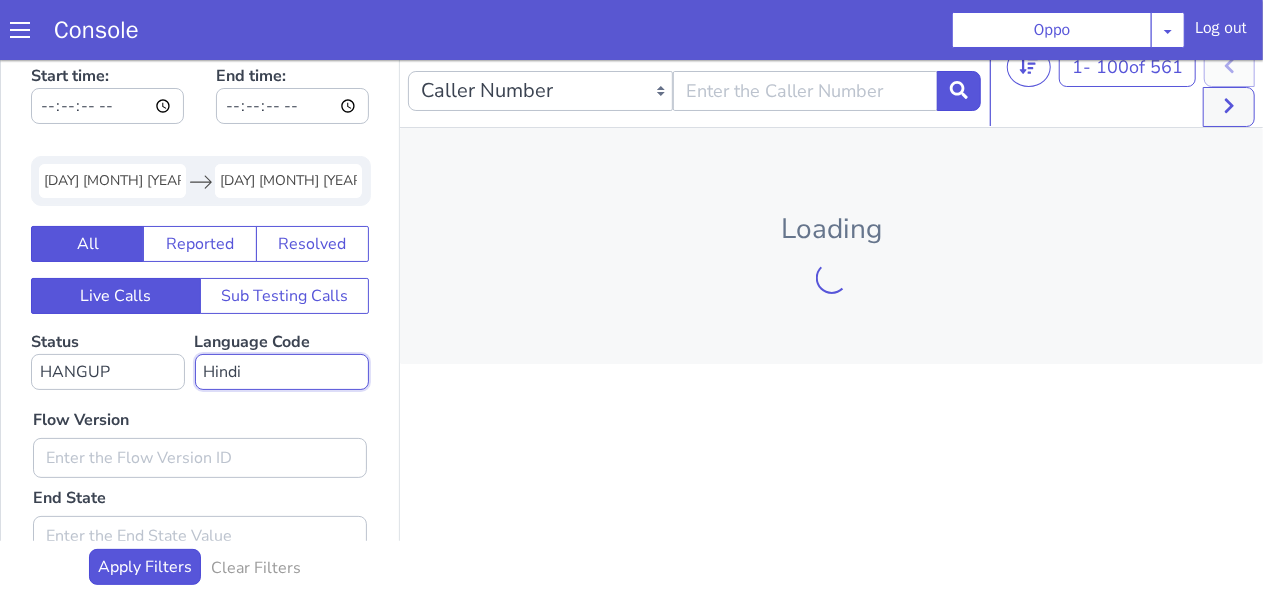 scroll, scrollTop: 10, scrollLeft: 0, axis: vertical 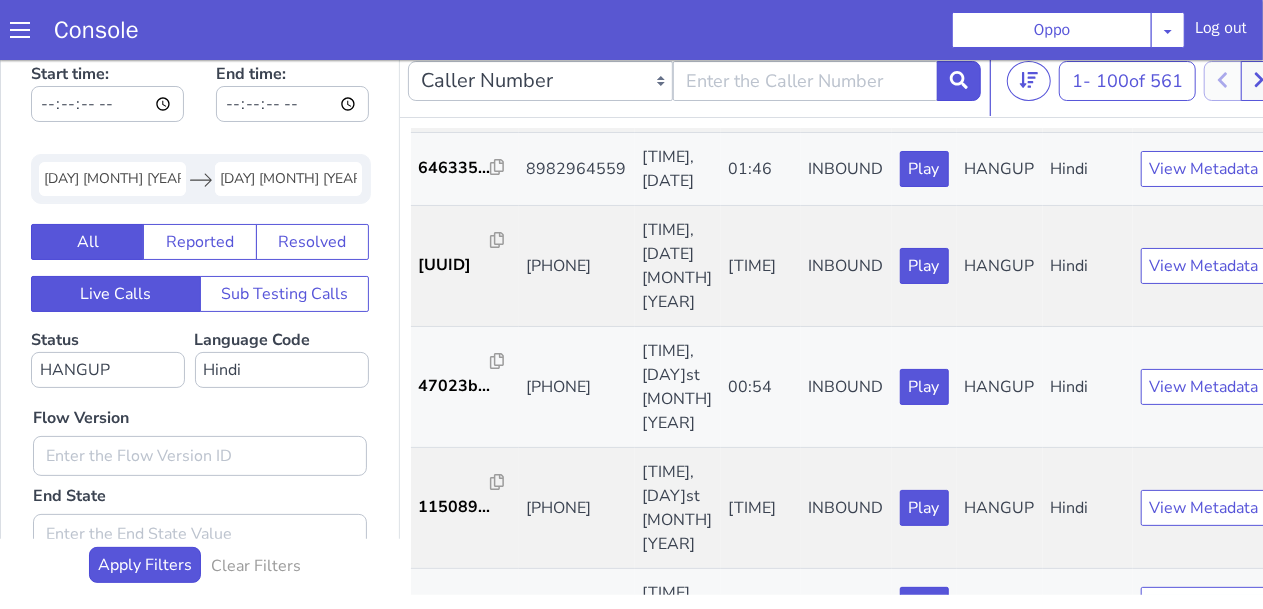 drag, startPoint x: 936, startPoint y: 366, endPoint x: 799, endPoint y: 111, distance: 289.47192 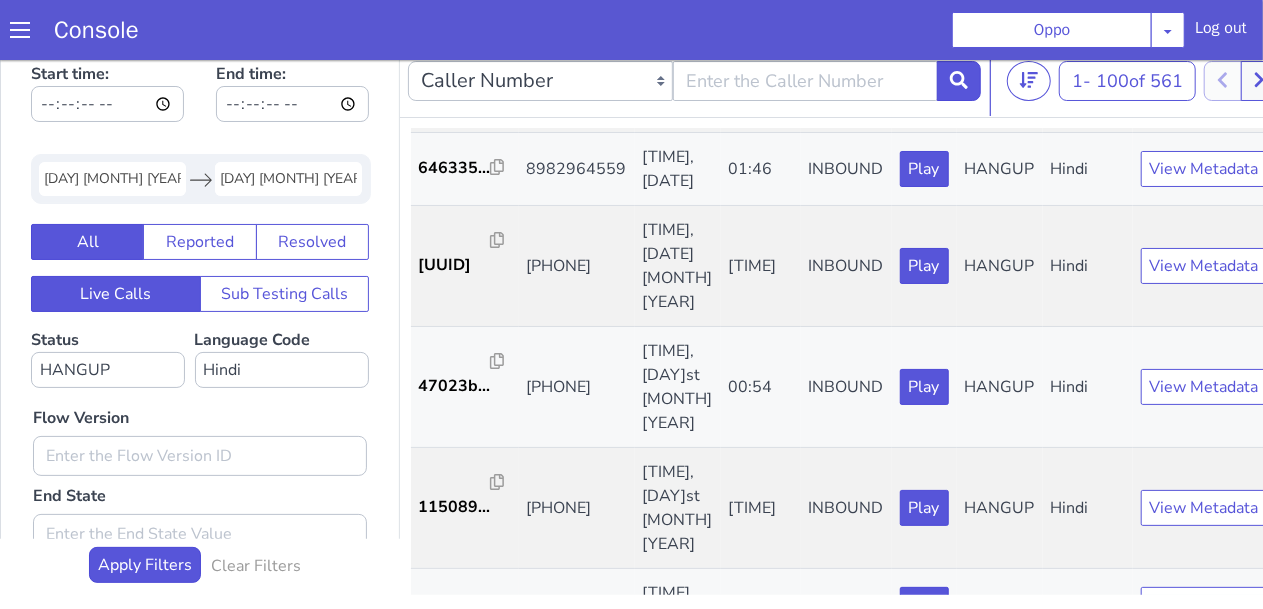 click on "[PHONE] [PHONE] [CUSTOM_PARAMETER] [NUMBER] - [NUMBER] of [NUMBER]" at bounding box center [843, 80] 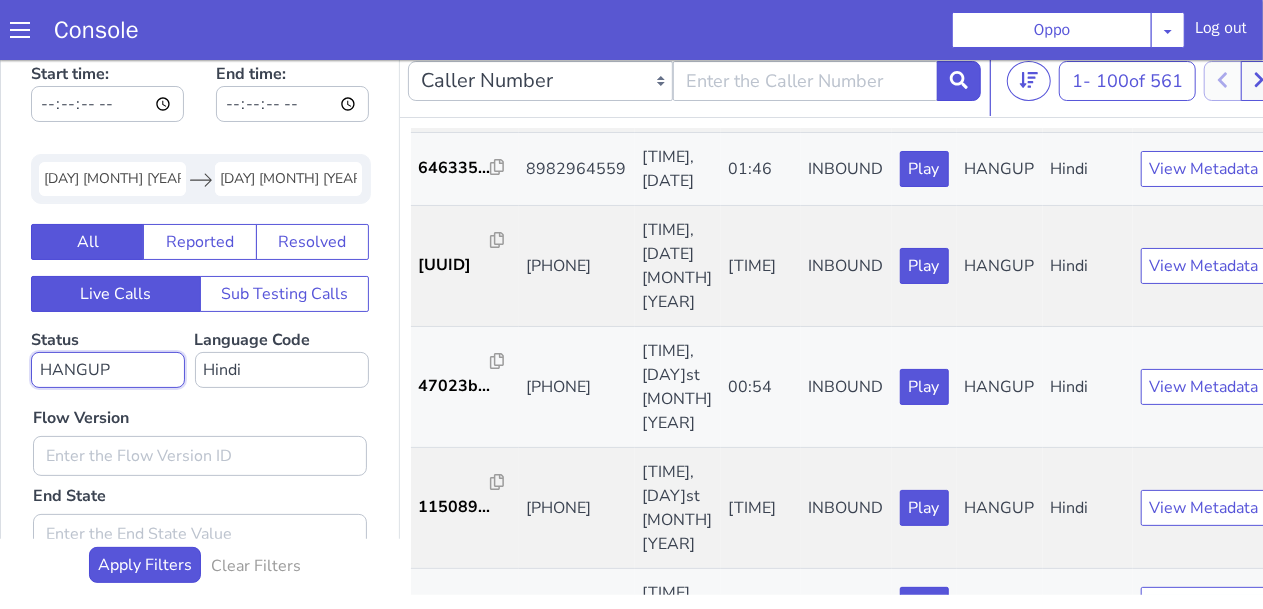 drag, startPoint x: 174, startPoint y: 362, endPoint x: 152, endPoint y: 368, distance: 22.803509 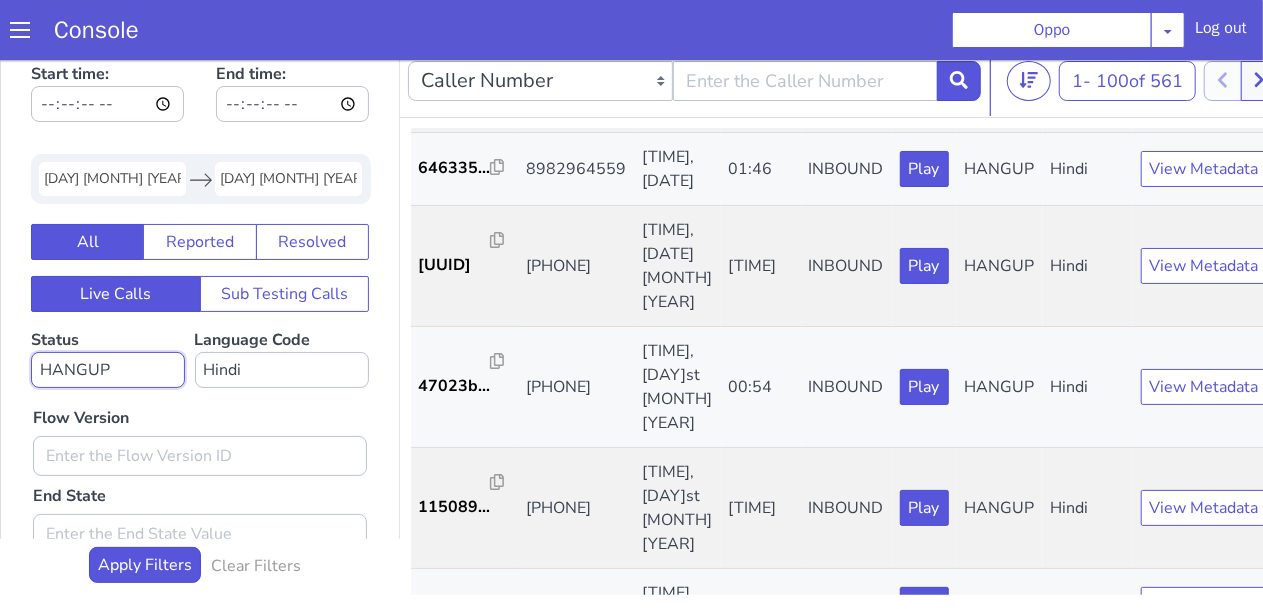 select on "USER_HANGUP" 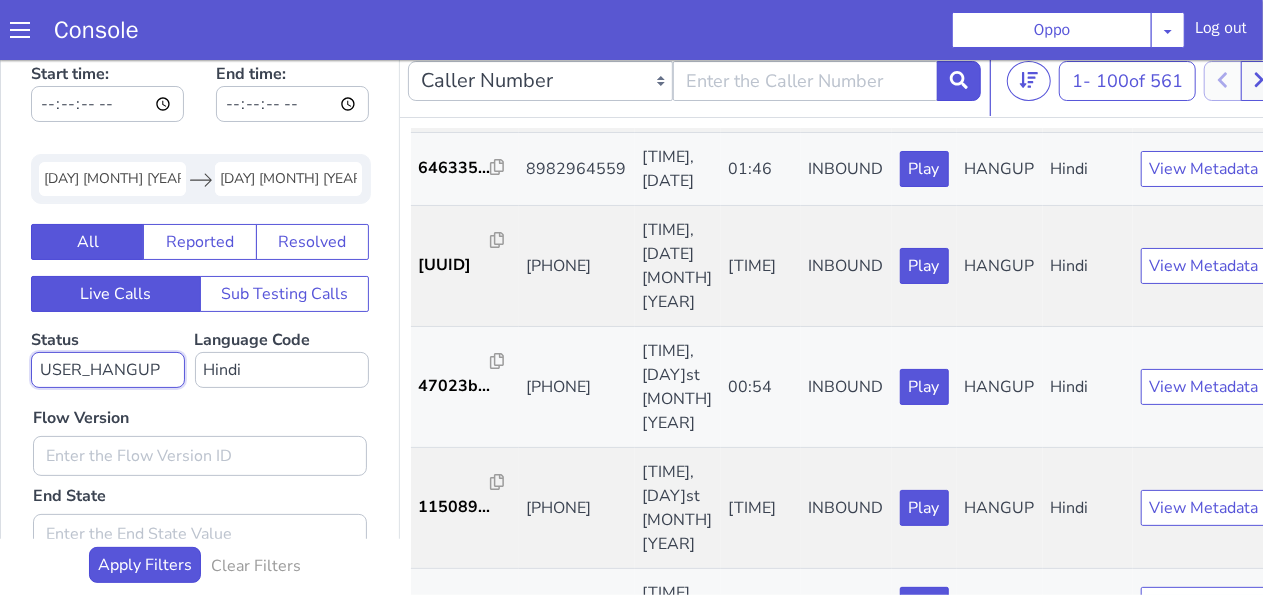 click on "No status selected HANGUP USER_HANGUP TRANSFER UNKNOWN" at bounding box center [108, 369] 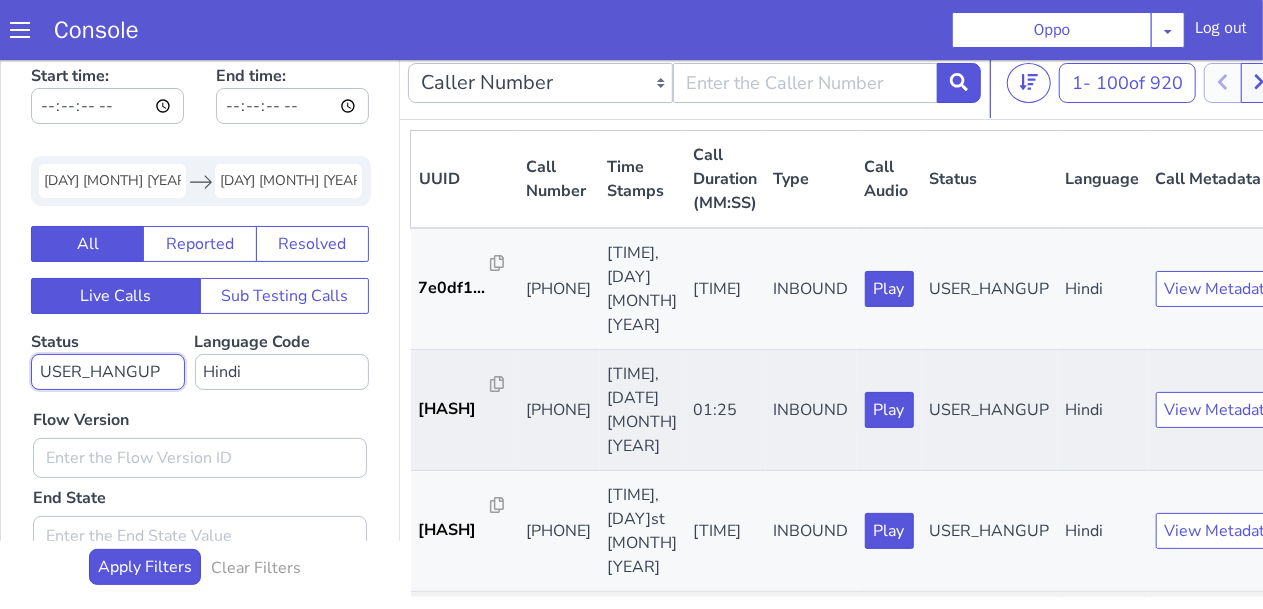scroll, scrollTop: 10, scrollLeft: 0, axis: vertical 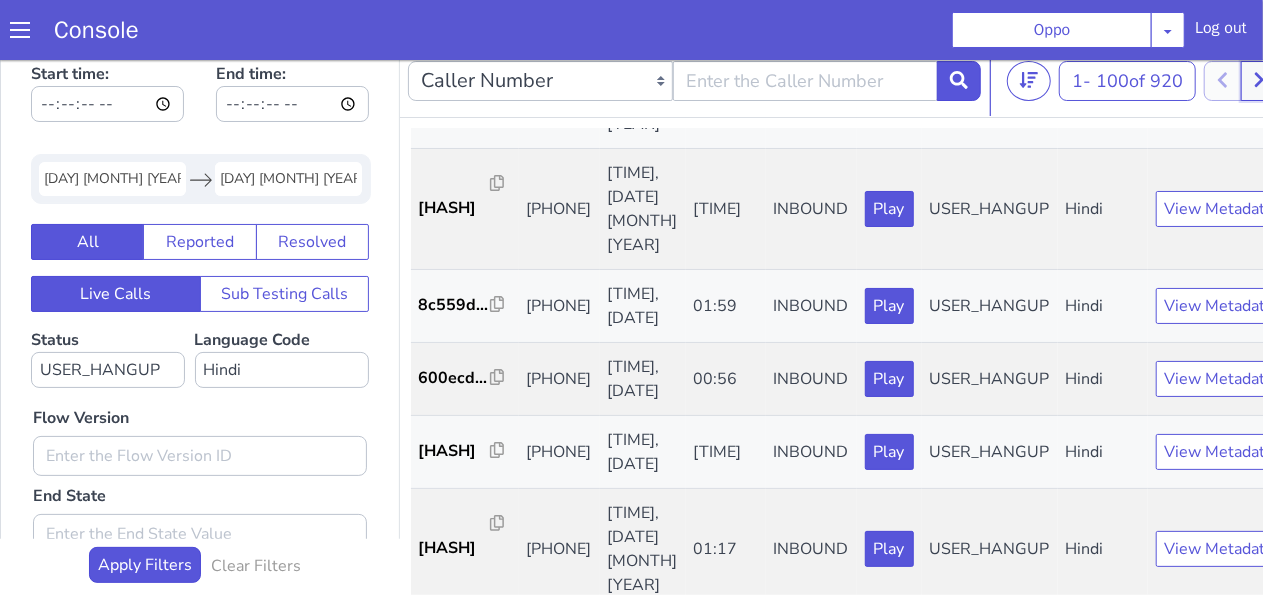 click at bounding box center [1259, 80] 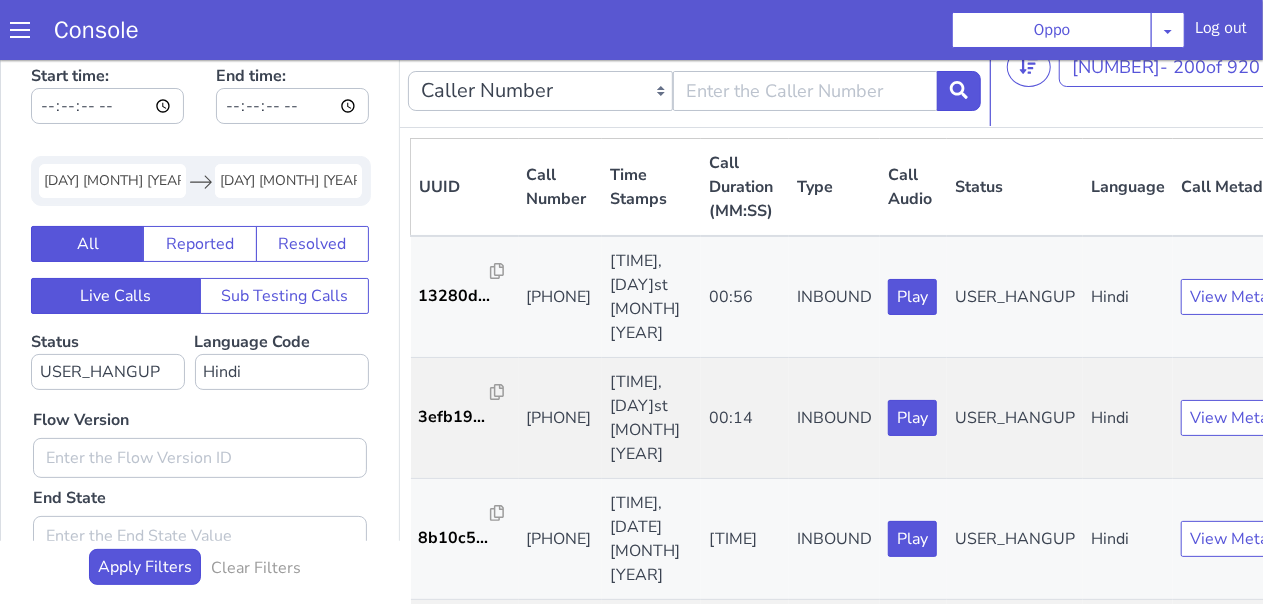 scroll, scrollTop: 10, scrollLeft: 0, axis: vertical 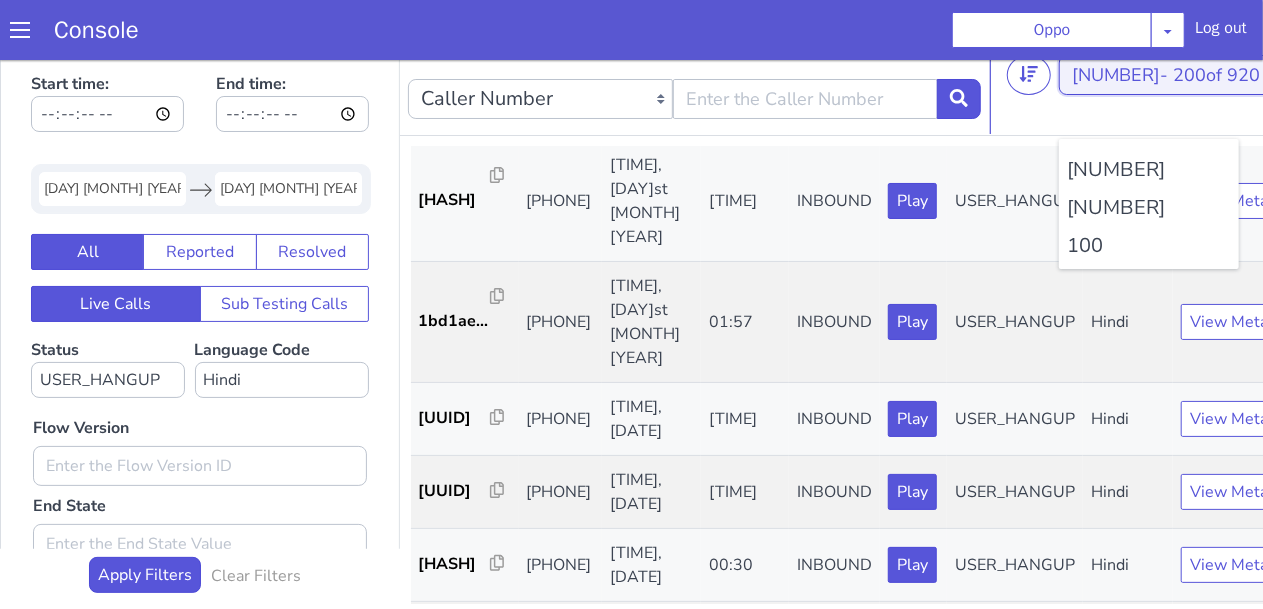 click on "200  of   920" at bounding box center [1216, 74] 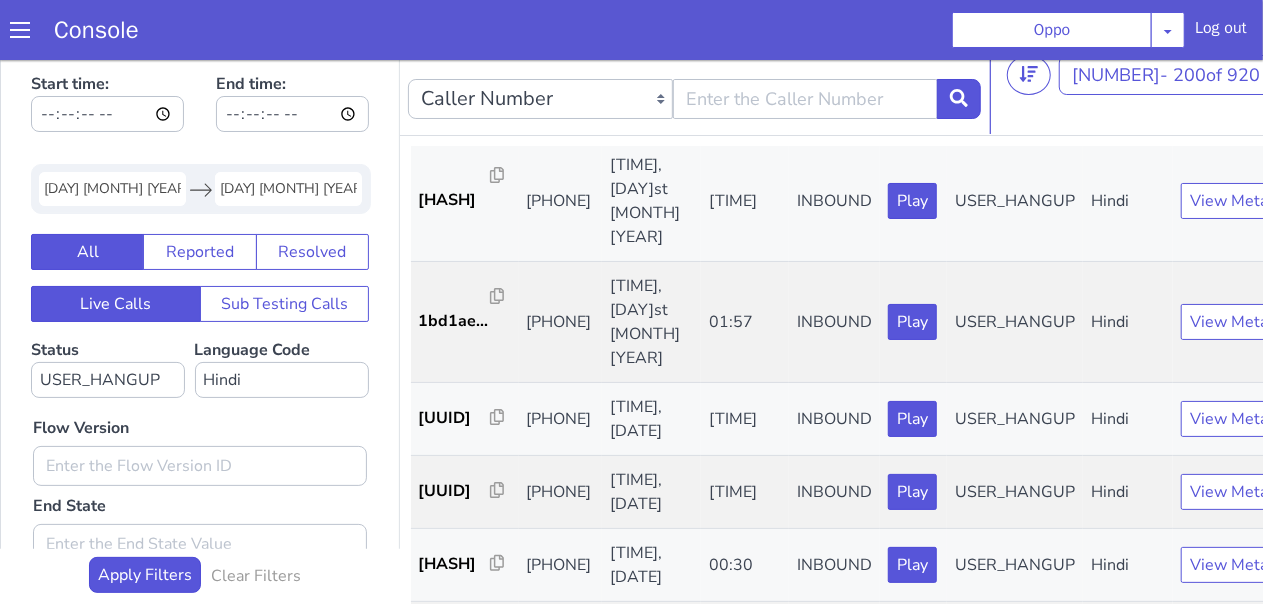 click on "Caller Number Call UUID Custom Parameter 101  -   200  of   920 20 50 100" at bounding box center (863, 94) 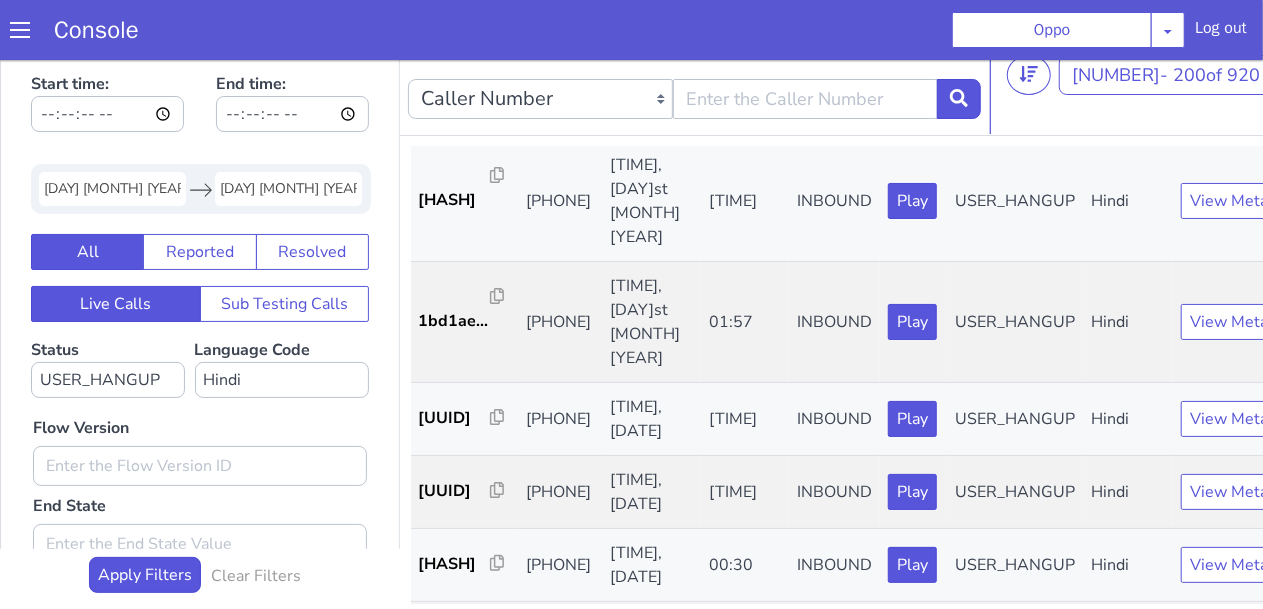 drag, startPoint x: 1216, startPoint y: 65, endPoint x: 1158, endPoint y: 68, distance: 58.077534 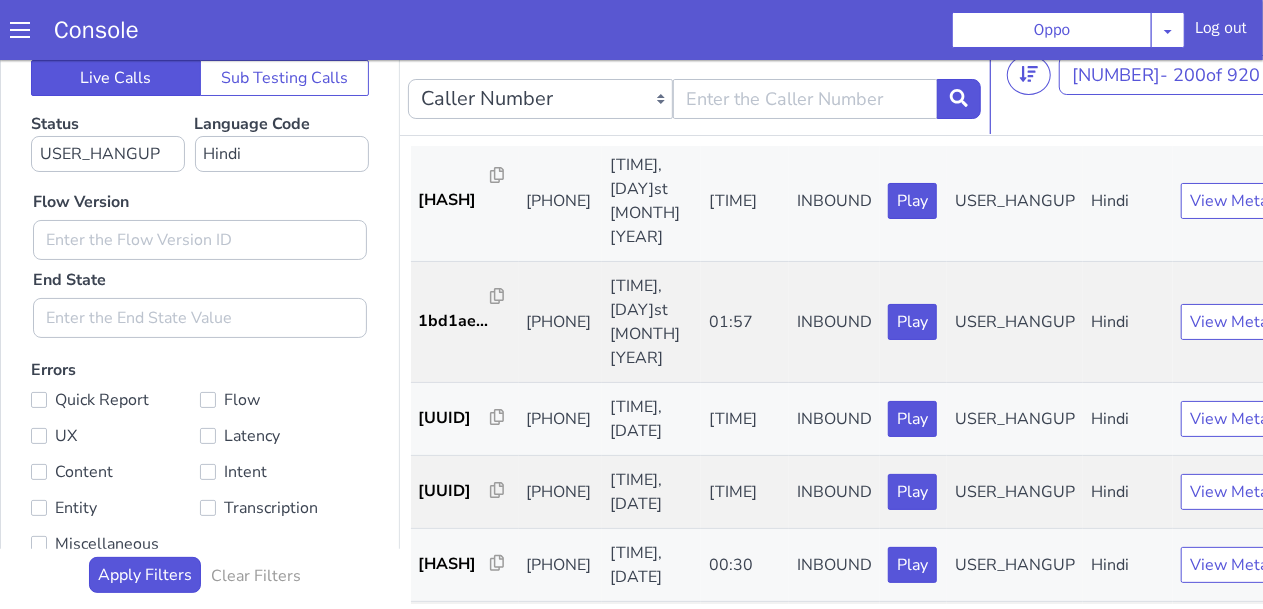 scroll, scrollTop: 0, scrollLeft: 0, axis: both 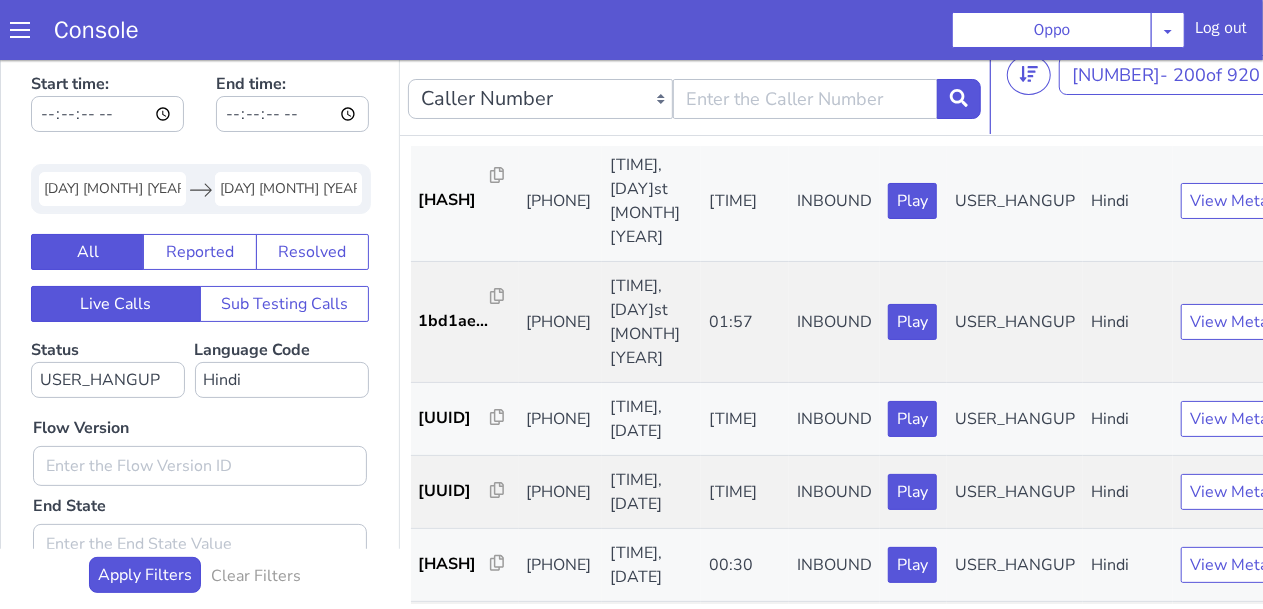 drag, startPoint x: 1076, startPoint y: 585, endPoint x: 1015, endPoint y: 587, distance: 61.03278 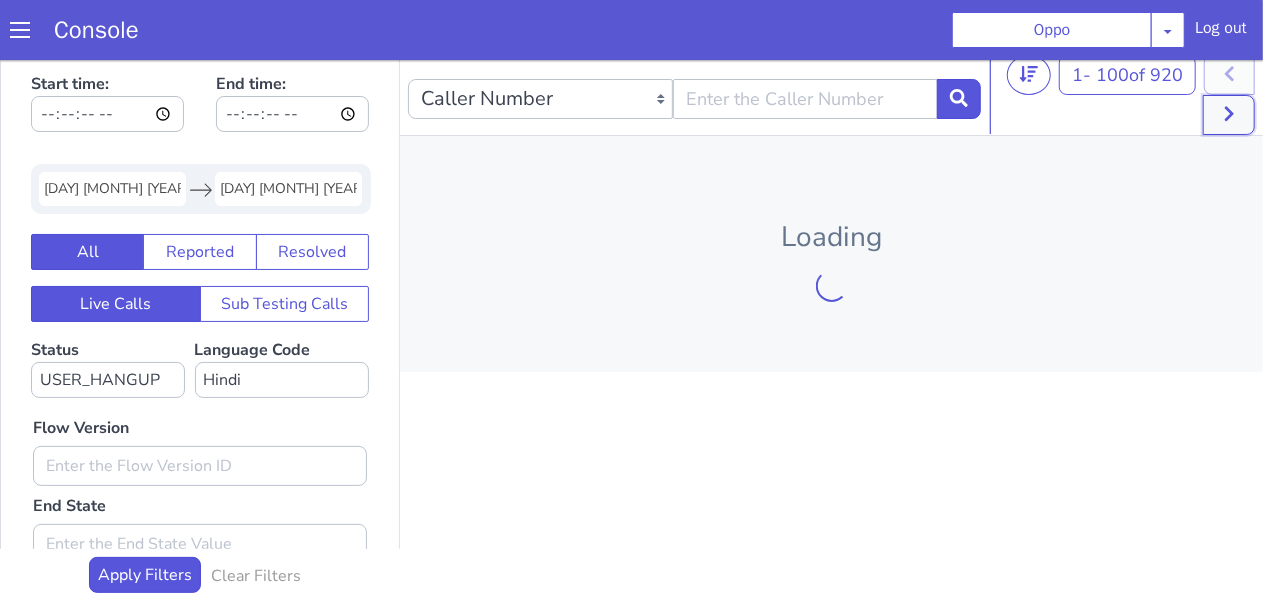 click on "Caller Number Call UUID Custom Parameter 1 - 100 of 920" at bounding box center (831, 94) 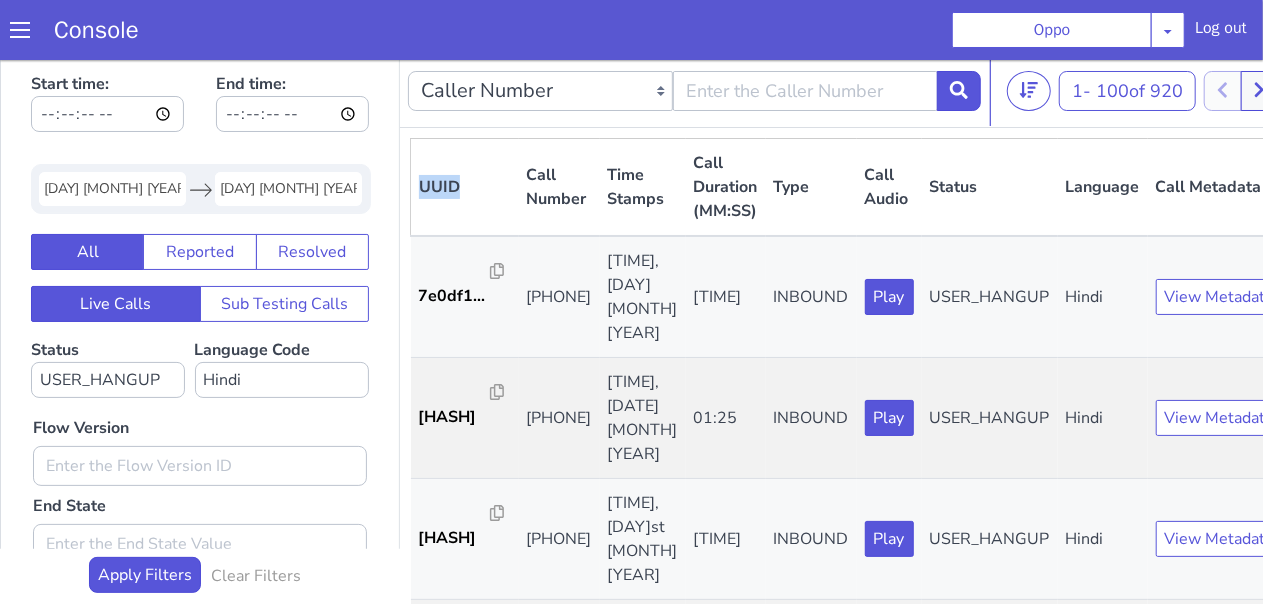 click on "Caller Number Call UUID Custom Parameter 1 - 100 of 920" at bounding box center (850, 90) 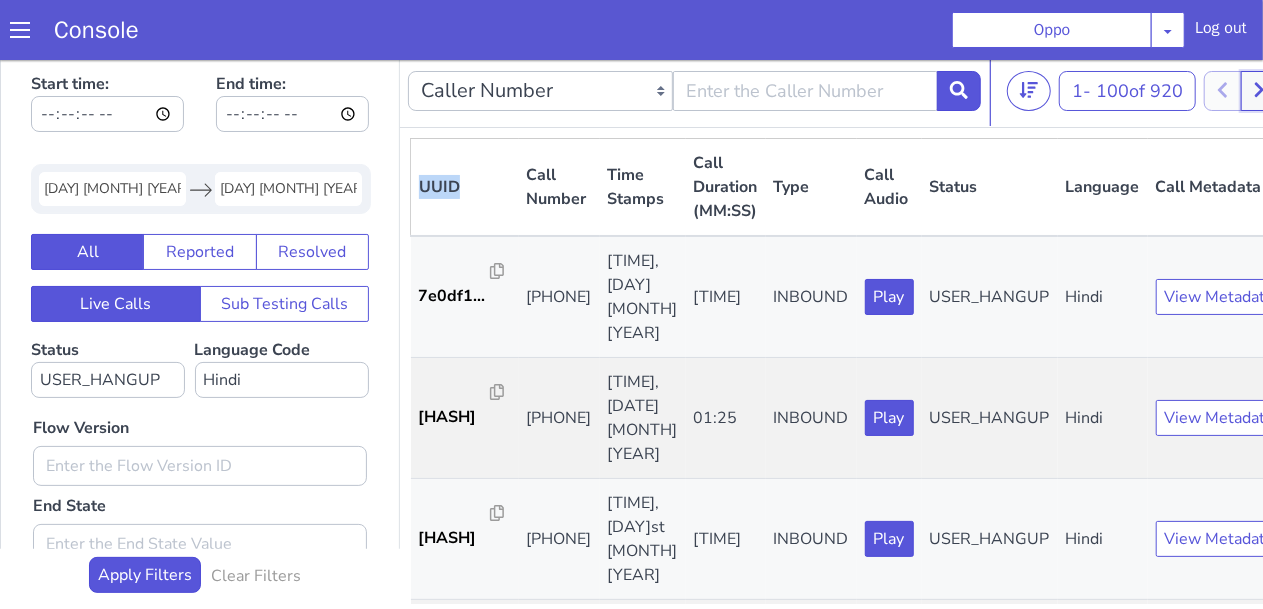 click at bounding box center (1259, 90) 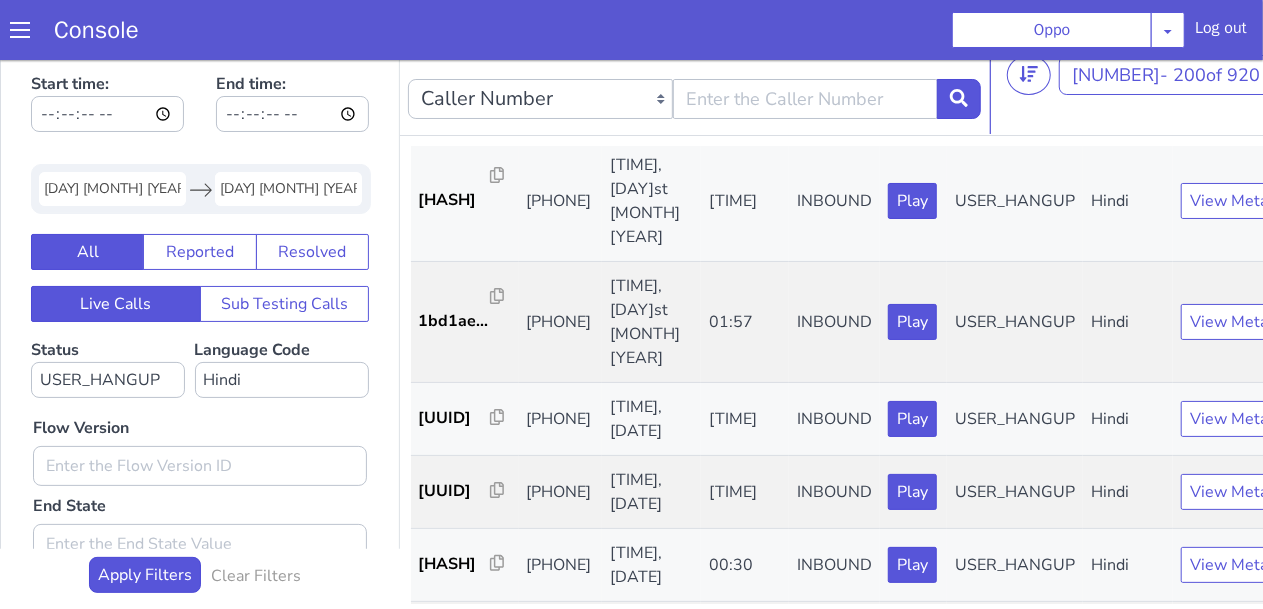 scroll, scrollTop: 2910, scrollLeft: 0, axis: vertical 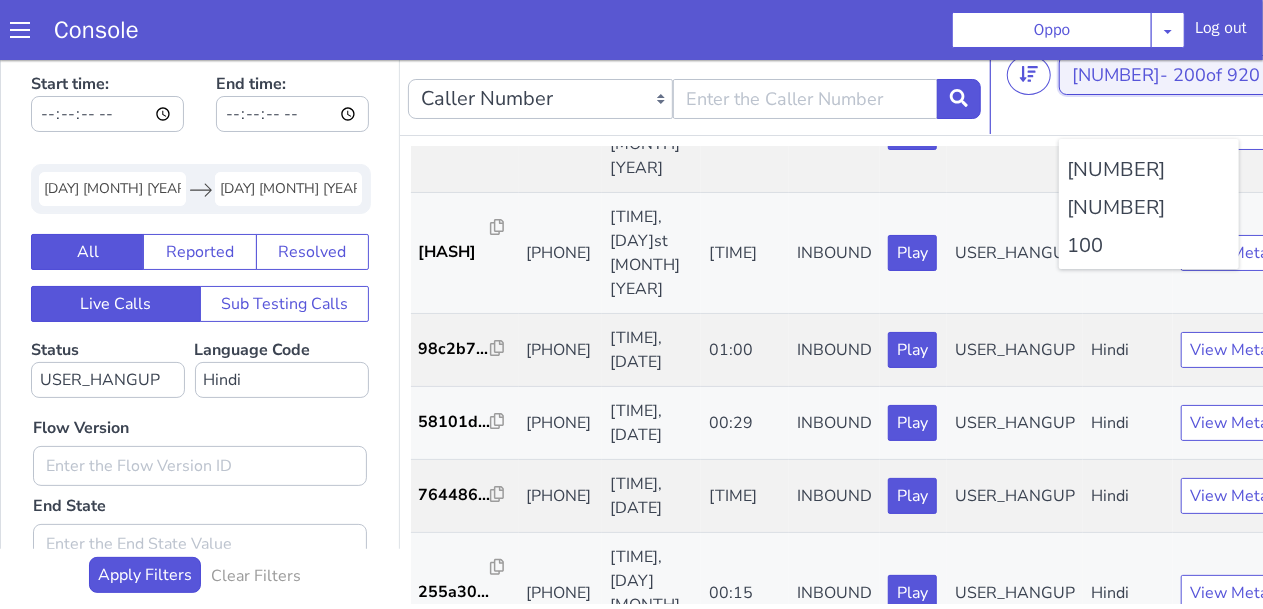 click on "101 - 200 of 920" at bounding box center (1166, 94) 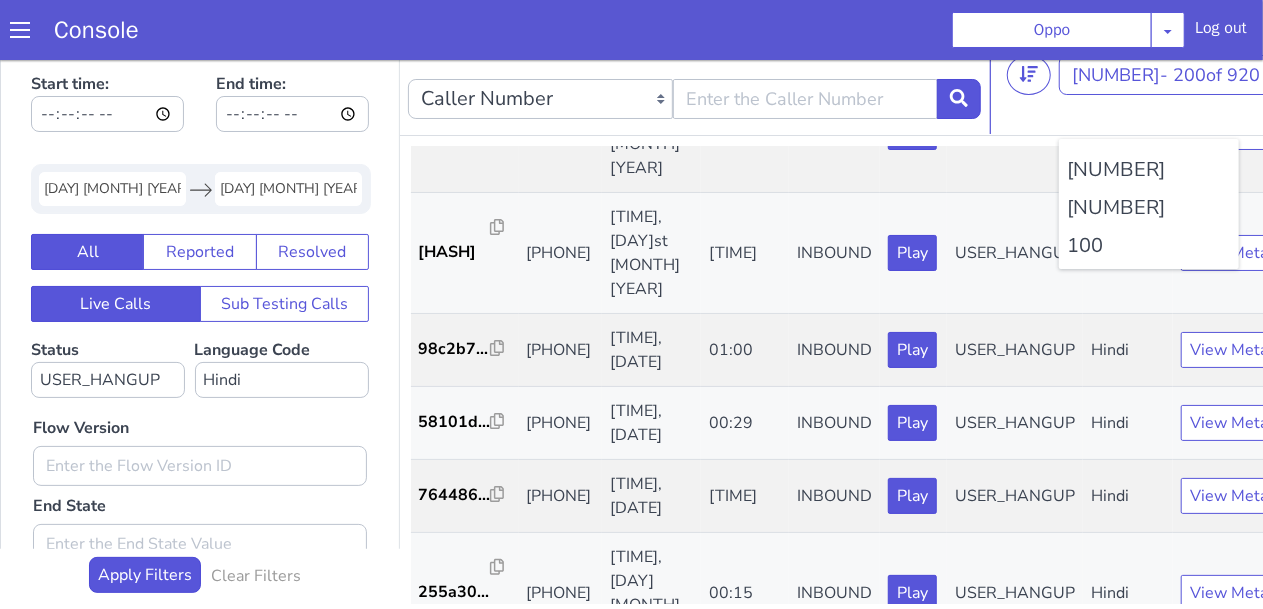 click on "100" at bounding box center [1149, 245] 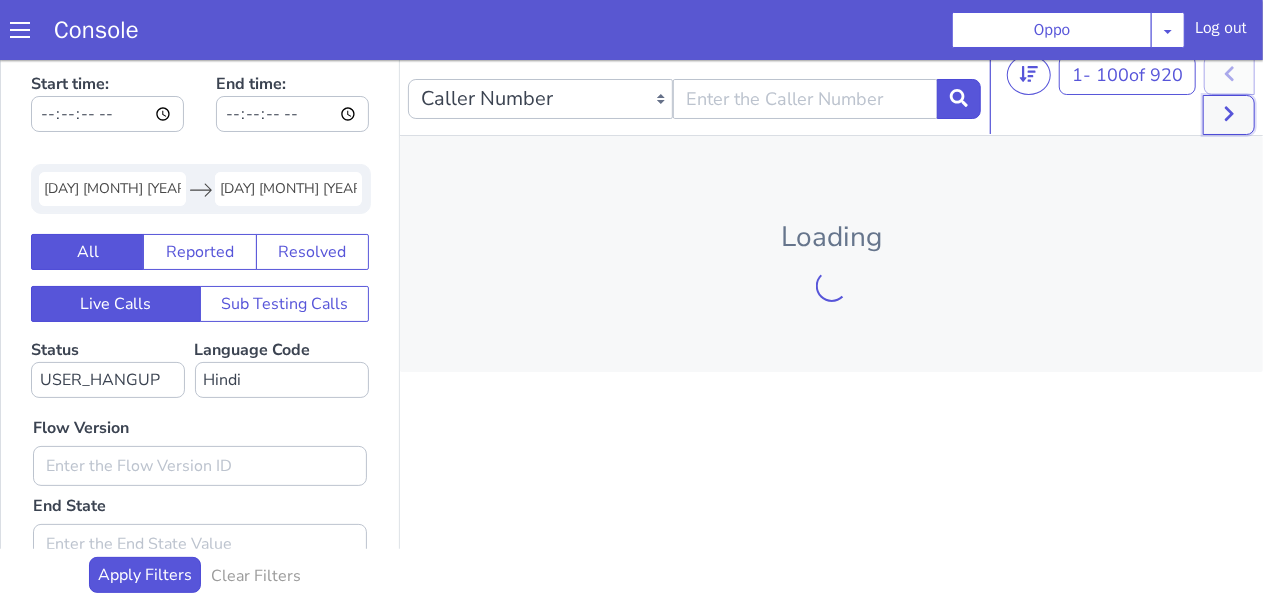 click at bounding box center [1229, 114] 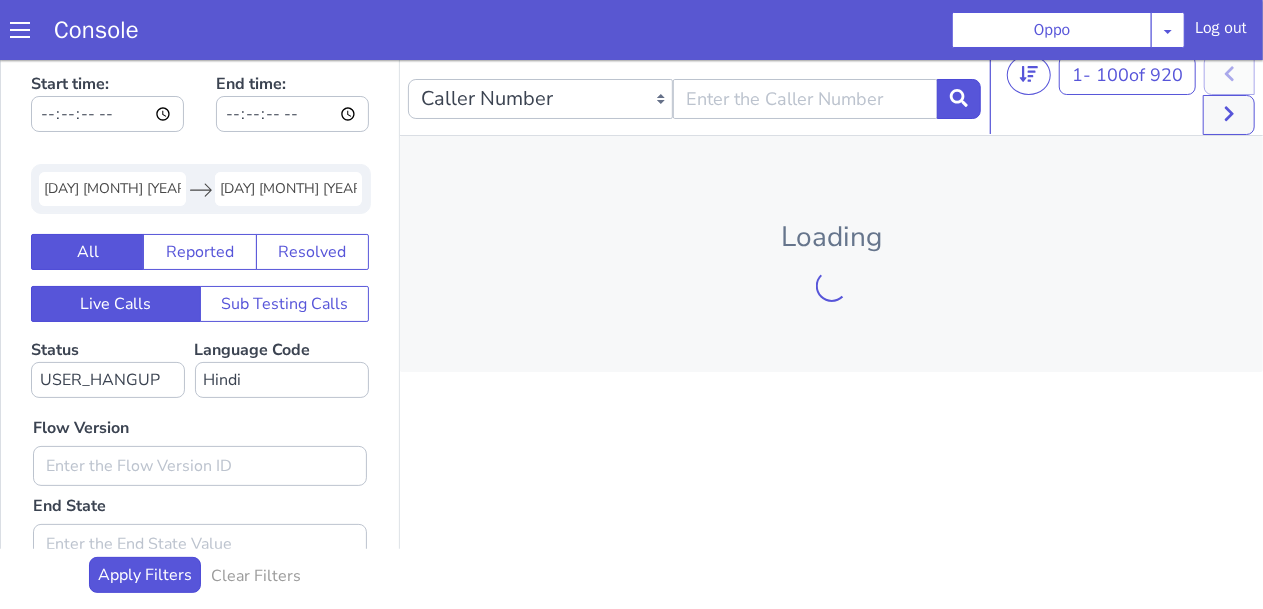 click on "[NUMBER] - [NUMBER] of [NUMBER] [NUMBER] [NUMBER]" at bounding box center [1131, 94] 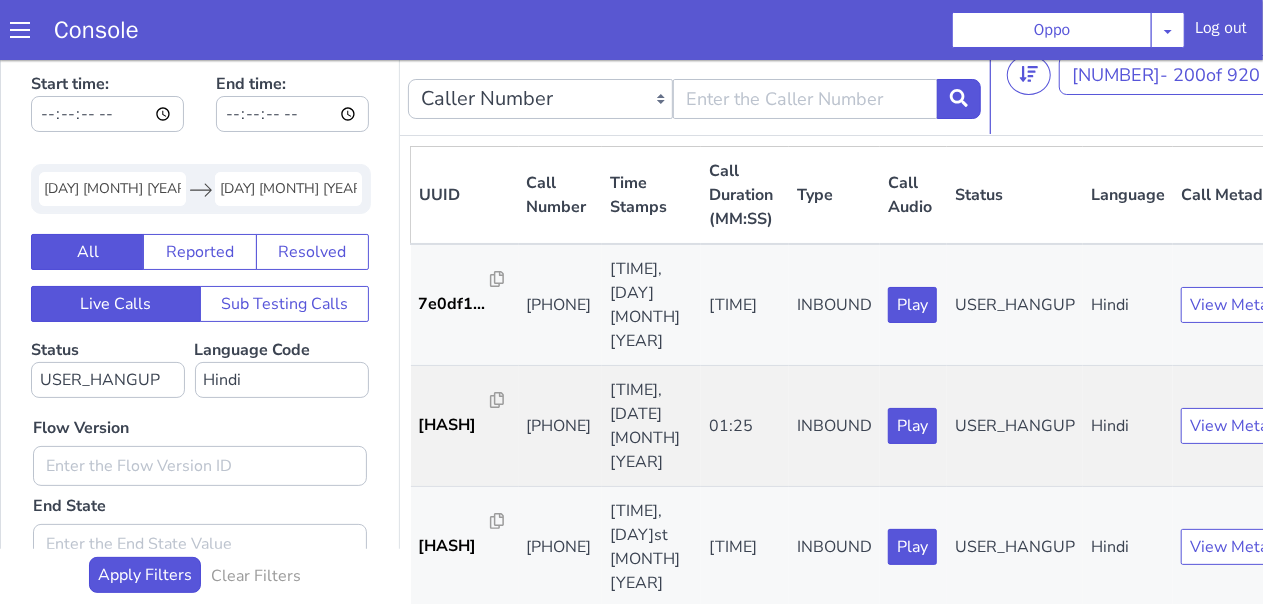 click on "Caller Number Call UUID Custom Parameter 101  -   200  of   920 20 50 100" at bounding box center (863, 94) 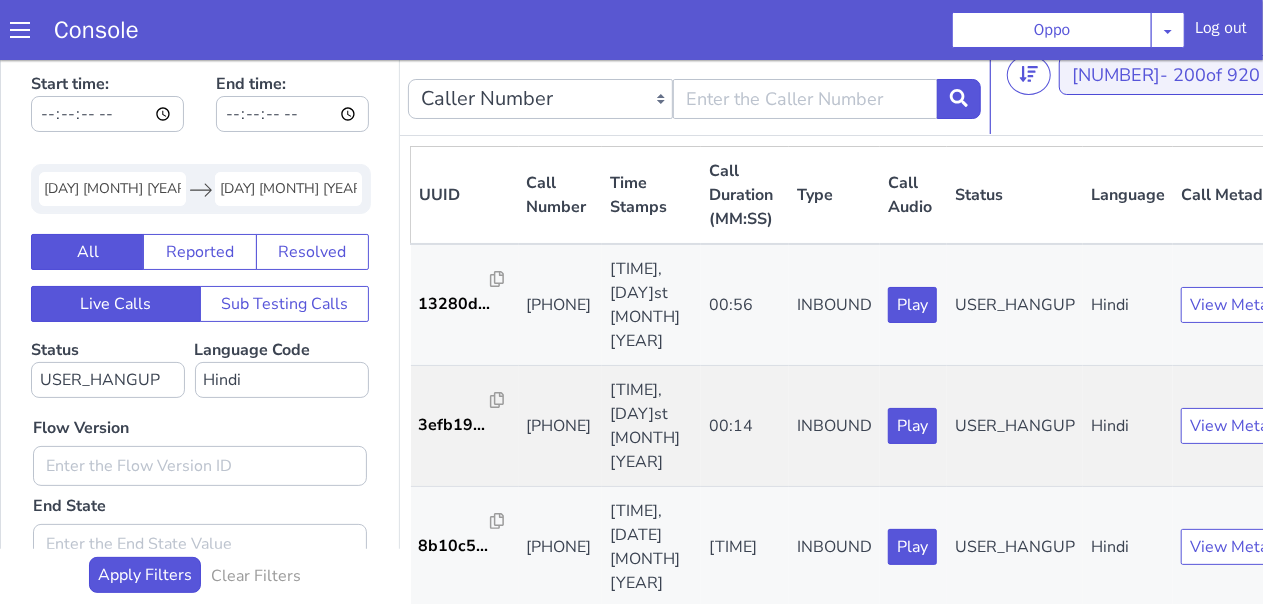 drag, startPoint x: 1232, startPoint y: 66, endPoint x: 1178, endPoint y: 73, distance: 54.451813 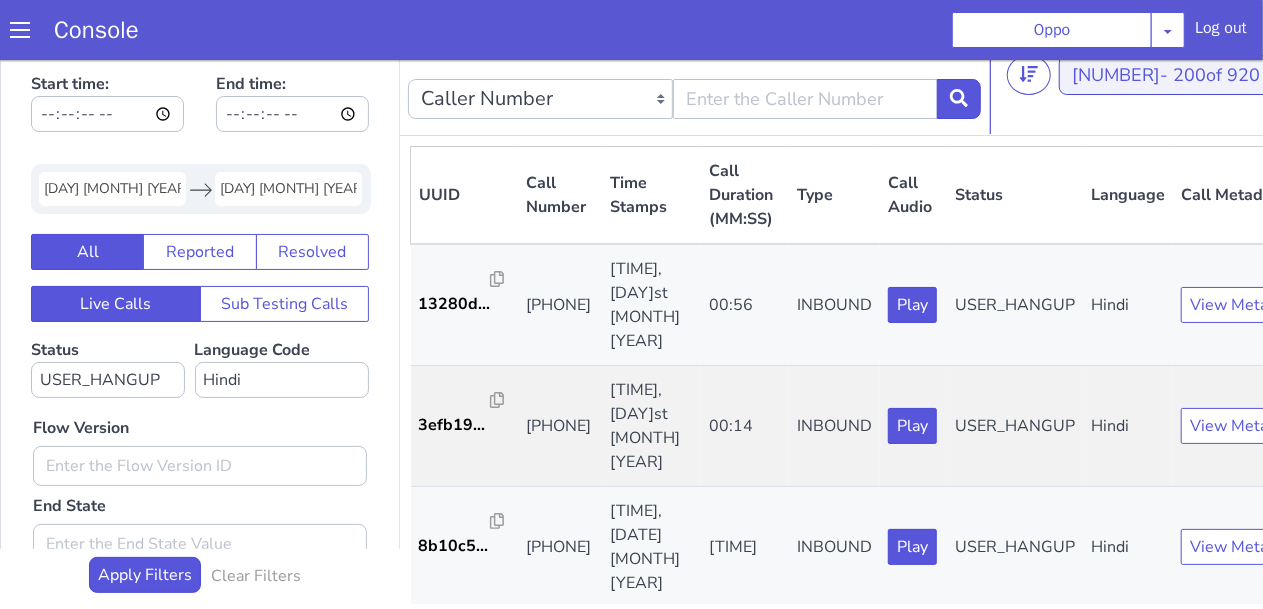 click on "Caller Number Call UUID Custom Parameter 101  -   200  of   920 20 50 100" at bounding box center [863, 94] 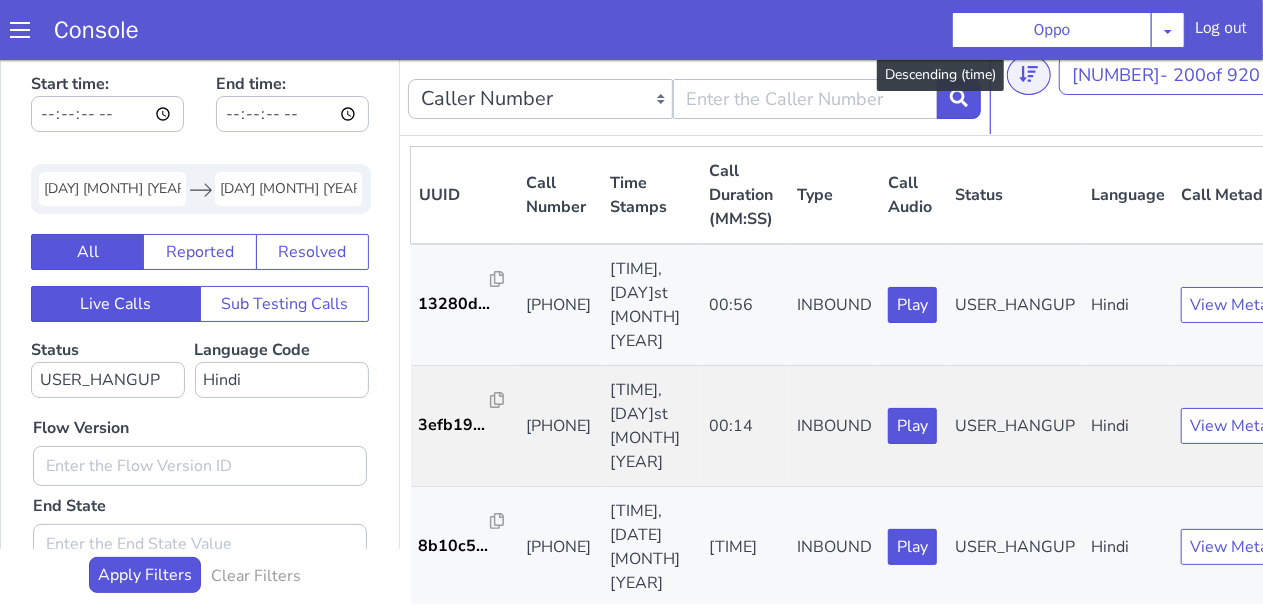 scroll, scrollTop: 0, scrollLeft: 0, axis: both 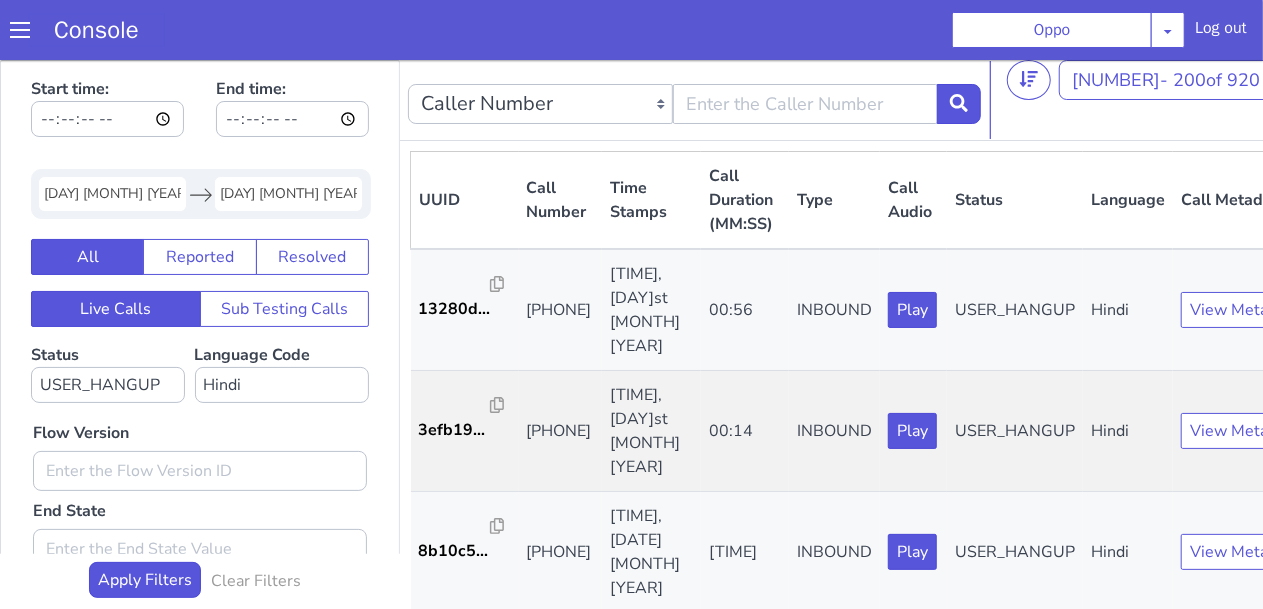 click on "Console" at bounding box center (96, 30) 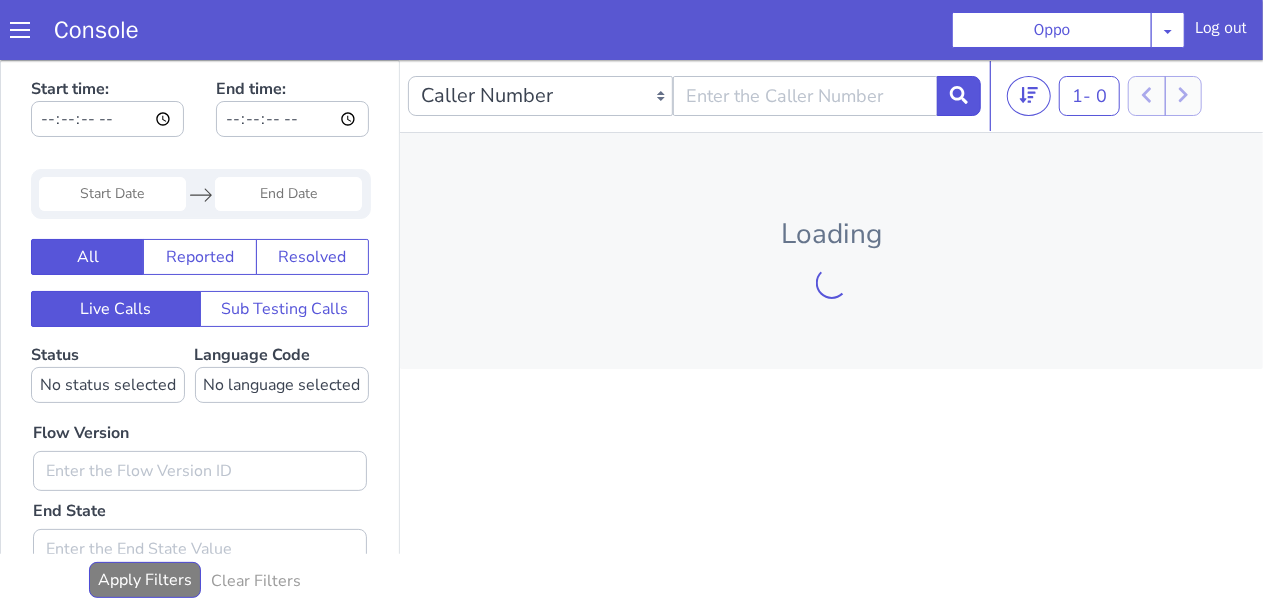 scroll, scrollTop: 0, scrollLeft: 0, axis: both 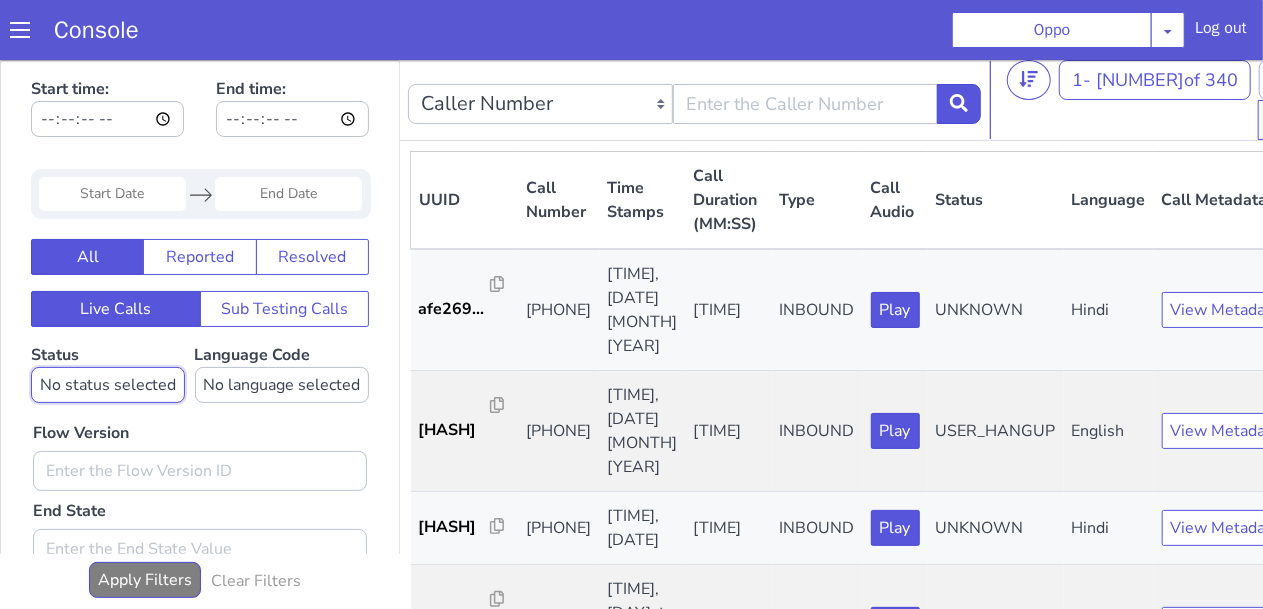 click on "No status selected HANGUP USER_HANGUP TRANSFER UNKNOWN" at bounding box center (295, 118) 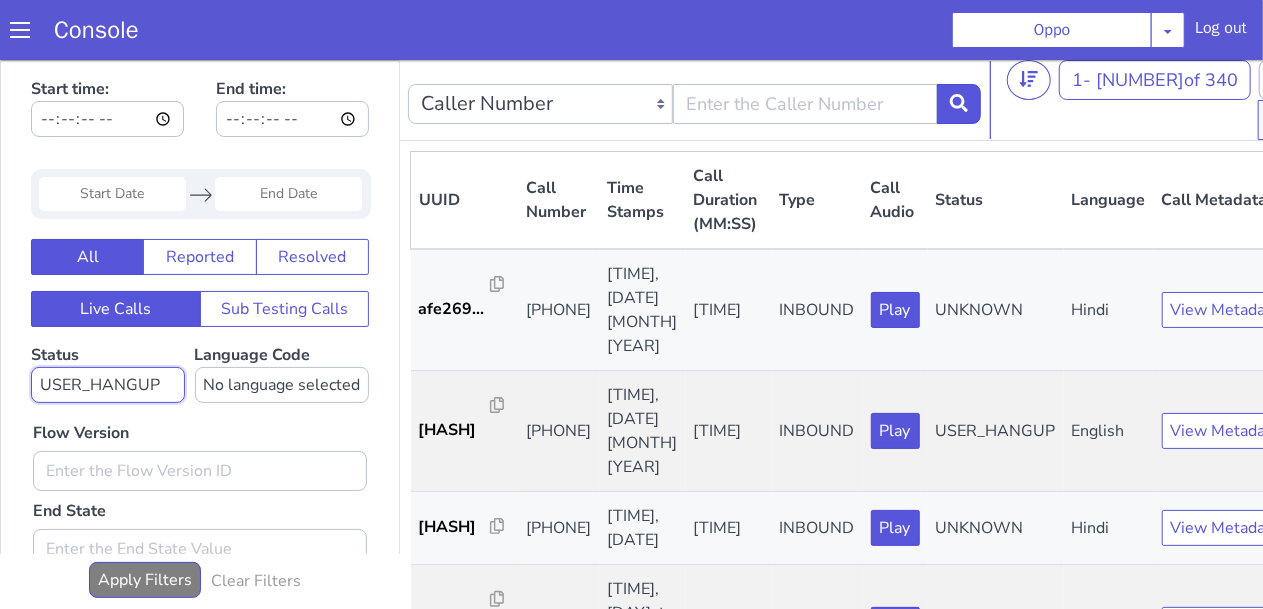 click on "No status selected HANGUP USER_HANGUP TRANSFER UNKNOWN" at bounding box center (220, 194) 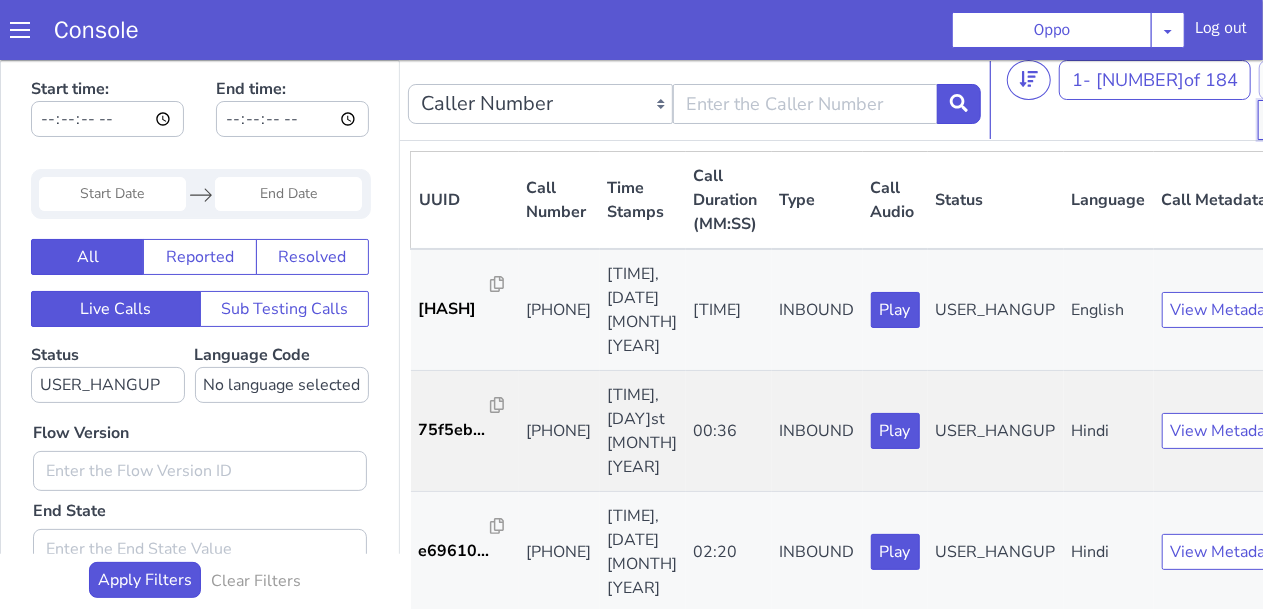 click at bounding box center (1320, 30) 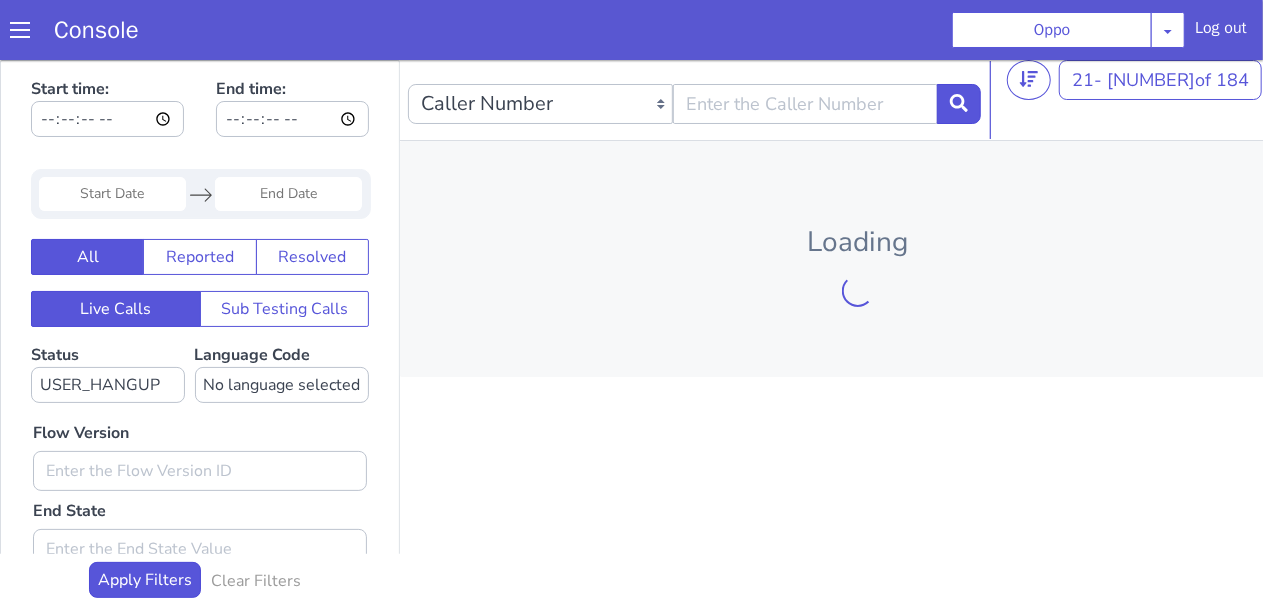 click at bounding box center (1288, 119) 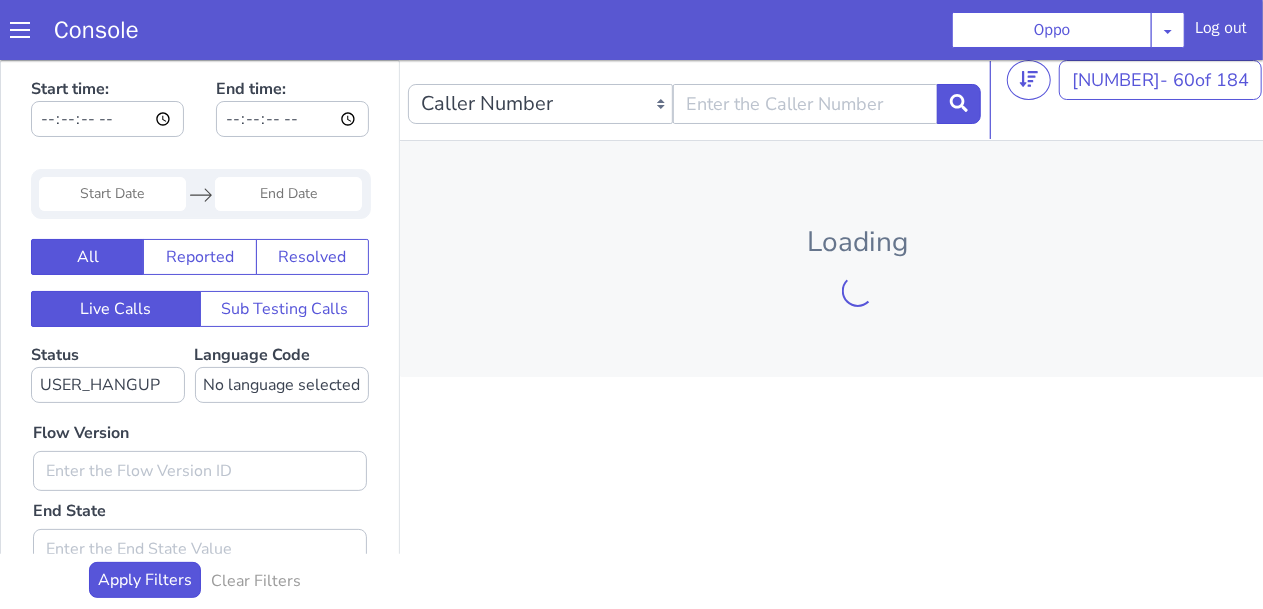 click at bounding box center (1288, 79) 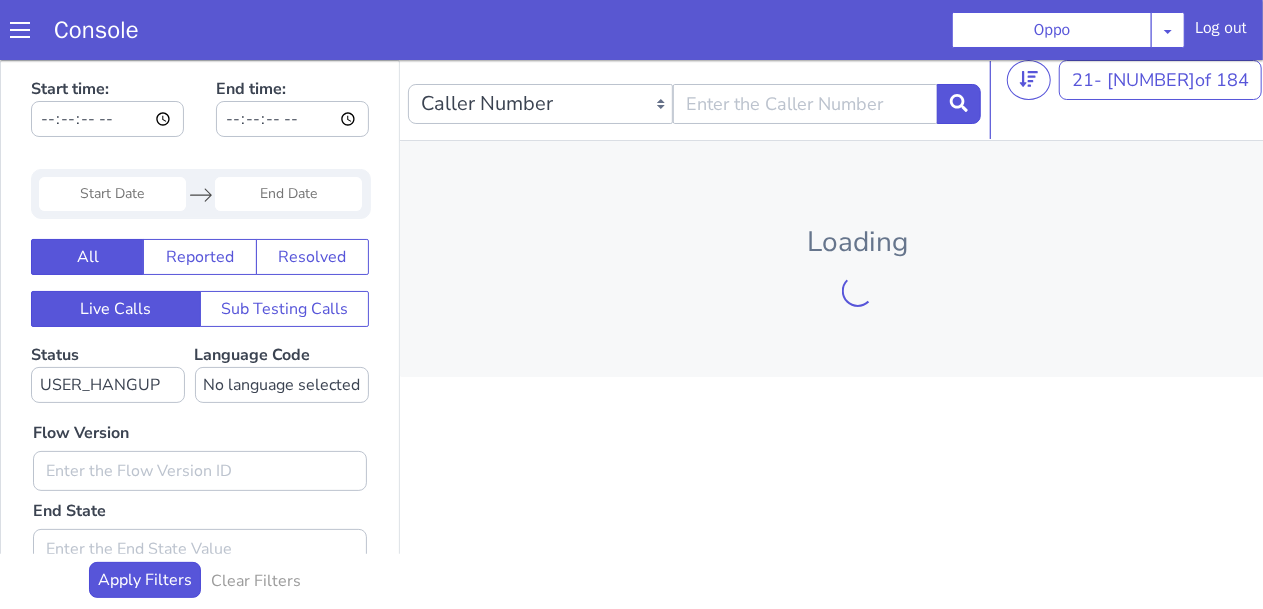 click at bounding box center (1330, 30) 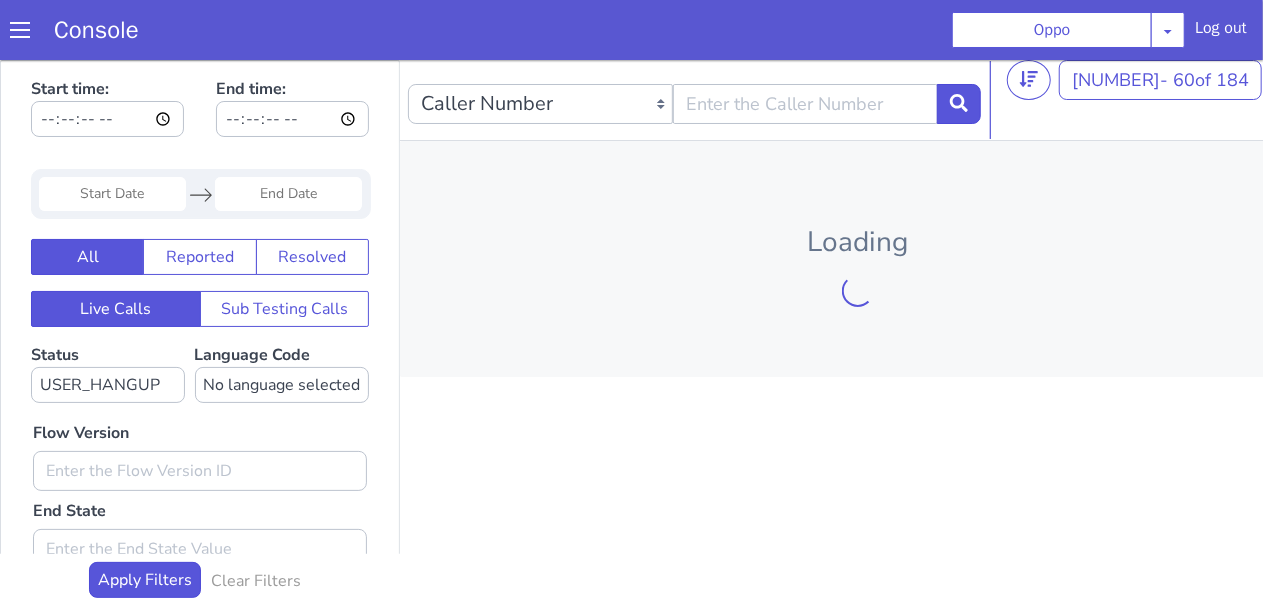 click at bounding box center (1523, -184) 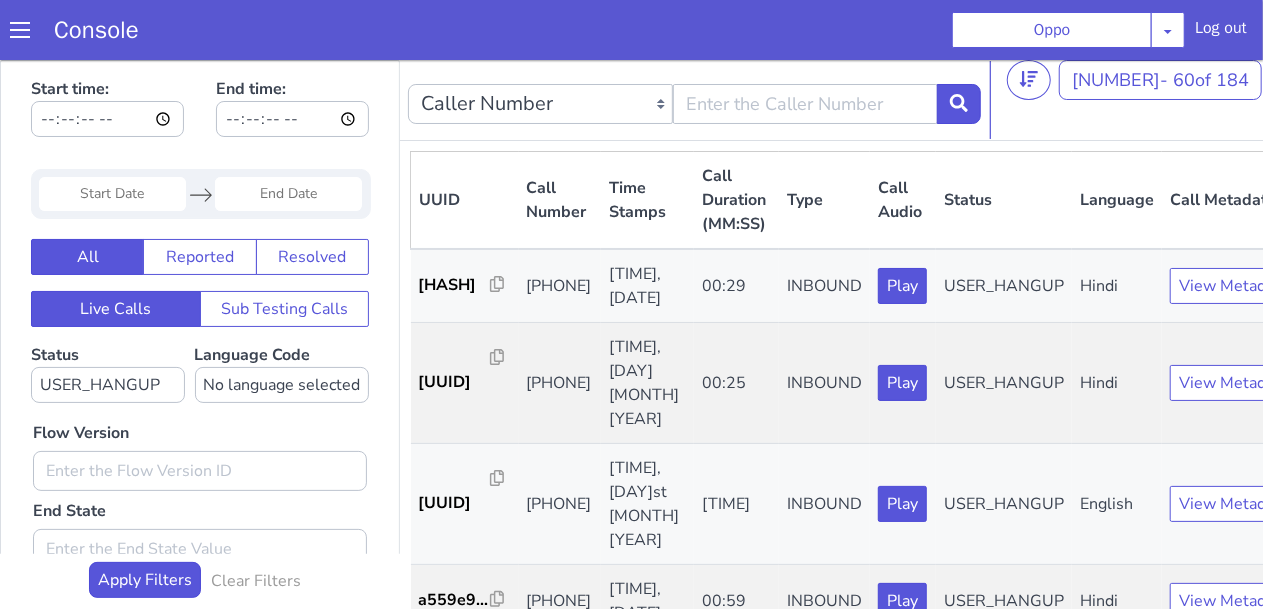 click at bounding box center (1372, -35) 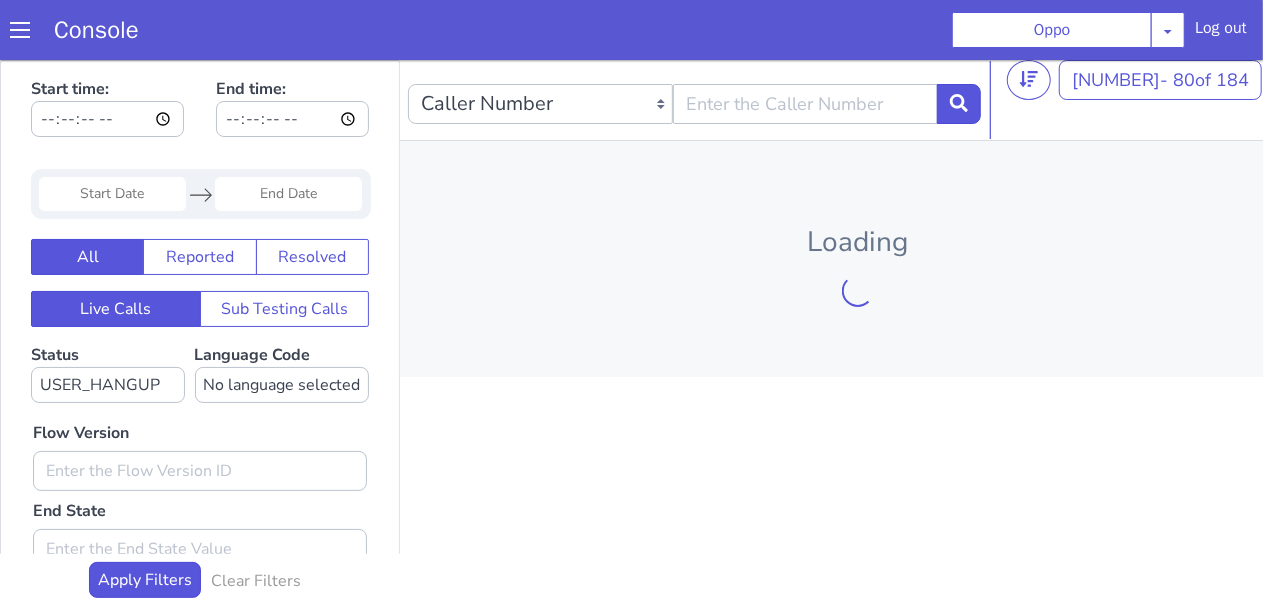 click at bounding box center (1294, 102) 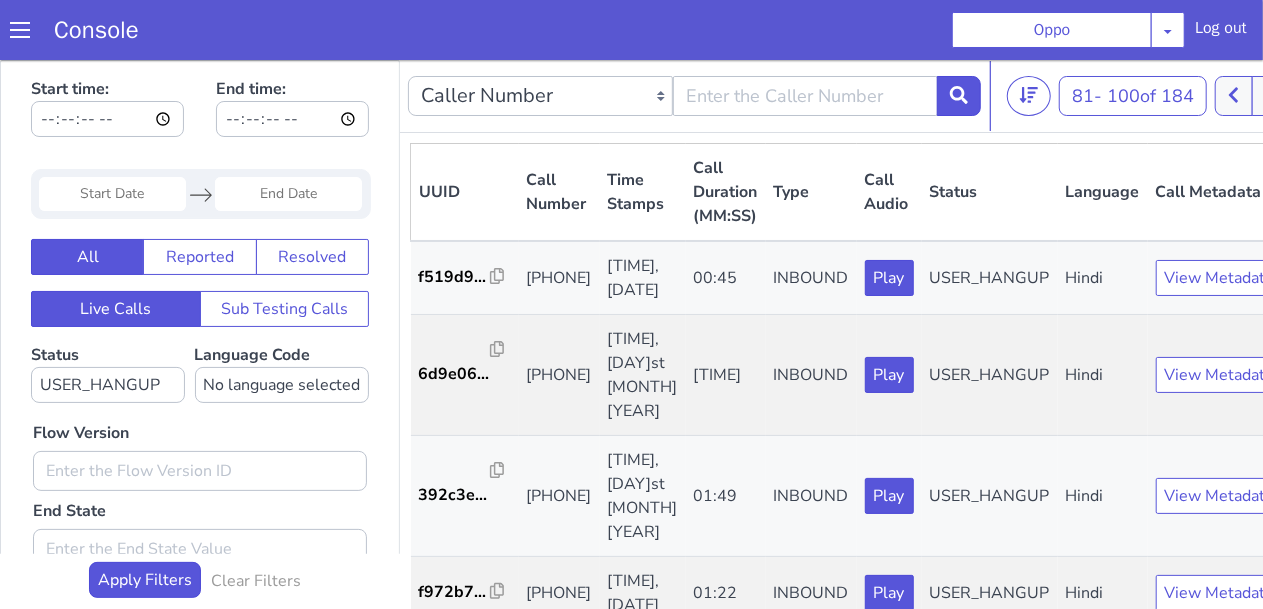 click on "Caller Number Call UUID Custom Parameter 81  -   100  of   184 20 50 100" at bounding box center [850, 95] 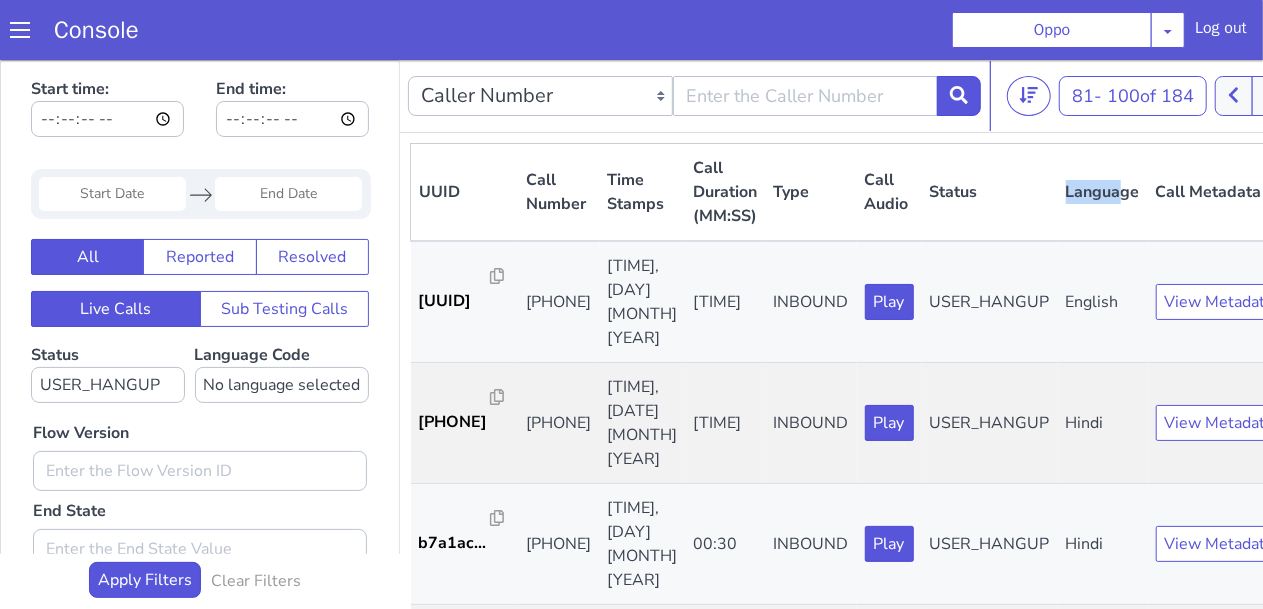 drag, startPoint x: 1255, startPoint y: -47, endPoint x: 1168, endPoint y: -39, distance: 87.36704 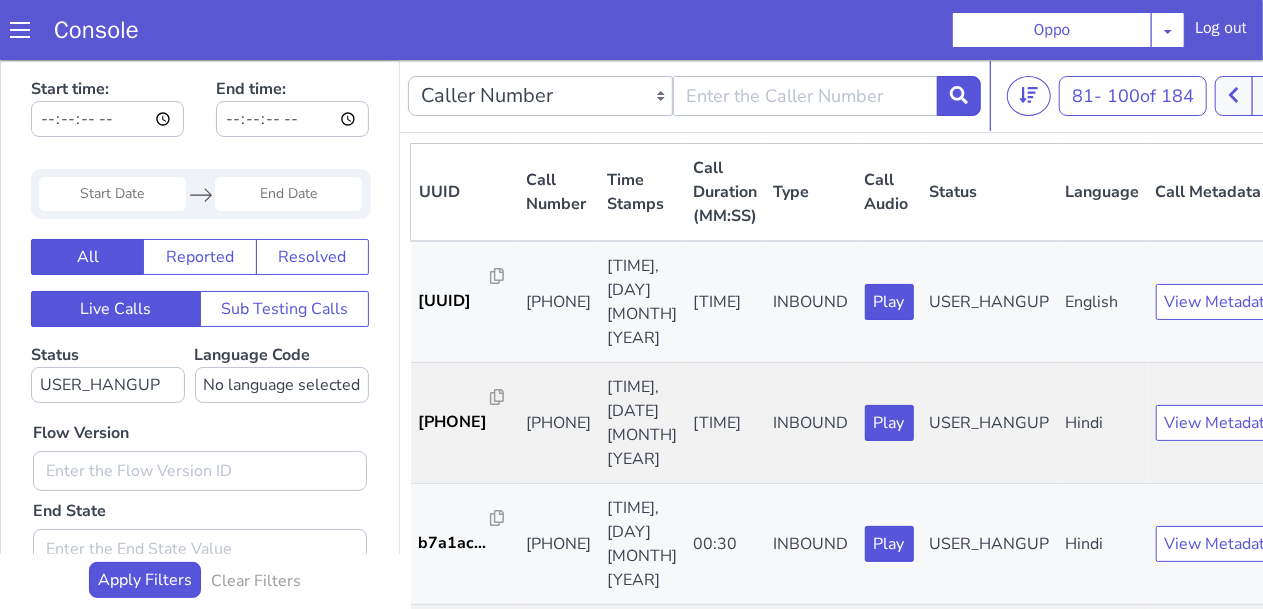 click on "Call Metadata" at bounding box center (1303, 39) 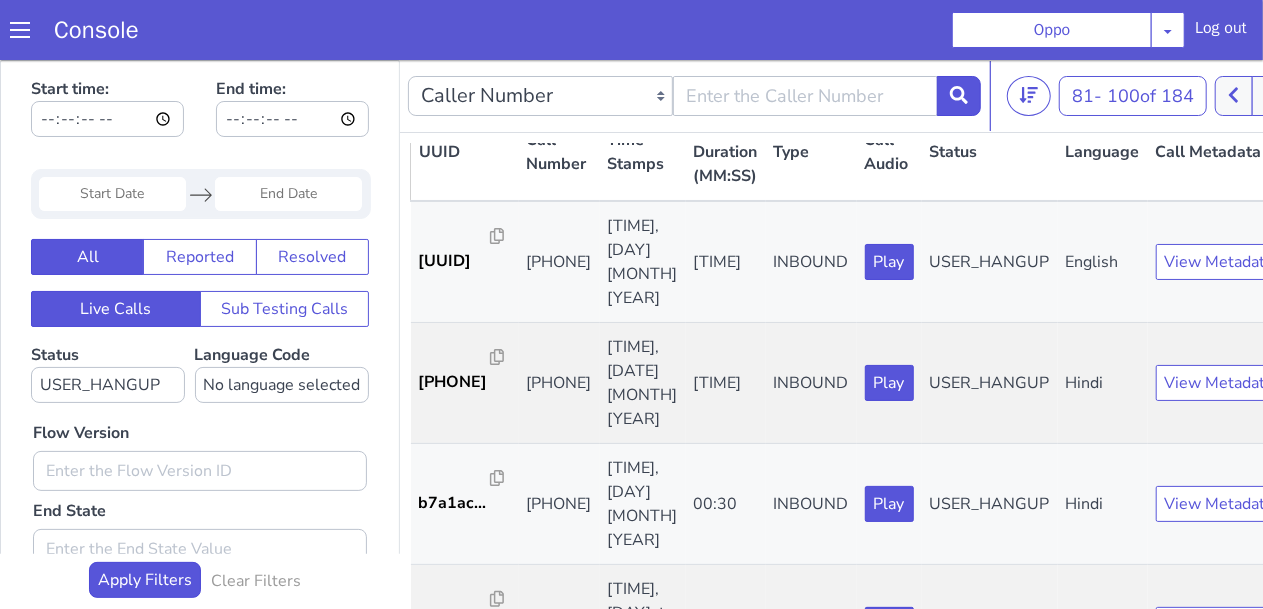 scroll, scrollTop: 80, scrollLeft: 0, axis: vertical 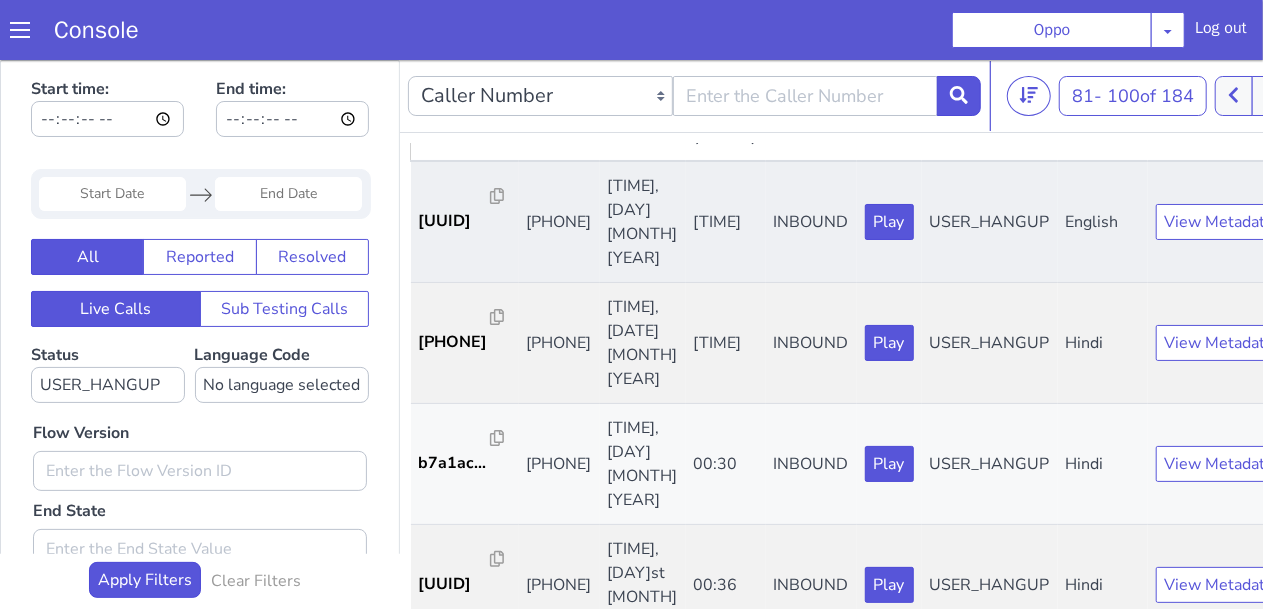 click on "[TIME]" at bounding box center (787, 101) 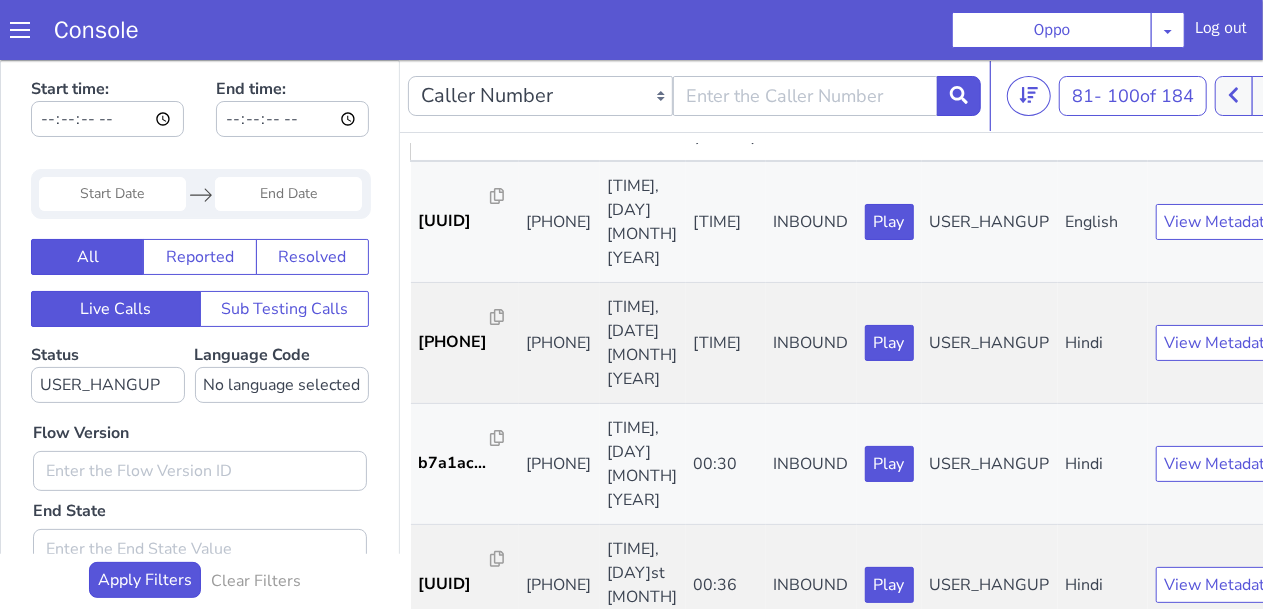 drag, startPoint x: 1220, startPoint y: 66, endPoint x: 1190, endPoint y: 66, distance: 30 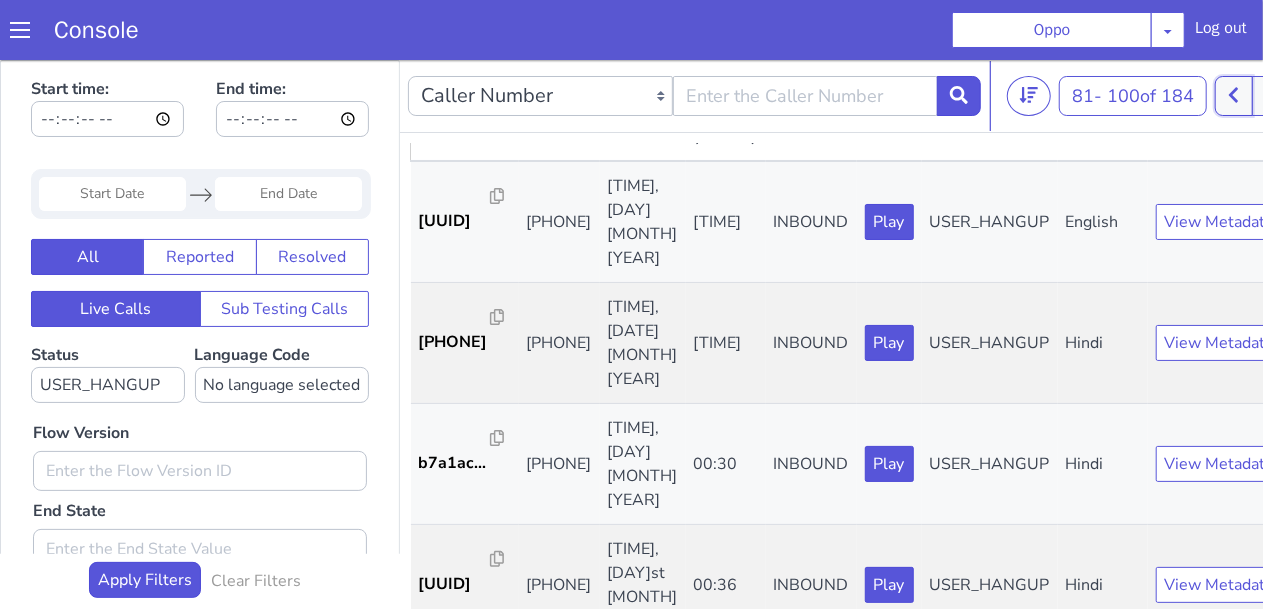 click at bounding box center [1239, 78] 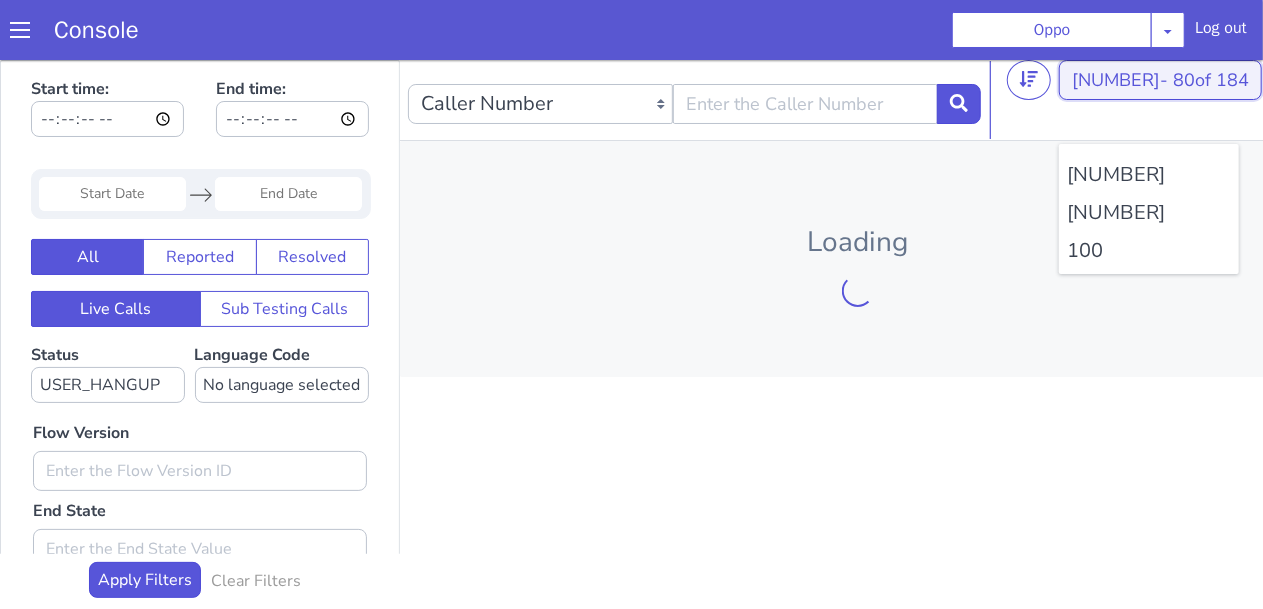 click on "80  of   184" at bounding box center (1211, 79) 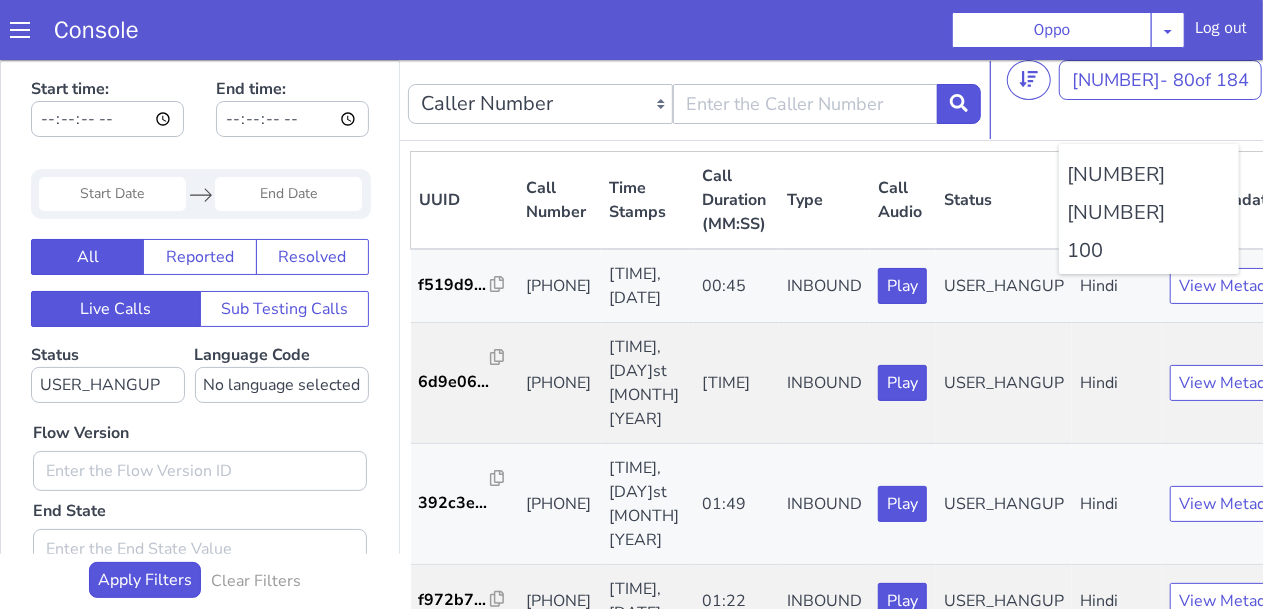 click on "100" at bounding box center (1191, 161) 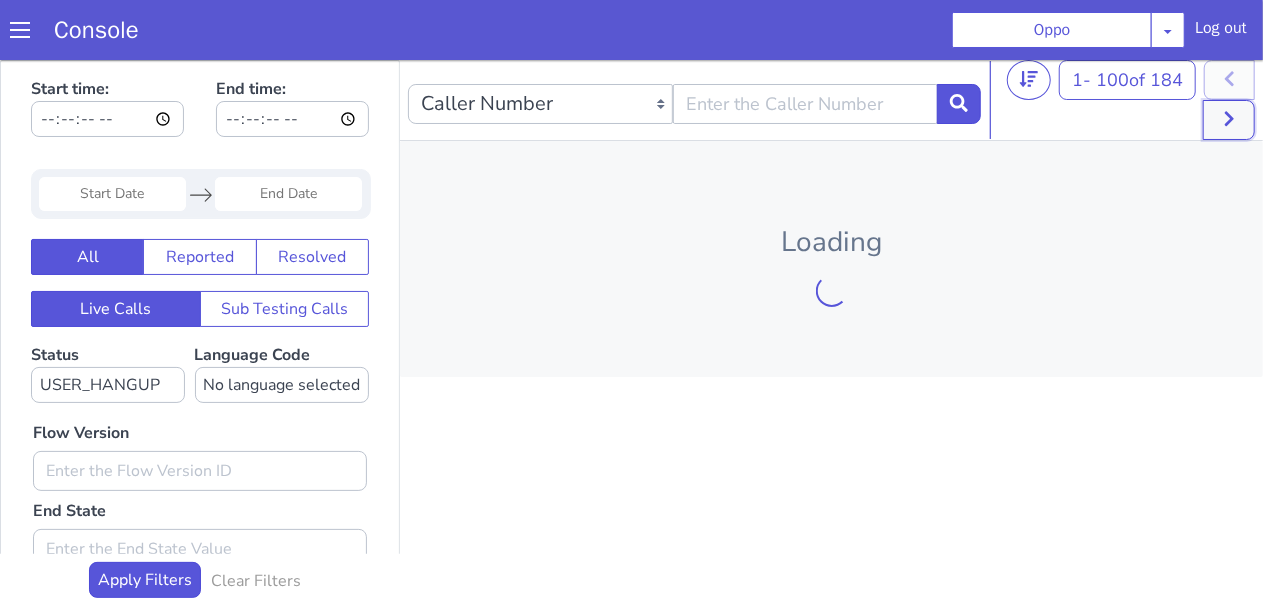 click on "Caller Number Call UUID Custom Parameter 1 - 100 of 184 20 50 100" at bounding box center [892, -21] 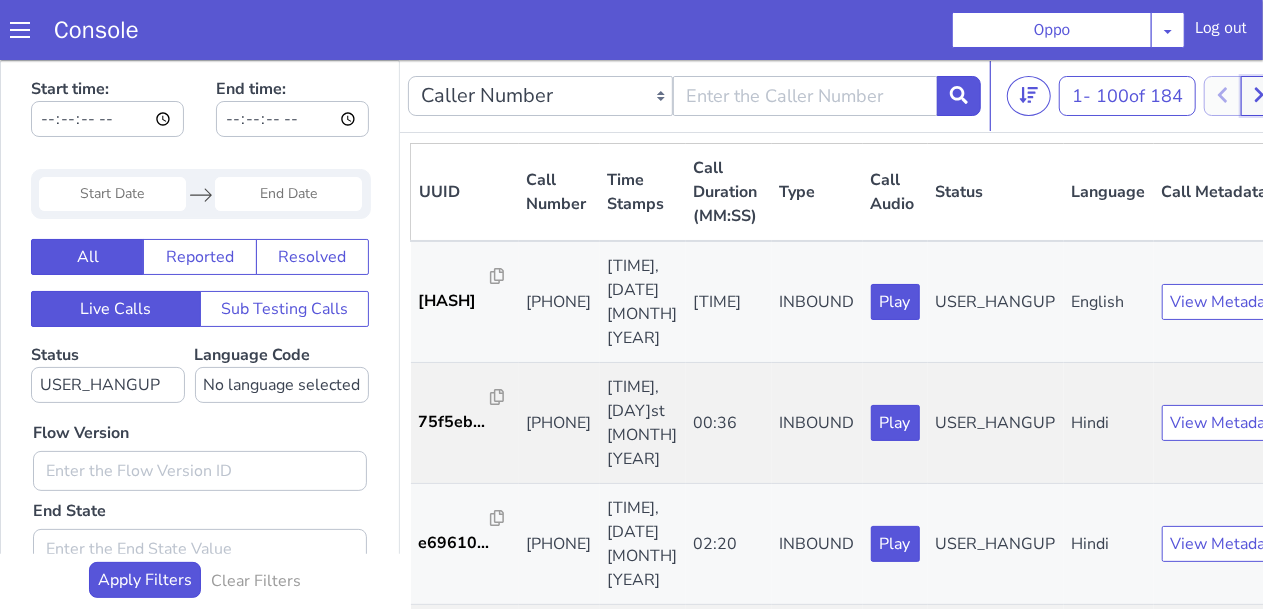click at bounding box center (2345, -160) 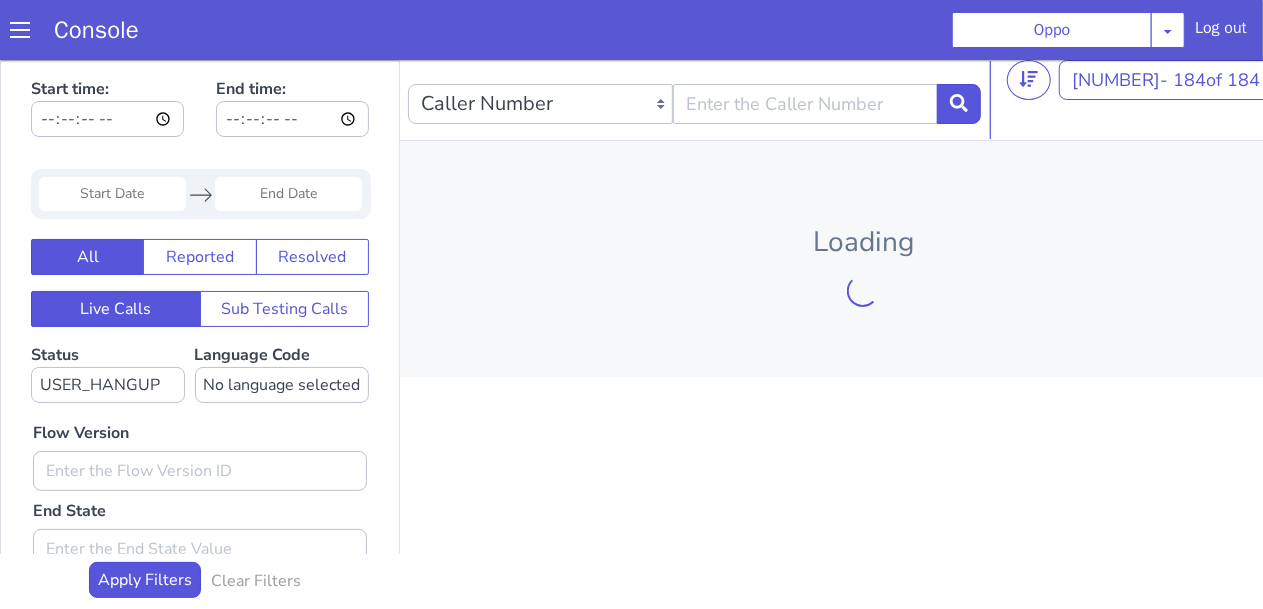 click at bounding box center (1315, 61) 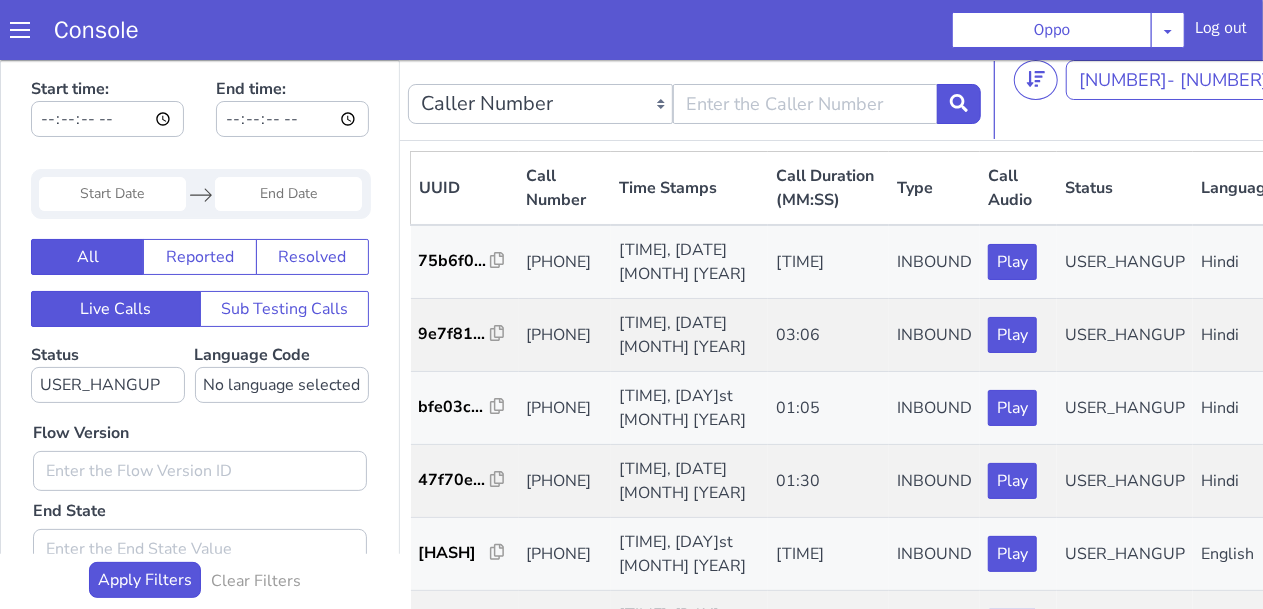 click on "Caller Number Call UUID Custom Parameter [NUMBER] - [NUMBER] of [NUMBER] [NUMBER] [NUMBER]" at bounding box center (2126, -10) 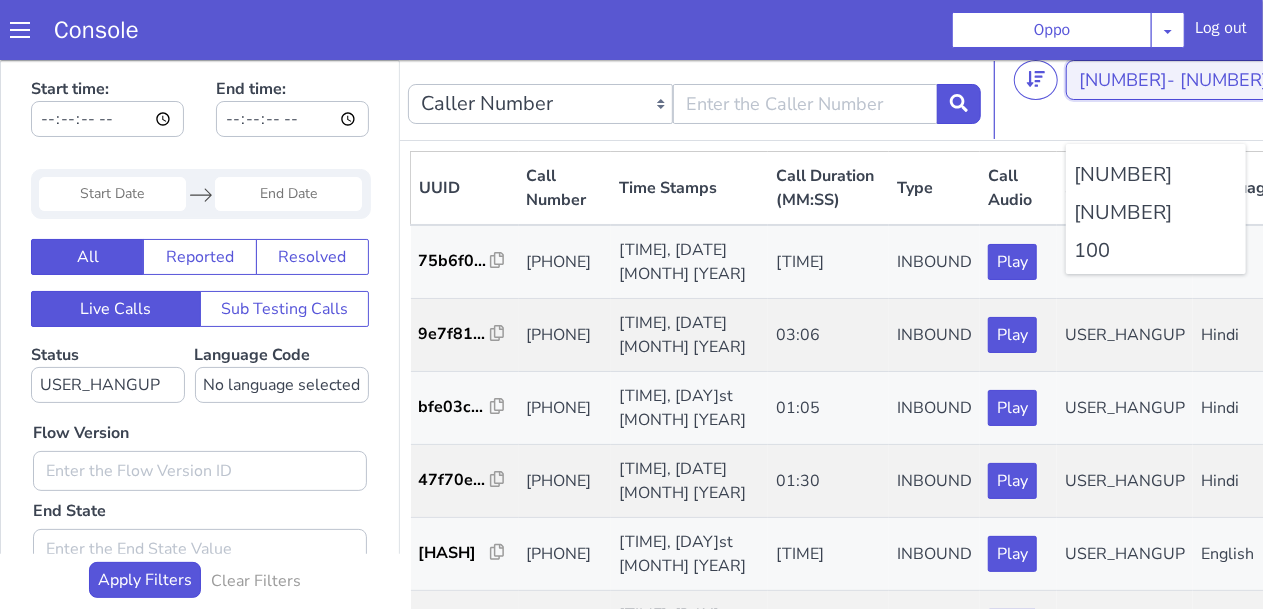 click on "1 - 100 of 185 20 50 100" at bounding box center [1256, 38] 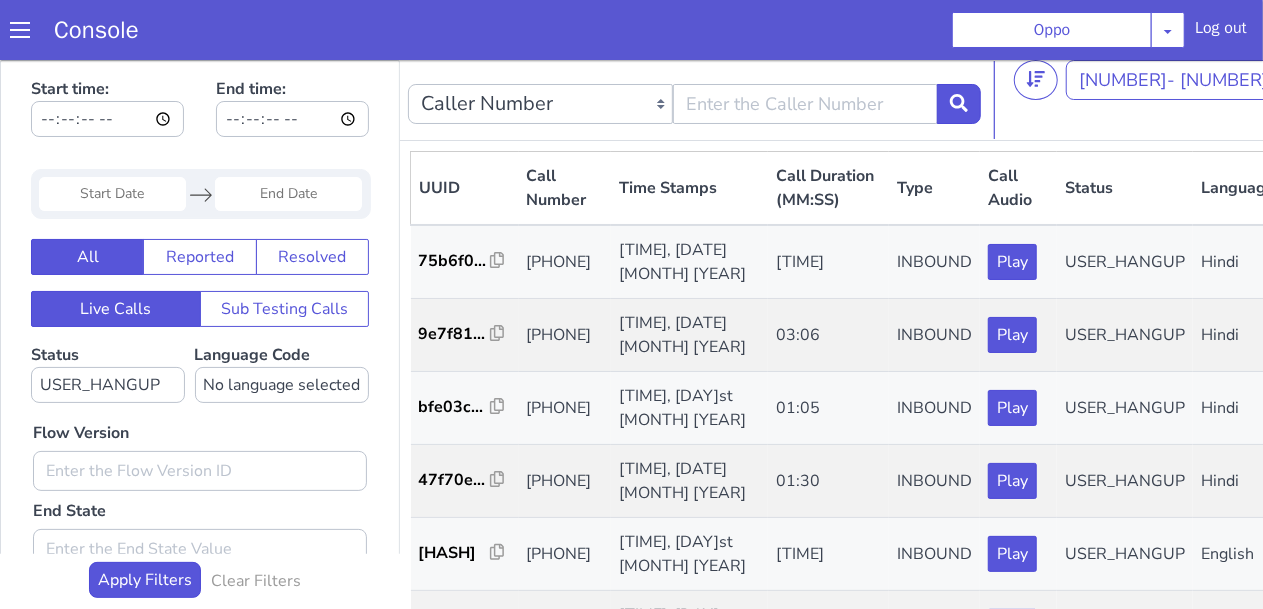 click on "Status" at bounding box center (2137, -126) 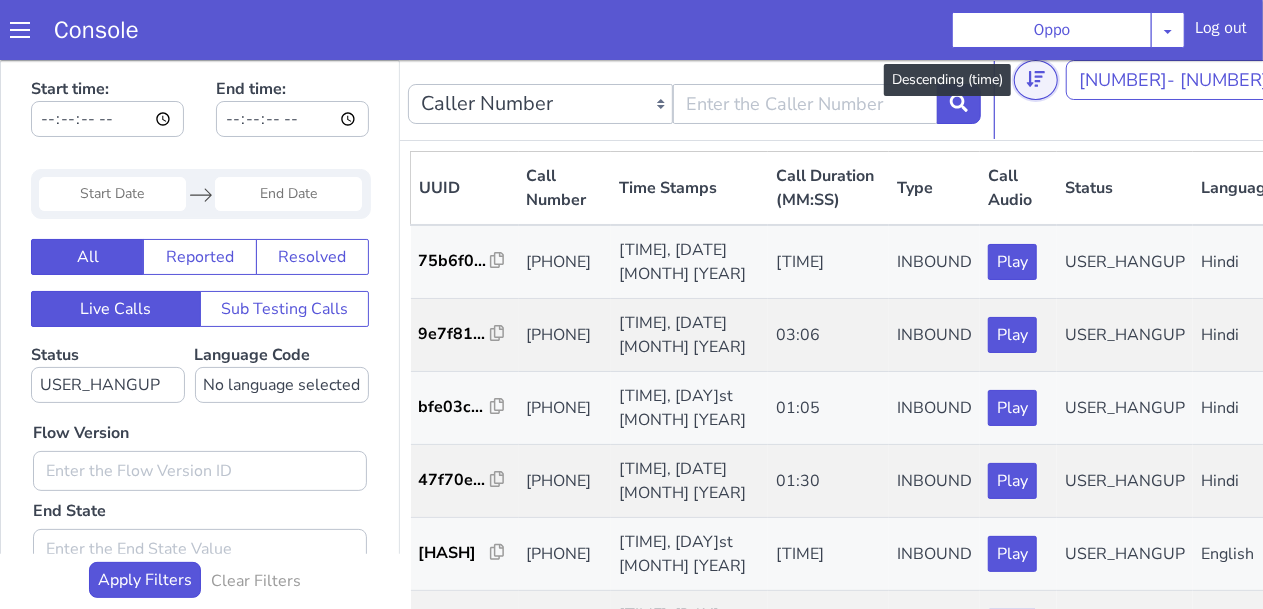 click at bounding box center (1063, 18) 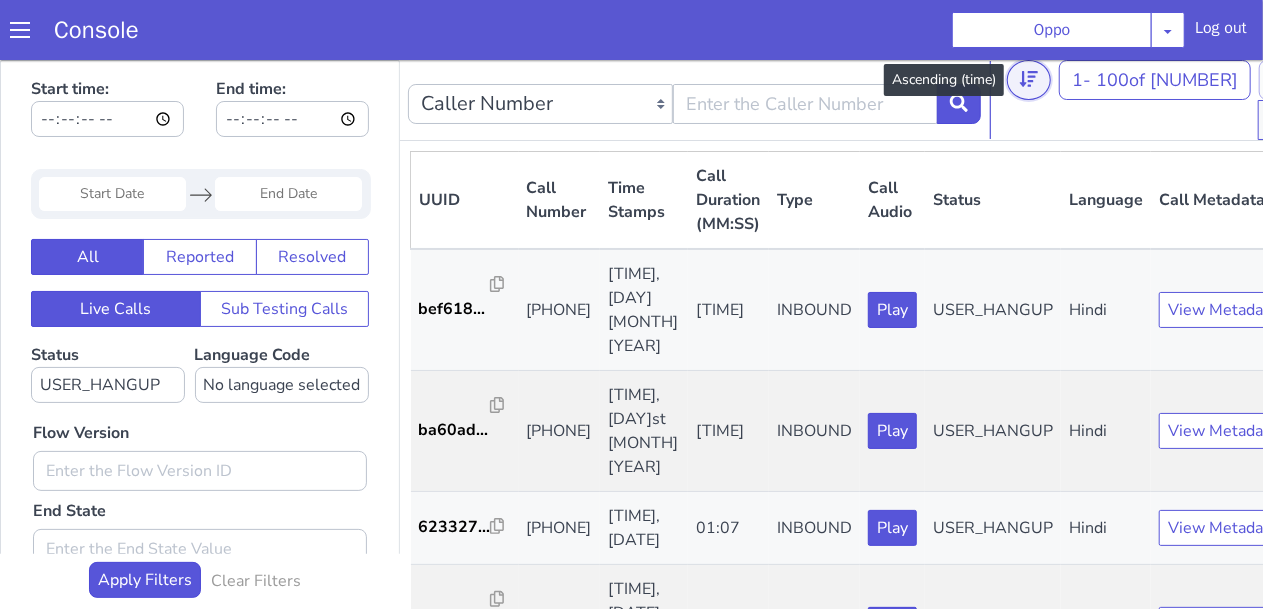 click at bounding box center [1264, -224] 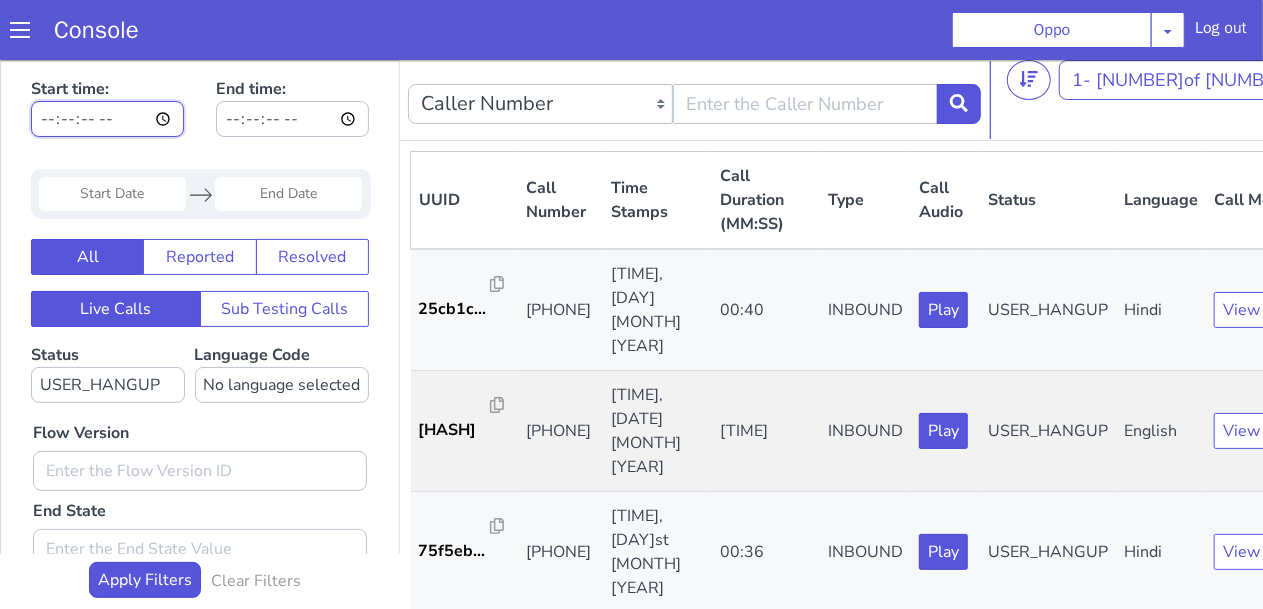 click on "[TIME]" at bounding box center [254, -109] 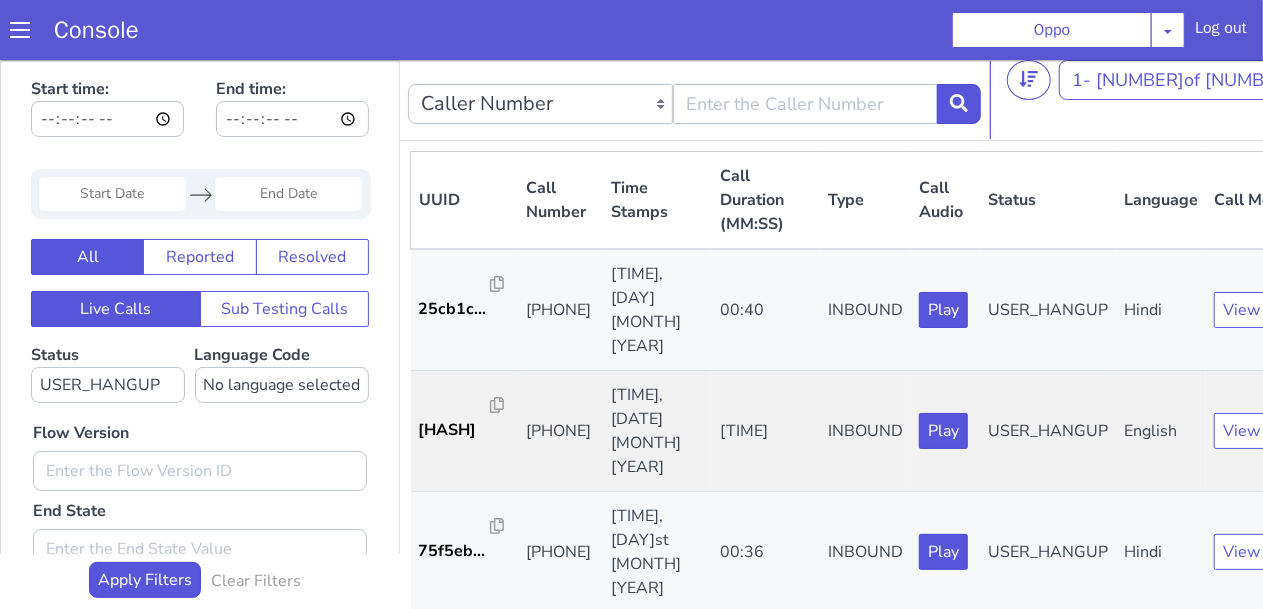 click on "Start time: [TIME] End time: [TIME] Navigate forward to interact with the calendar and select a date. Press the question mark key to get the keyboard shortcuts for changing dates. Navigate backward to interact with the calendar and select a date. Press the question mark key to get the keyboard shortcuts for changing dates. All Reported Resolved Live Calls Sub Testing Calls Status No status selected HANGUP USER_HANGUP TRANSFER UNKNOWN Language Code No language selected Hindi English Tamil Telugu Kanada Marathi Malayalam Gujarati Bengali Indonesian Malay English US English GB Flow Version End State Errors Quick Report Flow UX Latency Content Intent Entity Transcription Miscellaneous" at bounding box center [207, 409] 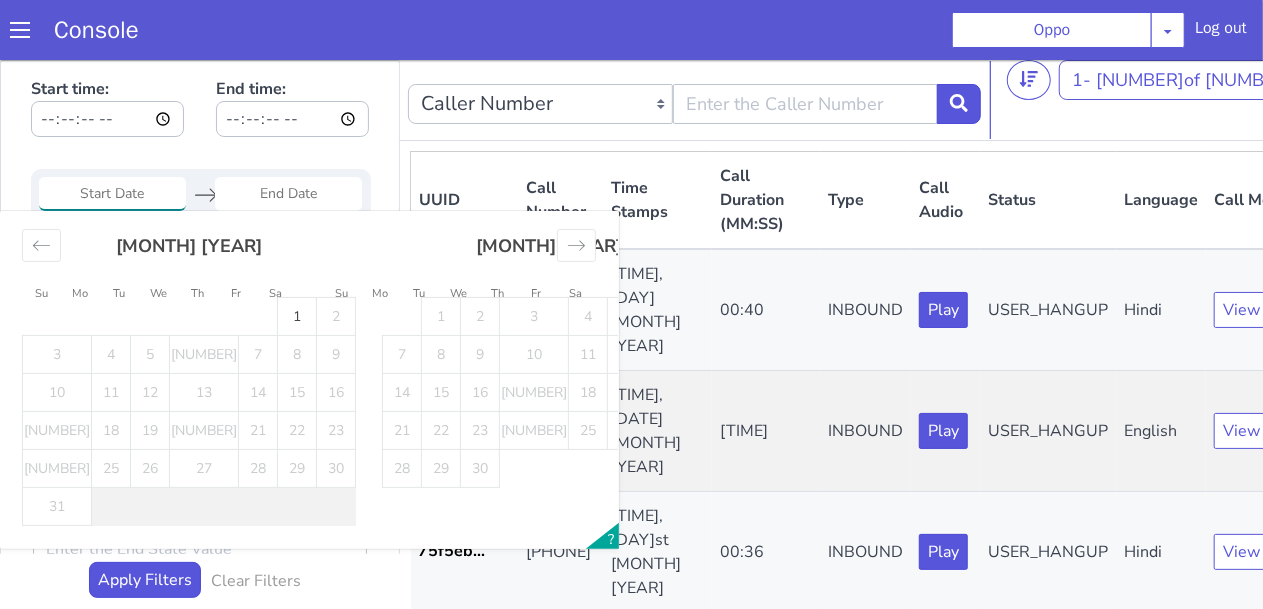 click at bounding box center [347, -110] 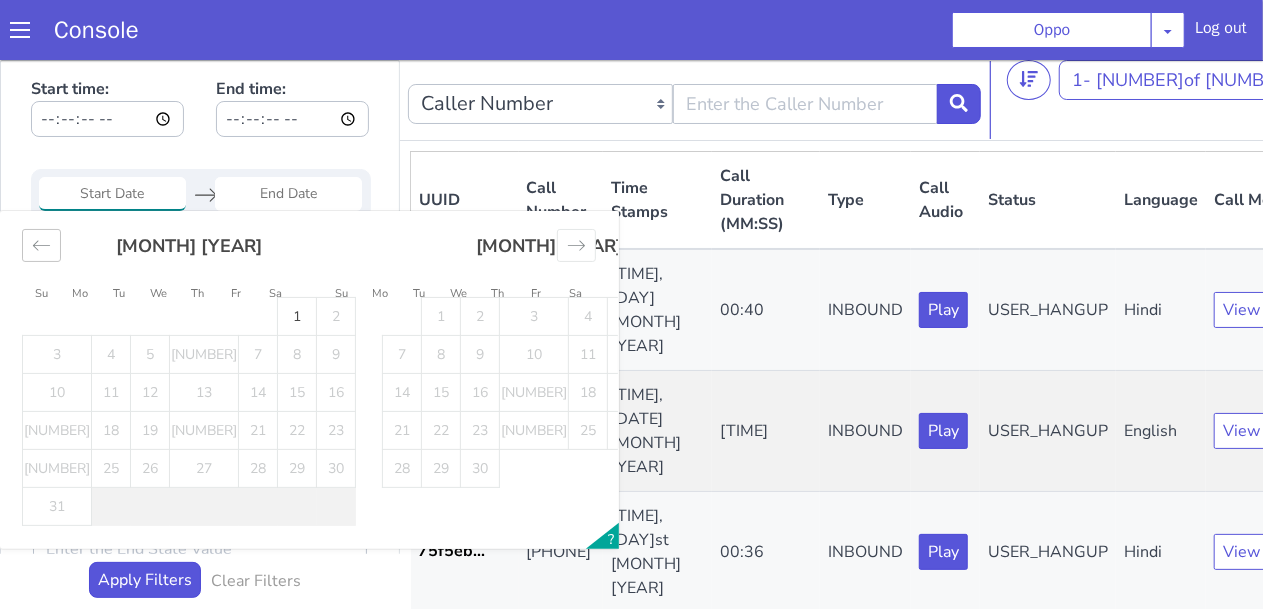click at bounding box center (47, 227) 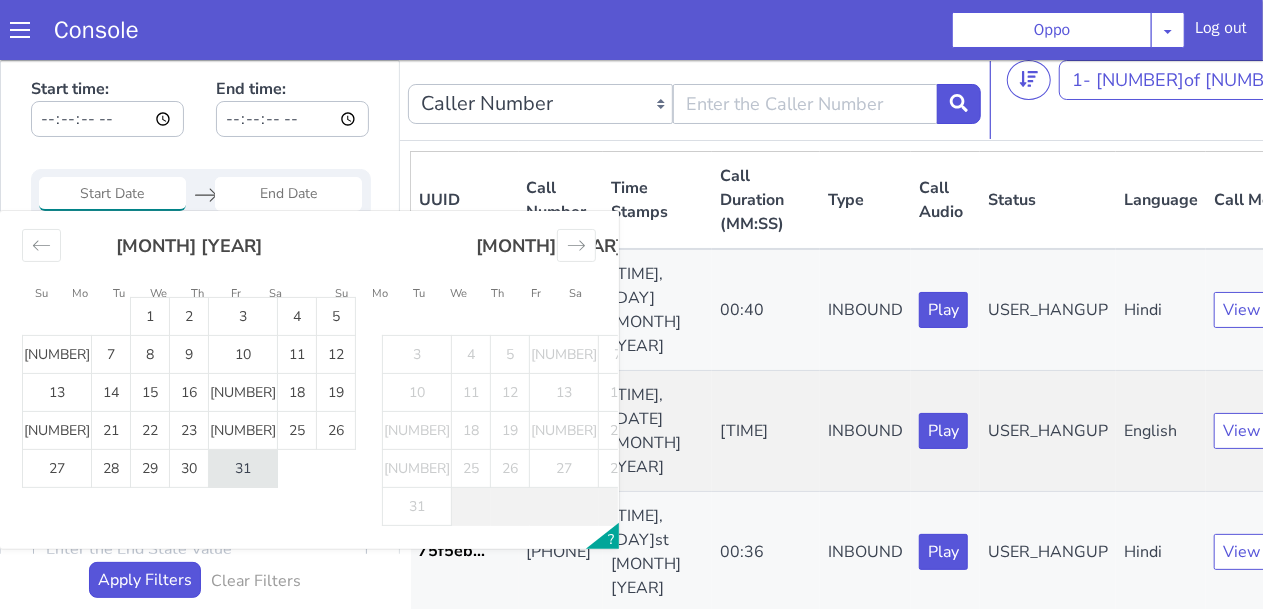 click on "31" at bounding box center (430, 203) 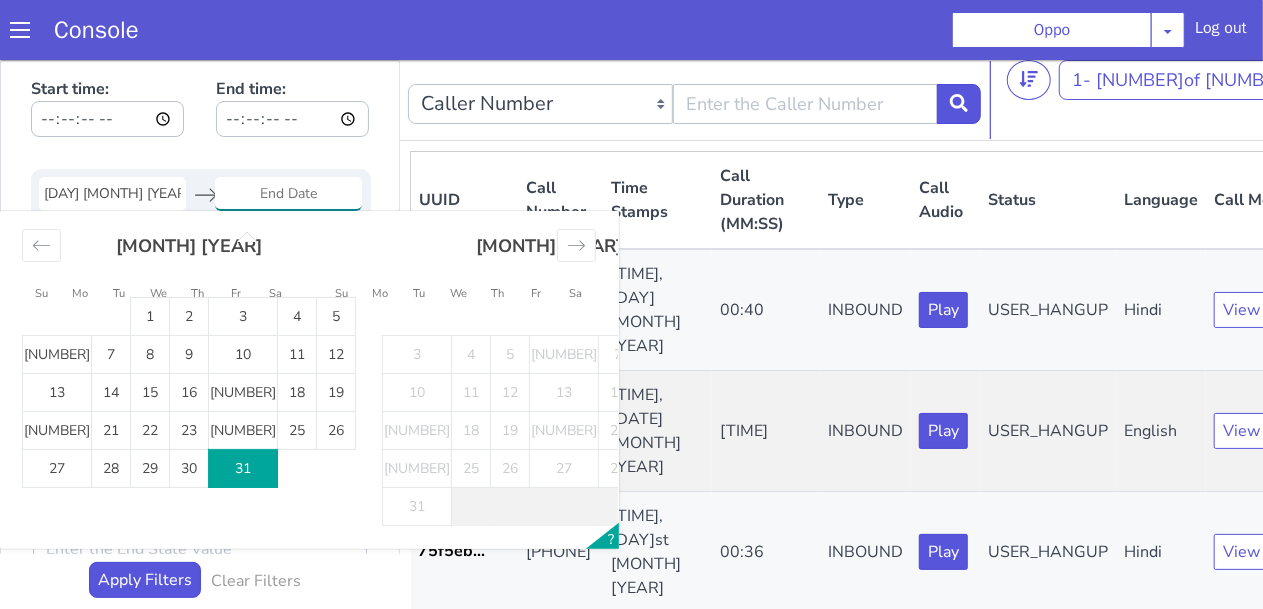 click on "31" at bounding box center (249, 451) 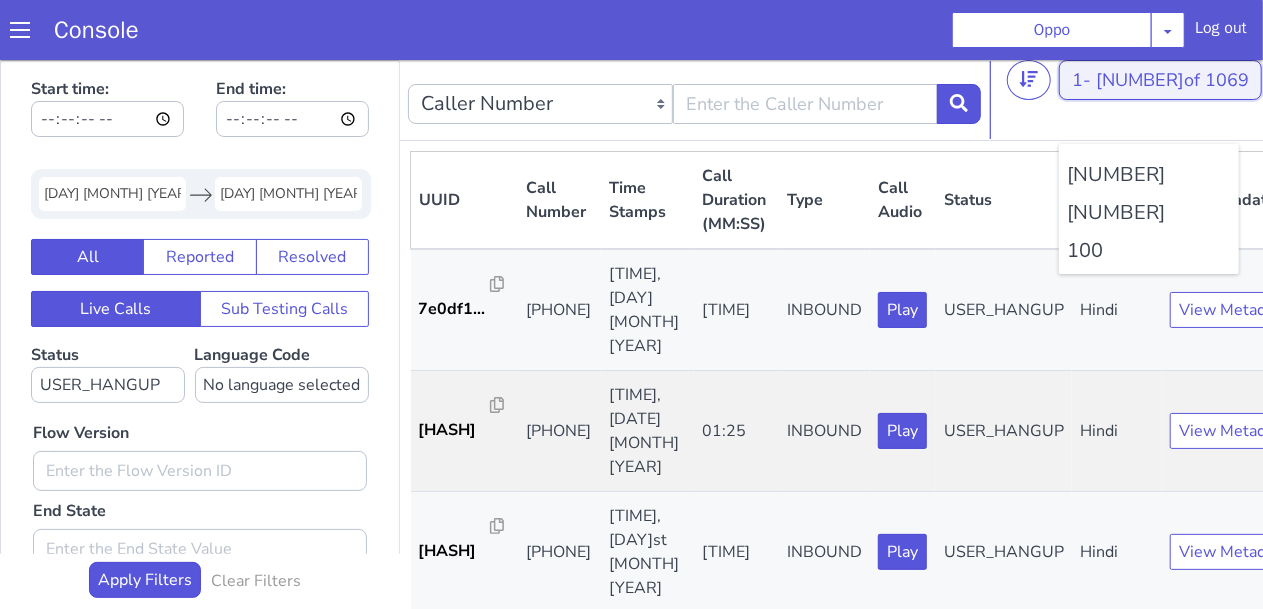 click on "20  of   1069" at bounding box center (1256, -75) 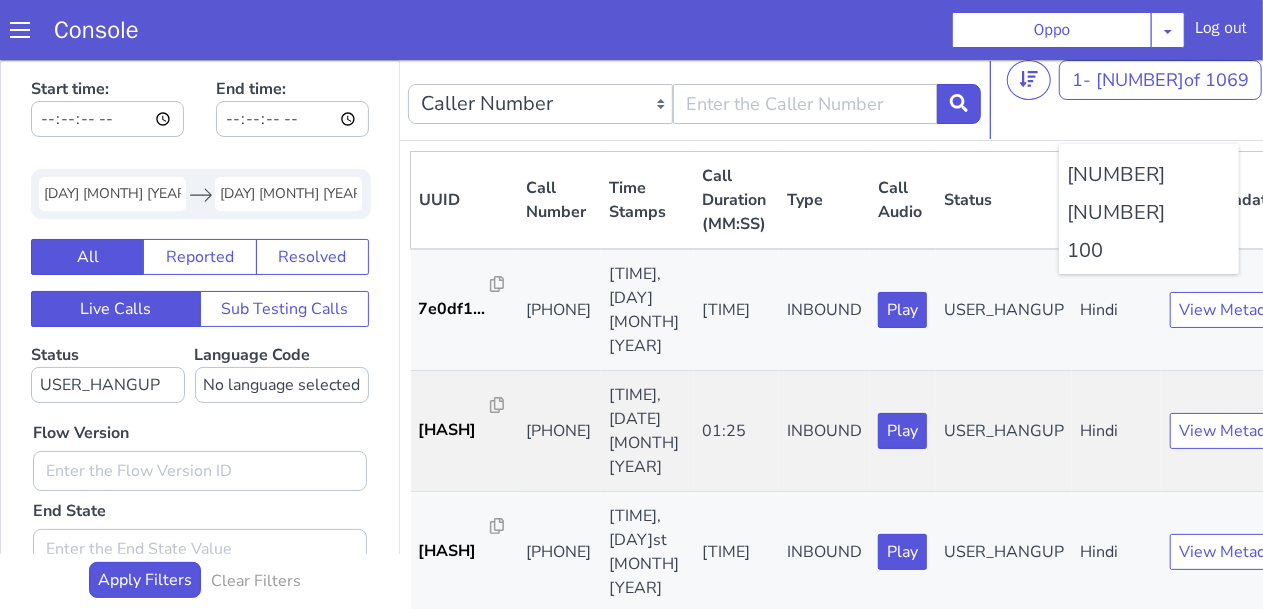 click on "100" at bounding box center (1156, 233) 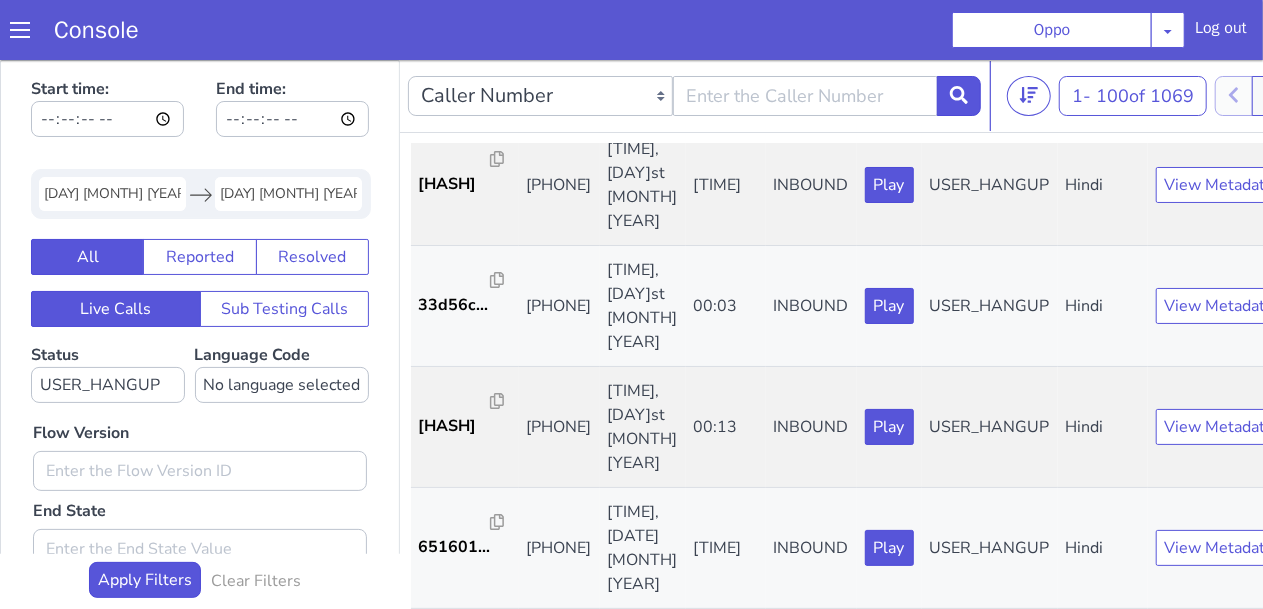 scroll, scrollTop: 1170, scrollLeft: 0, axis: vertical 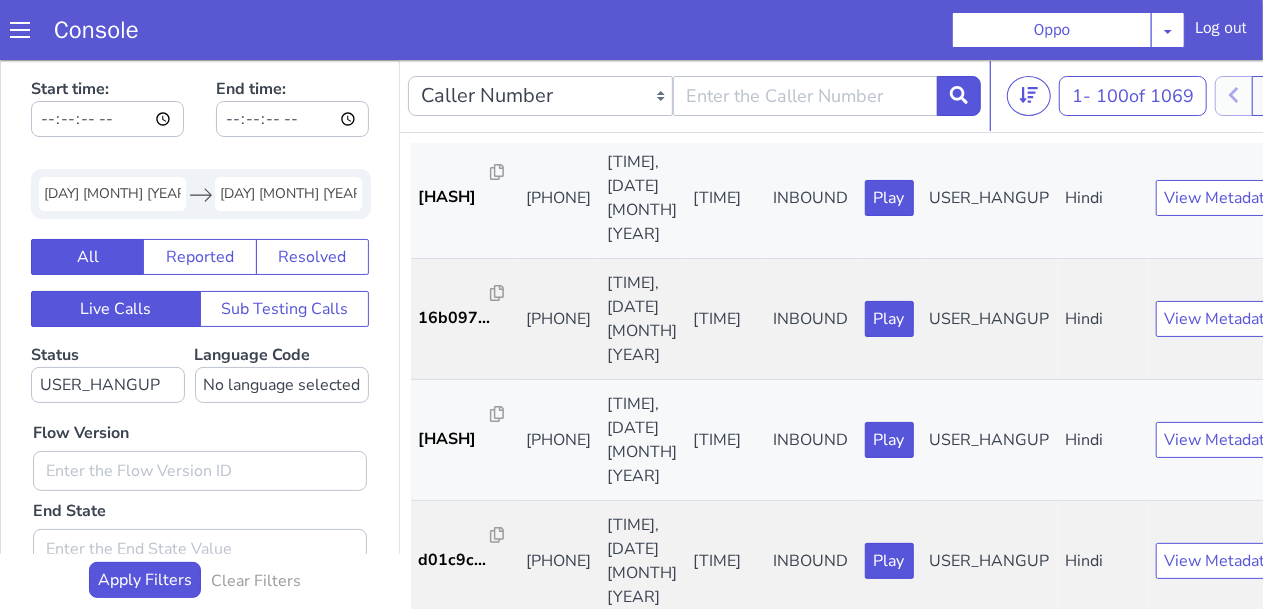 click on "Console Oppo Alice Blue NT Apollo 24*7 Application - Collections Auto NPS feedback Axis Outbound BAGIC Bajaj Autofinance Central Bank of India Credgenics Demo - Collections Emeritus Flipkart Fusion Microfinance HDFC Freedom CC ICICI Lombard Persistency ICICI_lombard IDFC First Bank IndusInd - Settlement IndusInd CC Indusind - Agri Loan Indusind - Personal Loan Karur Vysya Bank - B1 Kotak Outbound Moneyview NcsPlus OCM Health Checks Oppo Outbound Call Manager Health Checks Payme Payme Loans Piramal Finance Probus Redcliffe SBI SRL Diagnostics Shadowfax Simpl Tatasky SIP Test 1233 Test Oppo Titan Usha international oppo simpl Log out" at bounding box center [648, 30] 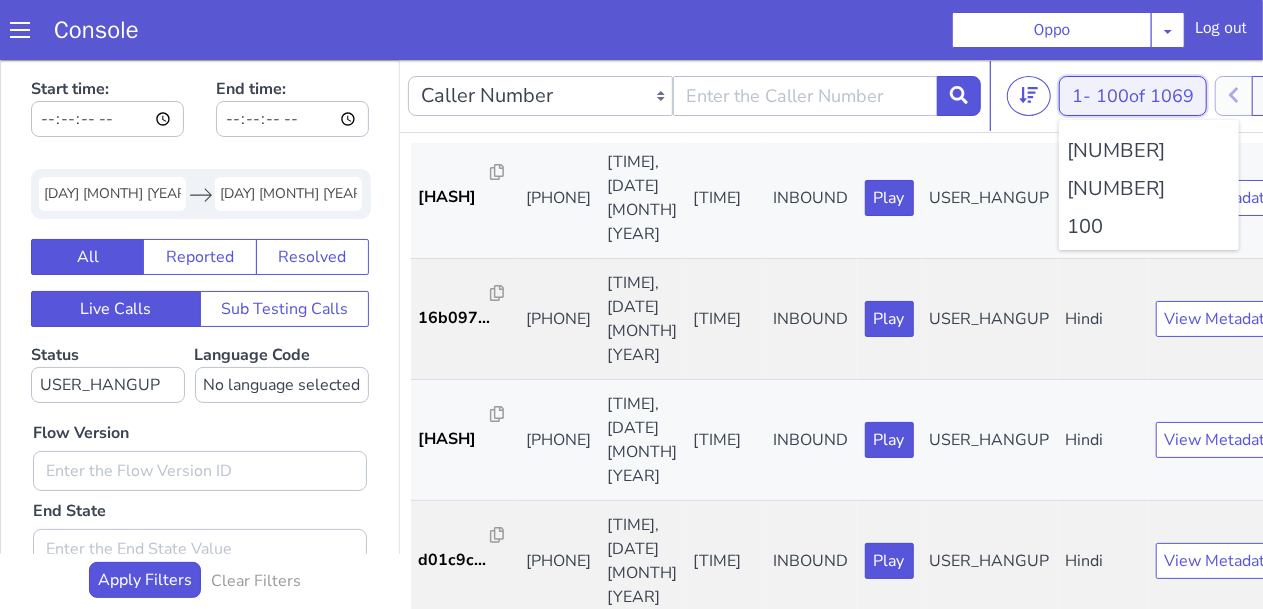 click on "1  -   100  of   1069 20 50 100" at bounding box center [1217, -59] 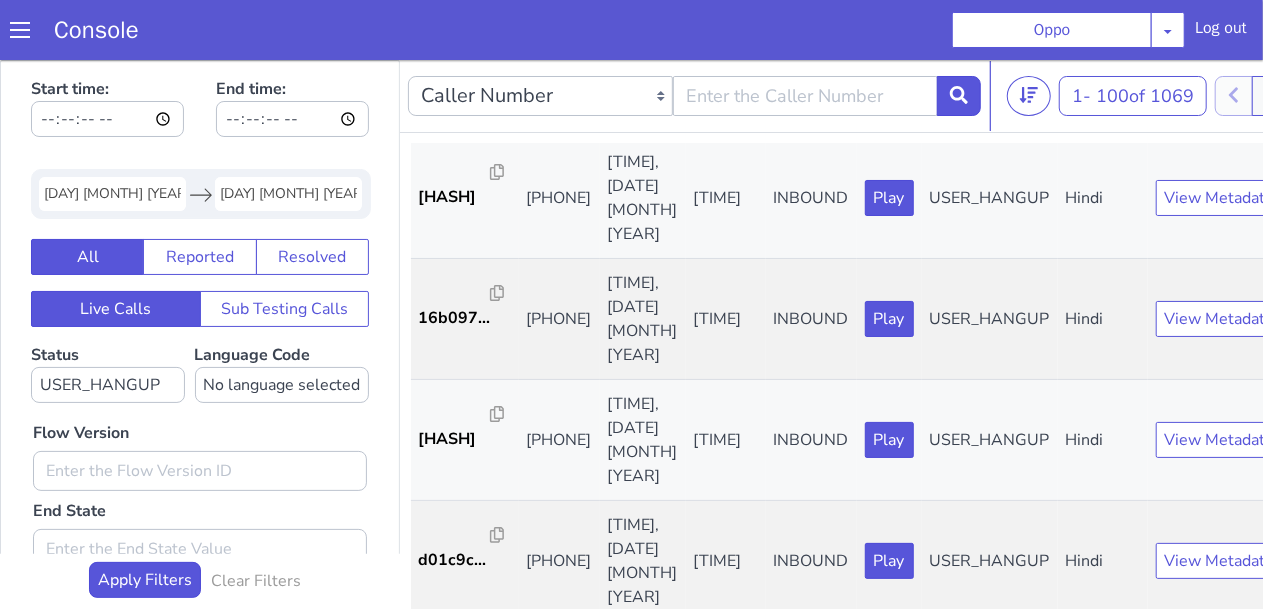 click on "Caller Number Call UUID Custom Parameter 1  -   100  of   1069 20 50 100" at bounding box center [856, 78] 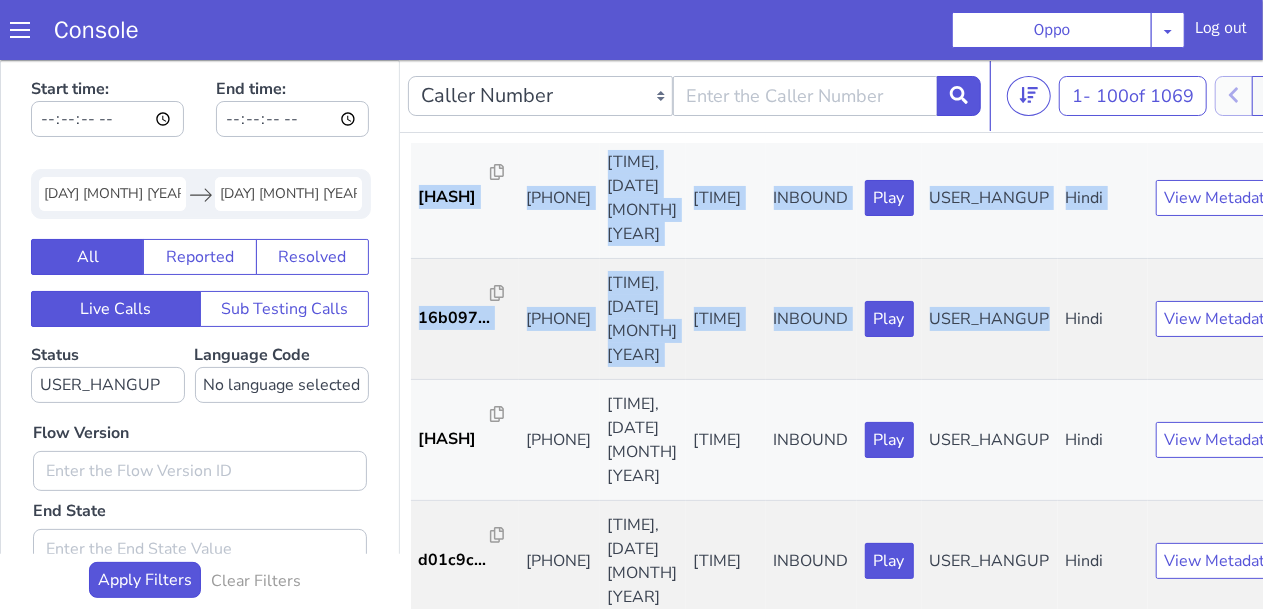 drag, startPoint x: 2238, startPoint y: 16, endPoint x: 2168, endPoint y: 25, distance: 70.5762 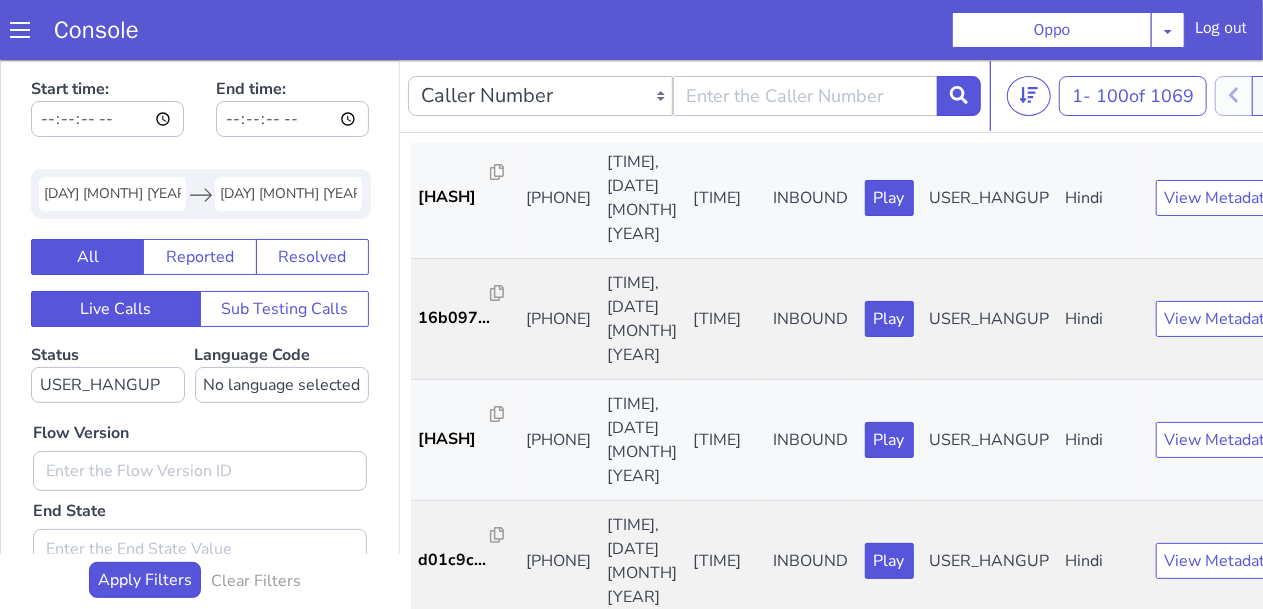click on "UUID Call Number Time Stamps Call Duration (MM:SS) Type Call Audio Status Language Call Metadata [HASH] [PHONE] [TIME], [DAY]st [MONTH] [YEAR] [MM:SS] INBOUND Play USER_HANGUP Hindi View Metadata [HASH] [PHONE] [TIME], [DAY]st [MONTH] [YEAR] [MM:SS] INBOUND Play USER_HANGUP Hindi View Metadata [HASH] [PHONE] [TIME], [DAY]st [MONTH] [YEAR] [MM:SS] INBOUND Play USER_HANGUP Hindi View Metadata [HASH] [PHONE] [TIME], [DAY]st [MONTH] [YEAR] [MM:SS] INBOUND Play USER_HANGUP Hindi View Metadata [HASH] [PHONE] [TIME], [DAY]st [MONTH] [YEAR] [MM:SS] INBOUND Play USER_HANGUP Hindi View Metadata [HASH] [PHONE] [TIME], [DAY]st [MONTH] [YEAR] [MM:SS] INBOUND Play USER_HANGUP Hindi View Metadata [HASH] [PHONE] [TIME], [DAY]st [MONTH] [YEAR] [MM:SS] INBOUND Play USER_HANGUP Hindi View Metadata [HASH] [PHONE] [TIME], [DAY]st [MONTH] [YEAR] [MM:SS] INBOUND Play USER_HANGUP Hindi View Metadata [HASH] [PHONE] [TIME], [DAY]st [MONTH] [YEAR] [MM:SS] INBOUND Play USER_HANGUP Hindi View Metadata [HASH] [PHONE] [TIME], [DAY]st [MONTH] [YEAR] [MM:SS] INBOUND Play" at bounding box center (2002, 189) 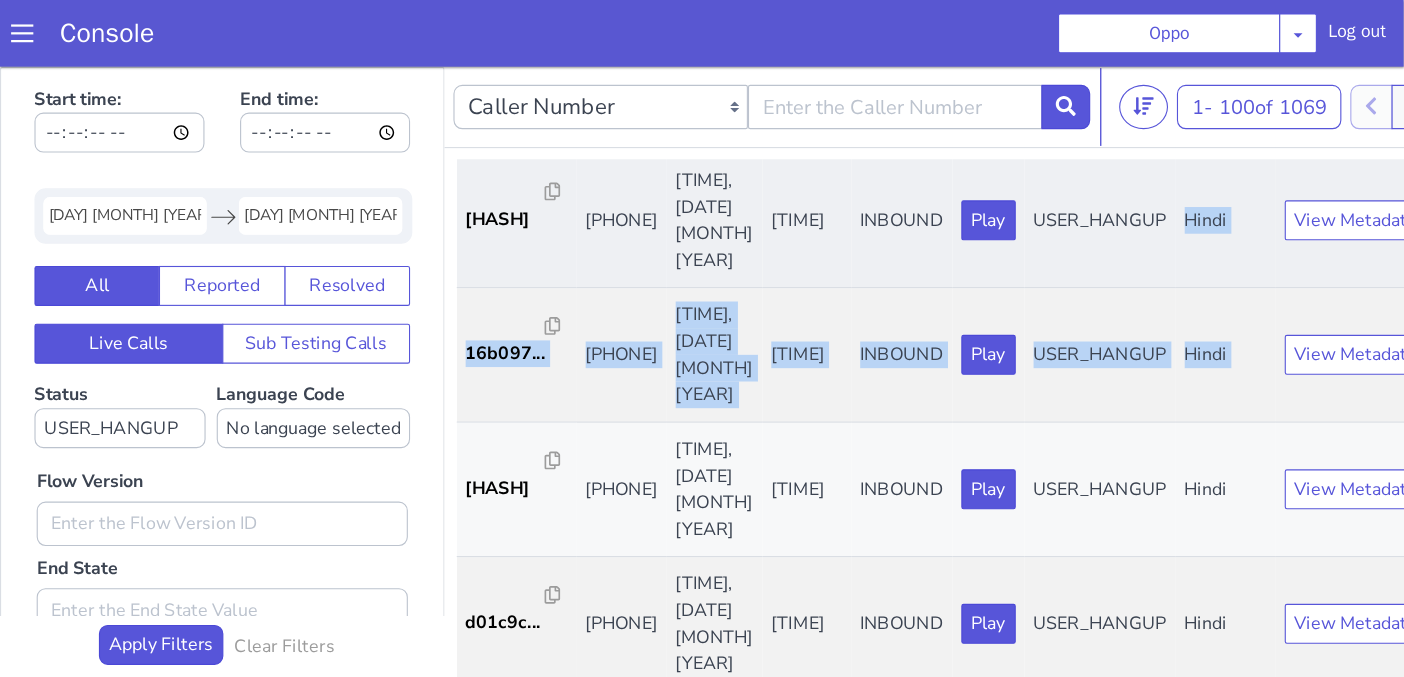 scroll, scrollTop: 1072, scrollLeft: 0, axis: vertical 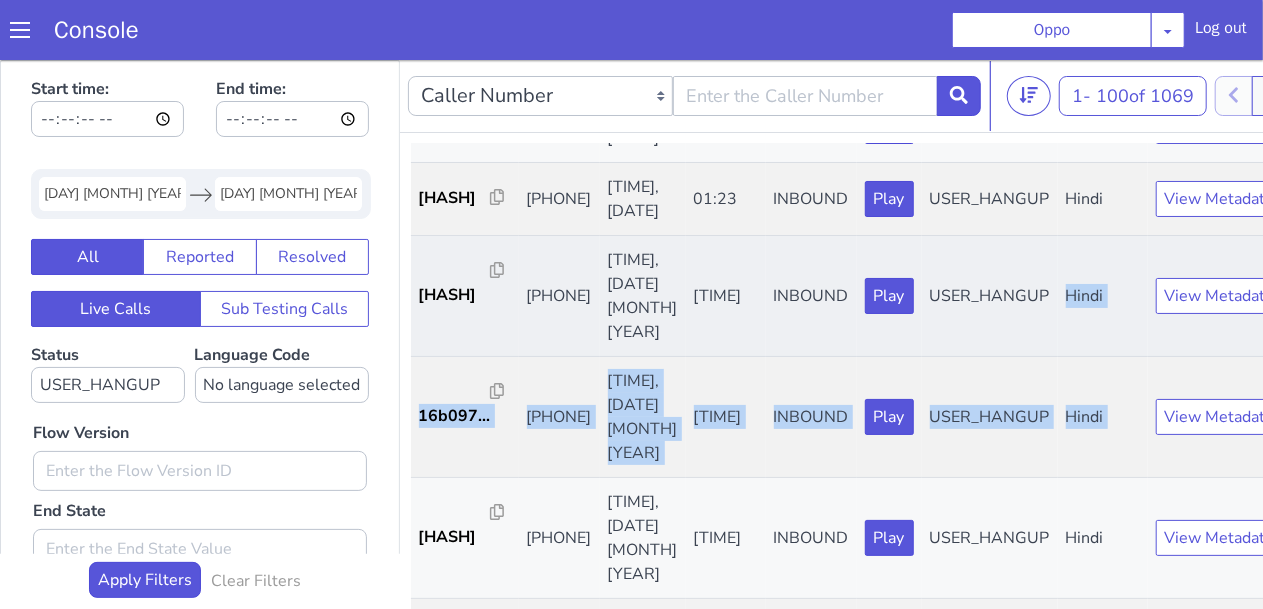 drag, startPoint x: 2129, startPoint y: -225, endPoint x: 2018, endPoint y: -213, distance: 111.64677 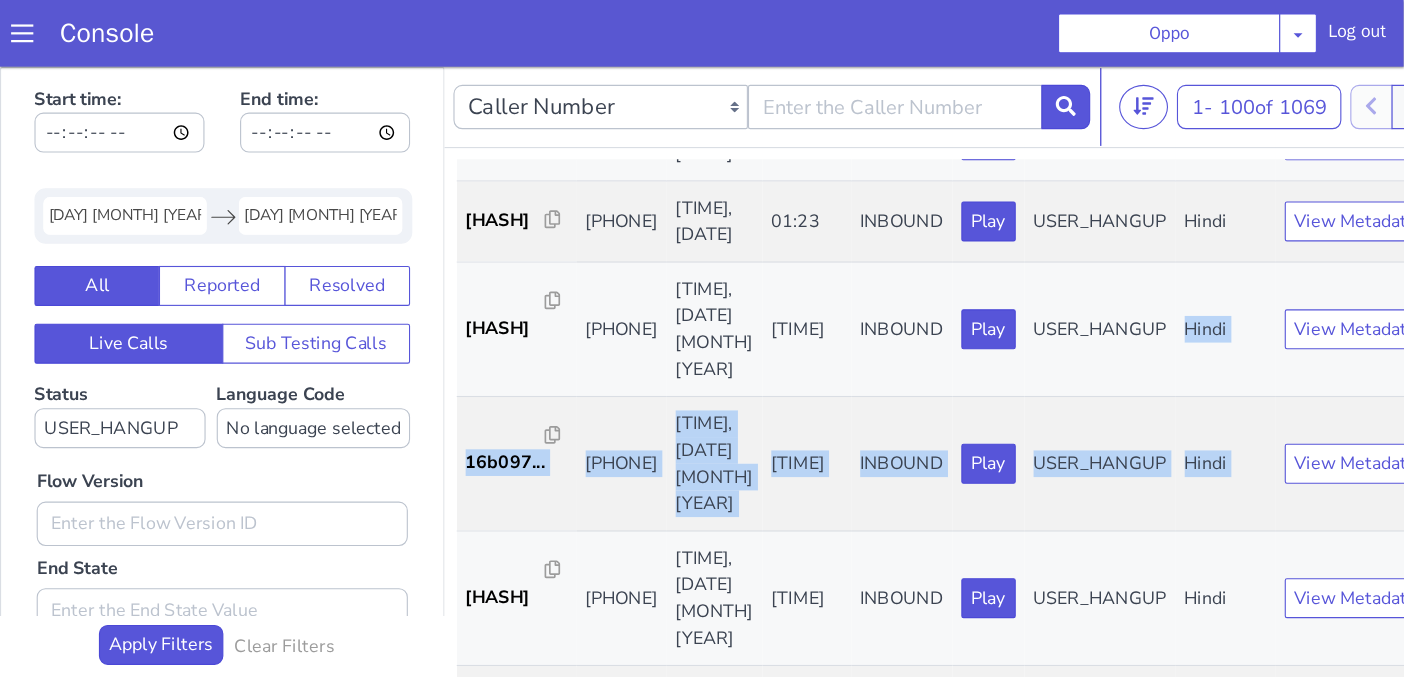 scroll, scrollTop: 1072, scrollLeft: 0, axis: vertical 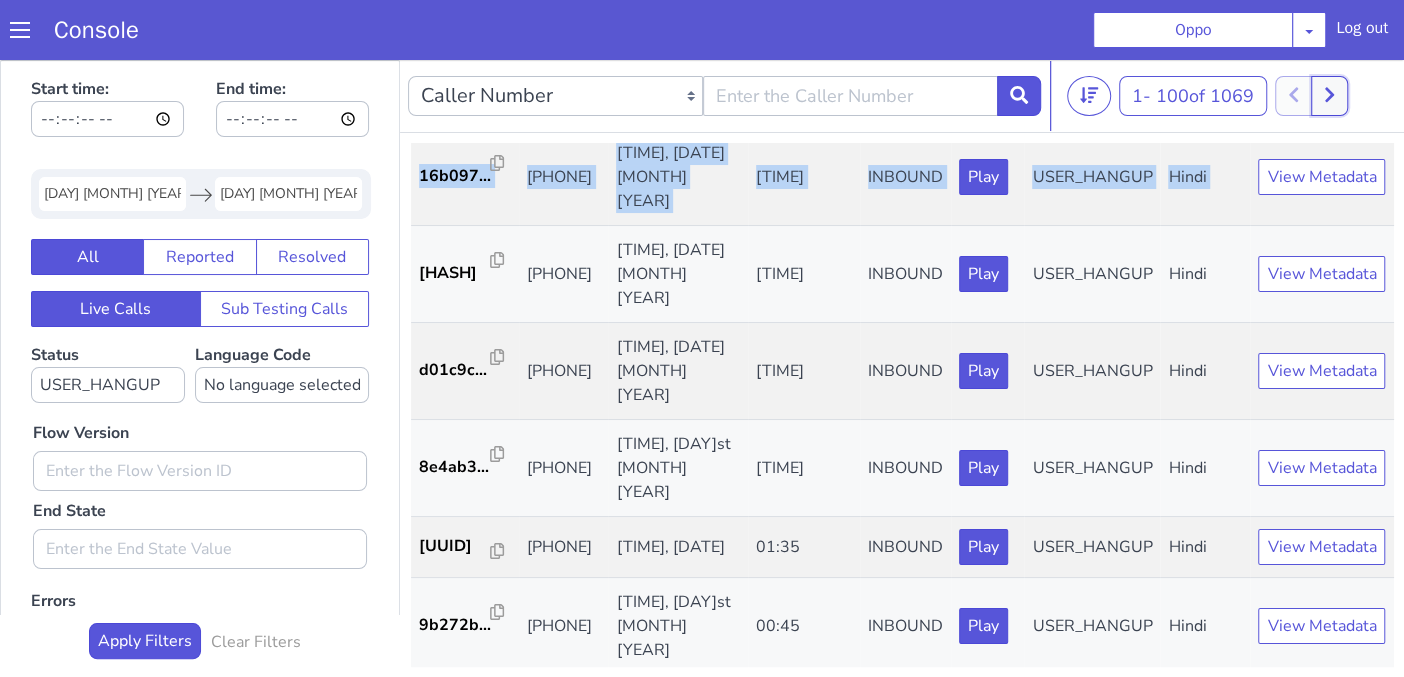 click at bounding box center (2730, 660) 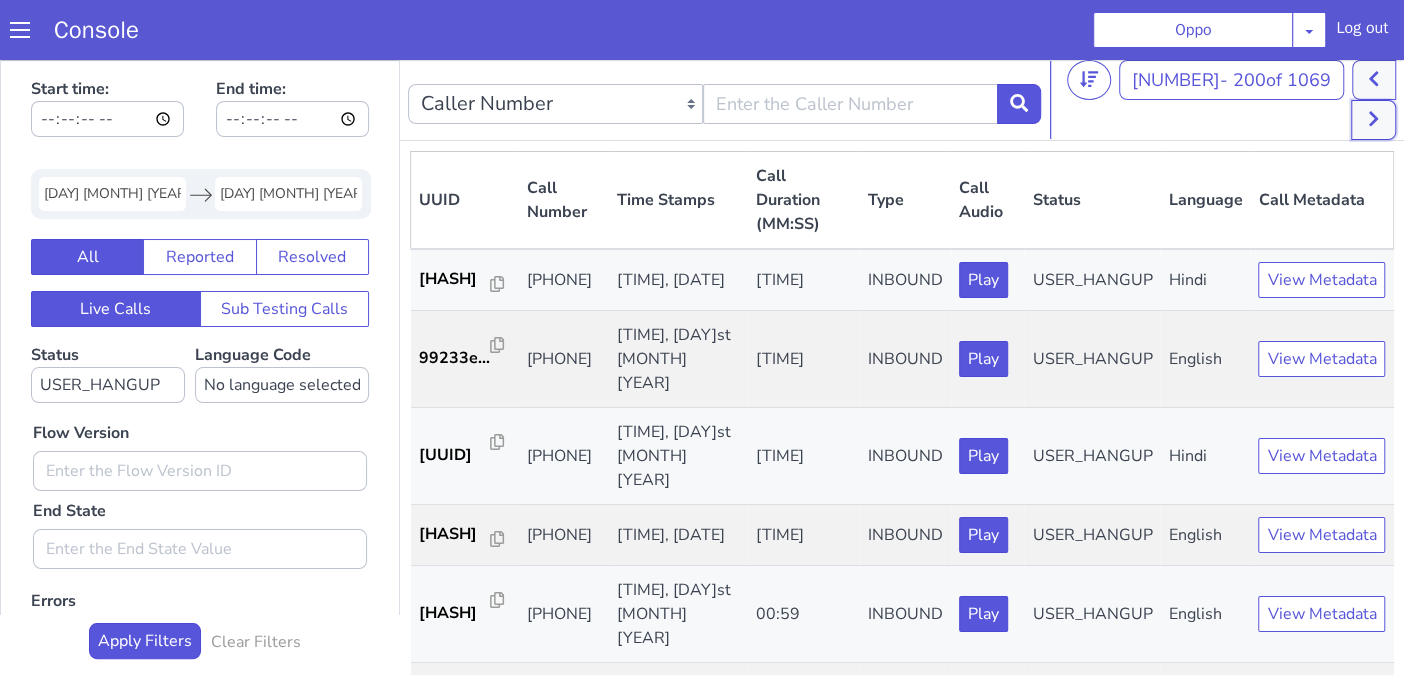 type 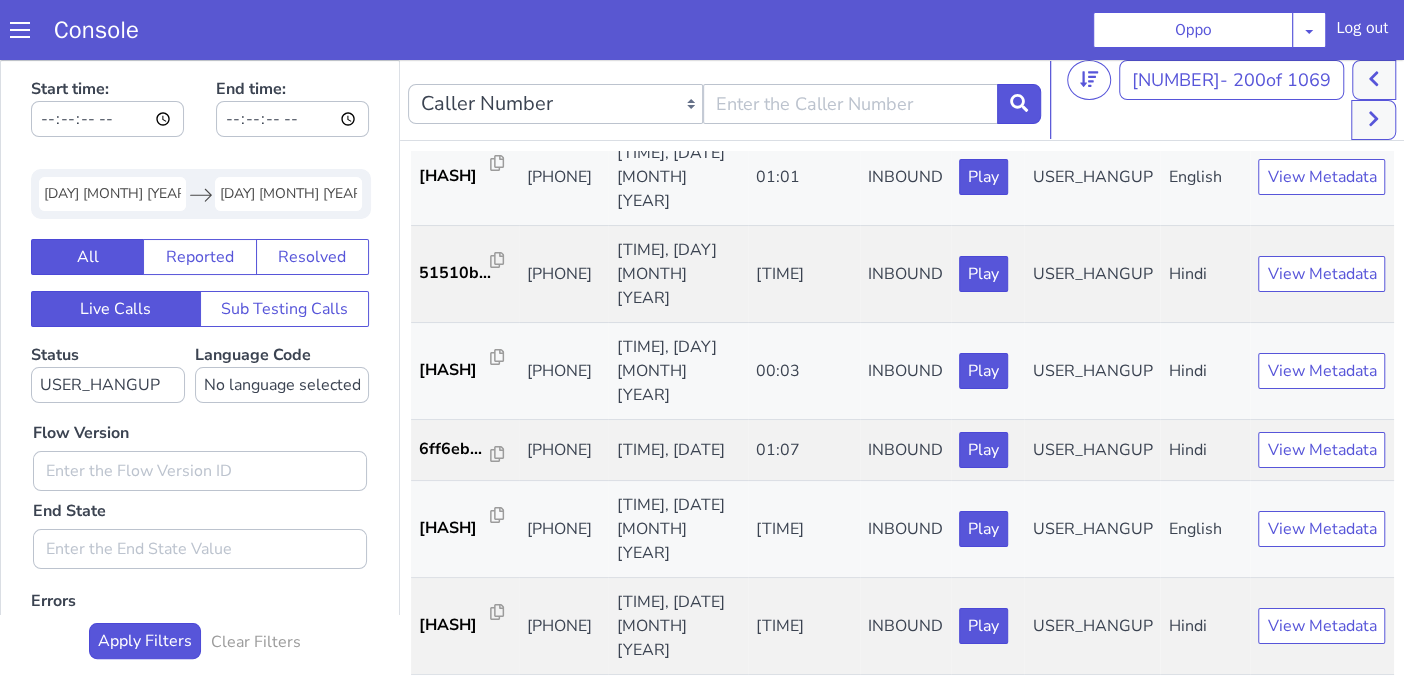 scroll, scrollTop: 9243, scrollLeft: 0, axis: vertical 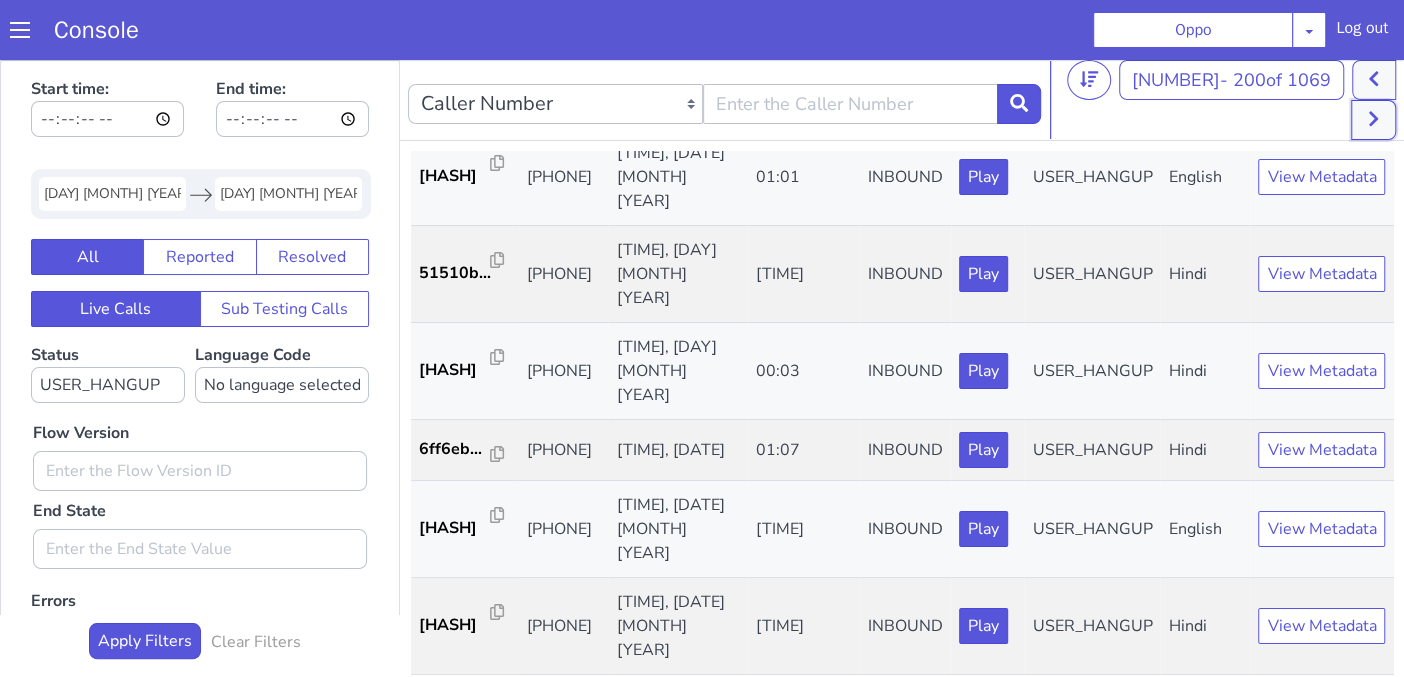click 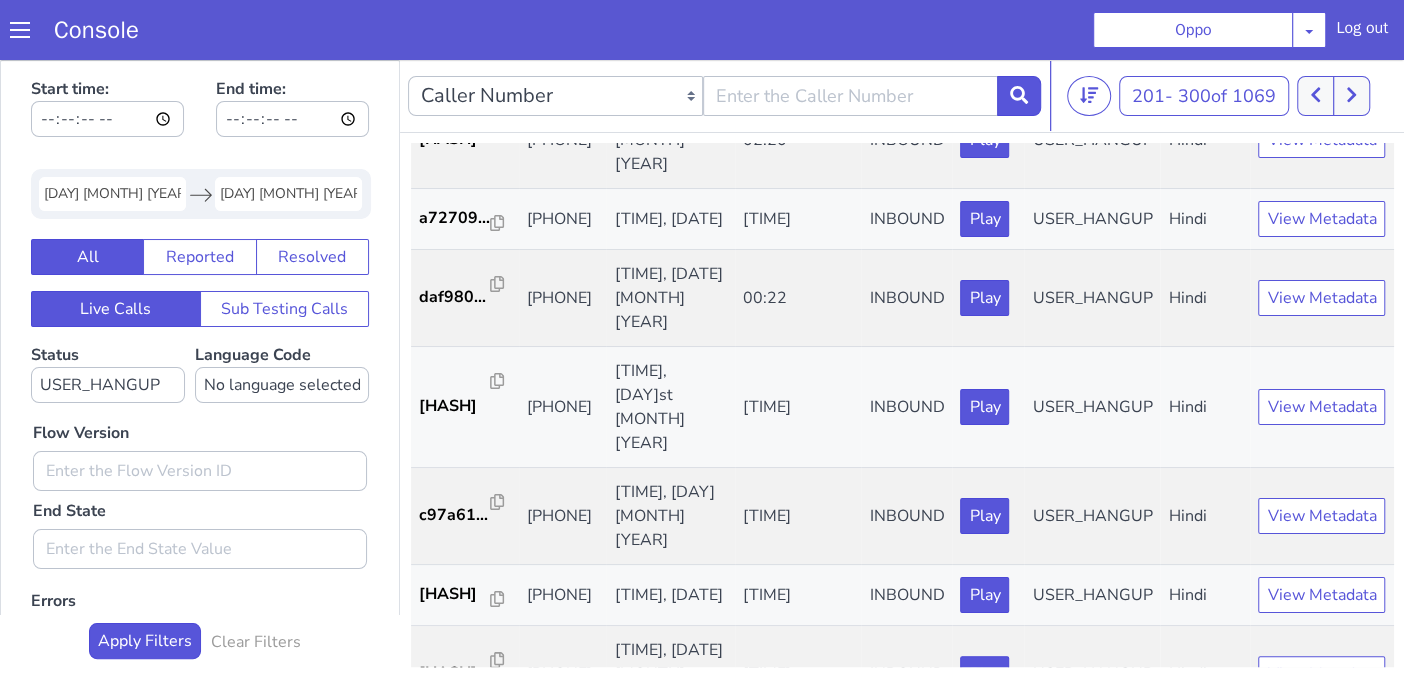 scroll, scrollTop: 8103, scrollLeft: 0, axis: vertical 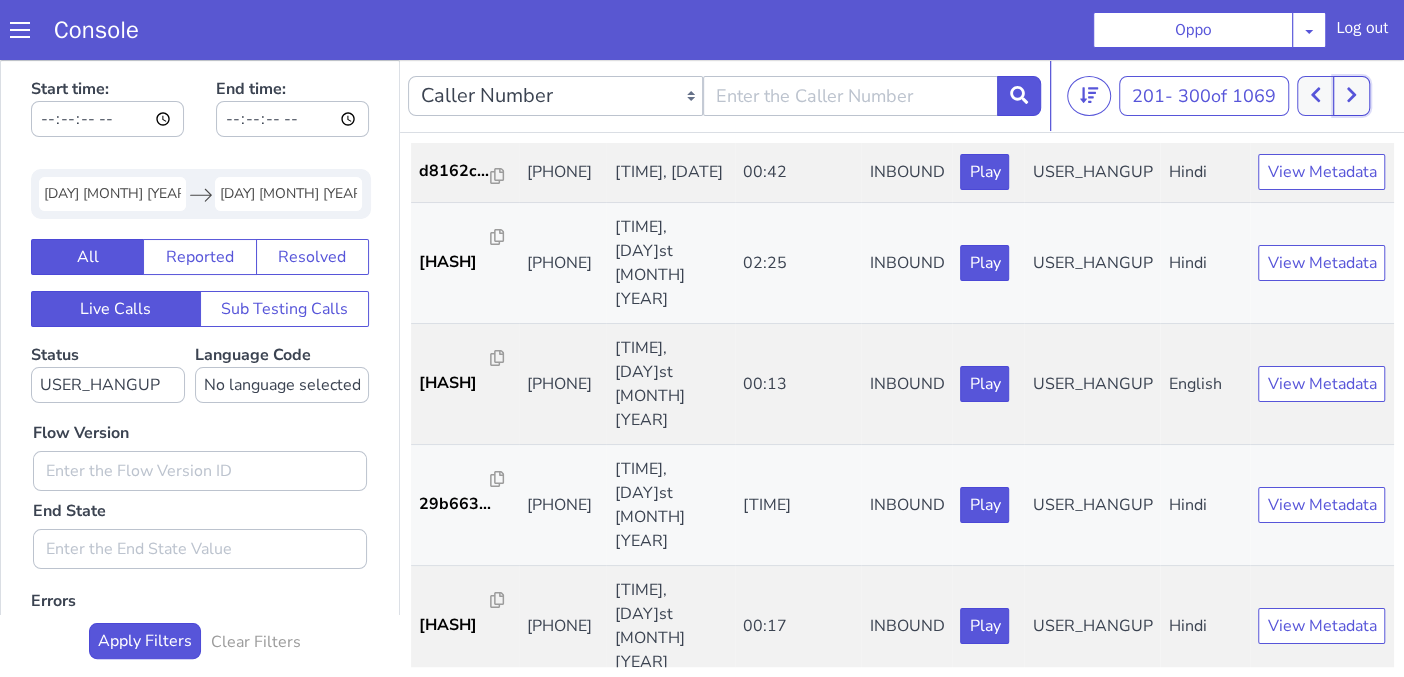 click at bounding box center (2664, 818) 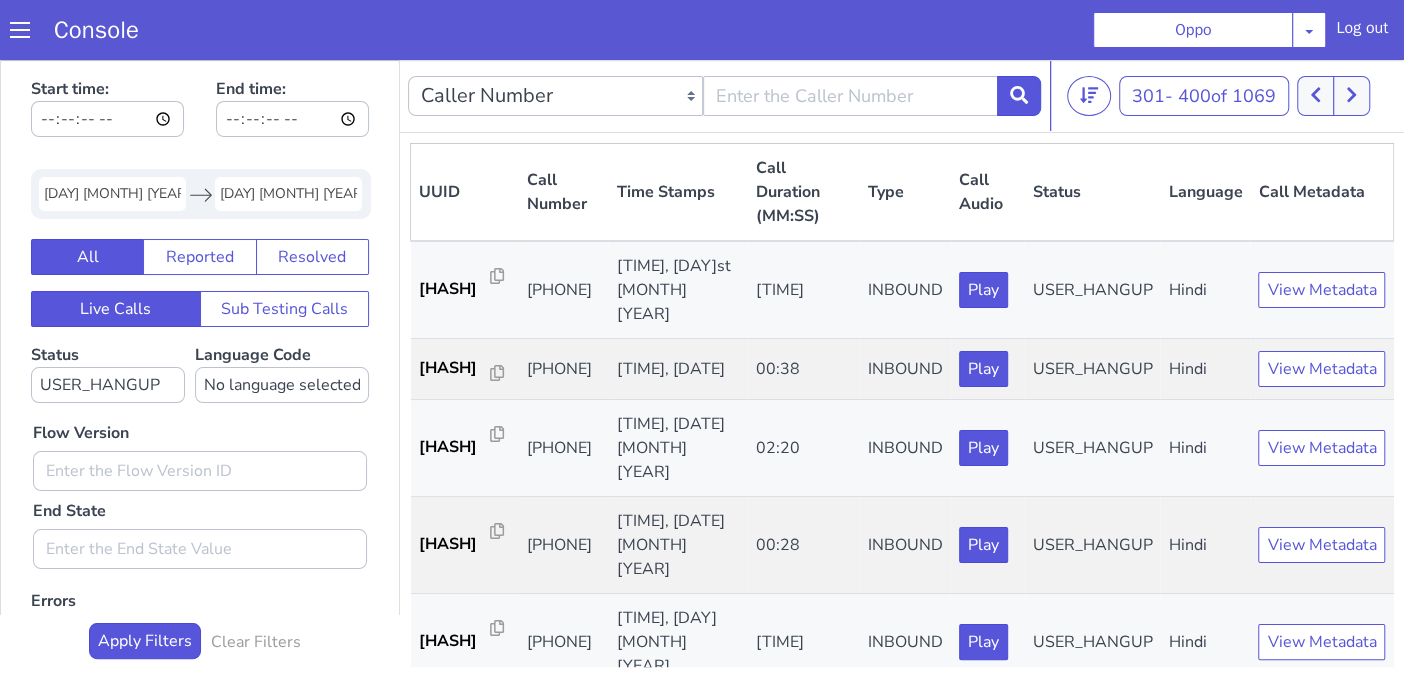 scroll, scrollTop: 2591, scrollLeft: 0, axis: vertical 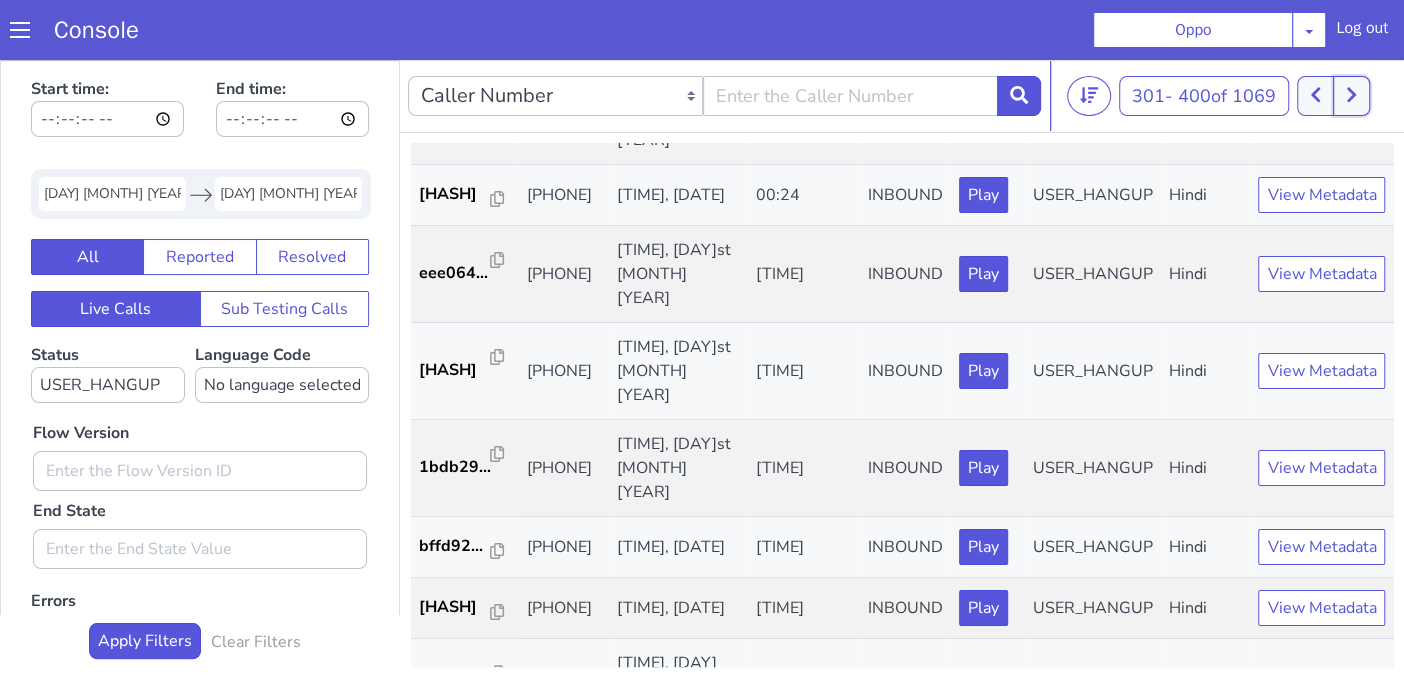 click 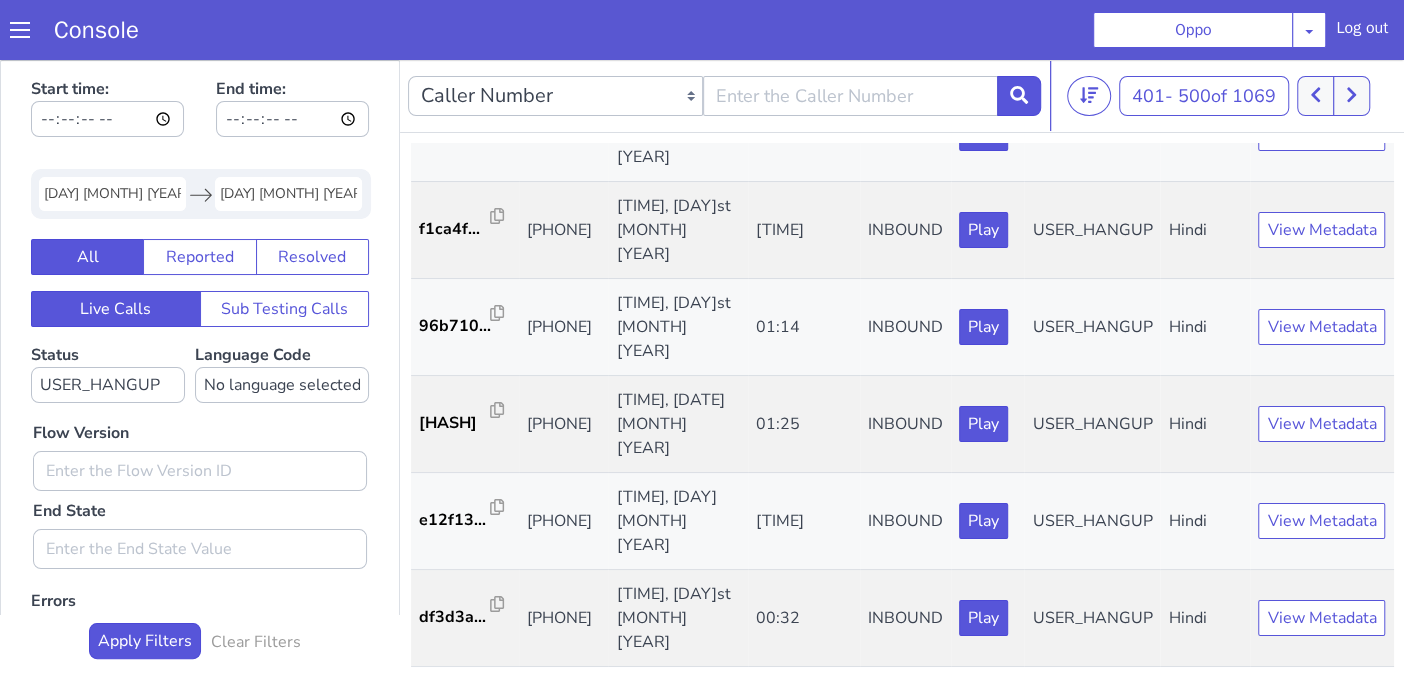 scroll, scrollTop: 9243, scrollLeft: 0, axis: vertical 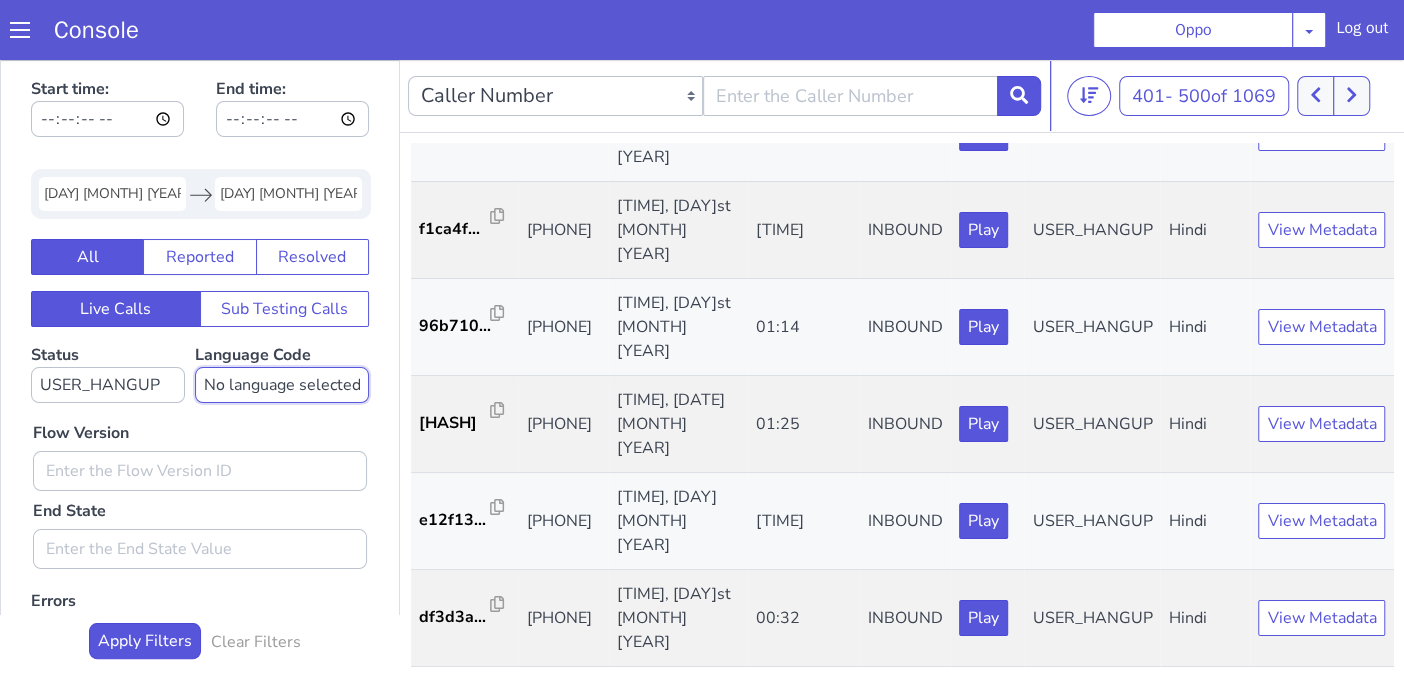 click on "No language selected Hindi English Tamil Telugu Kanada Marathi Malayalam Gujarati Bengali Indonesian Malay English US English GB" at bounding box center (1683, 948) 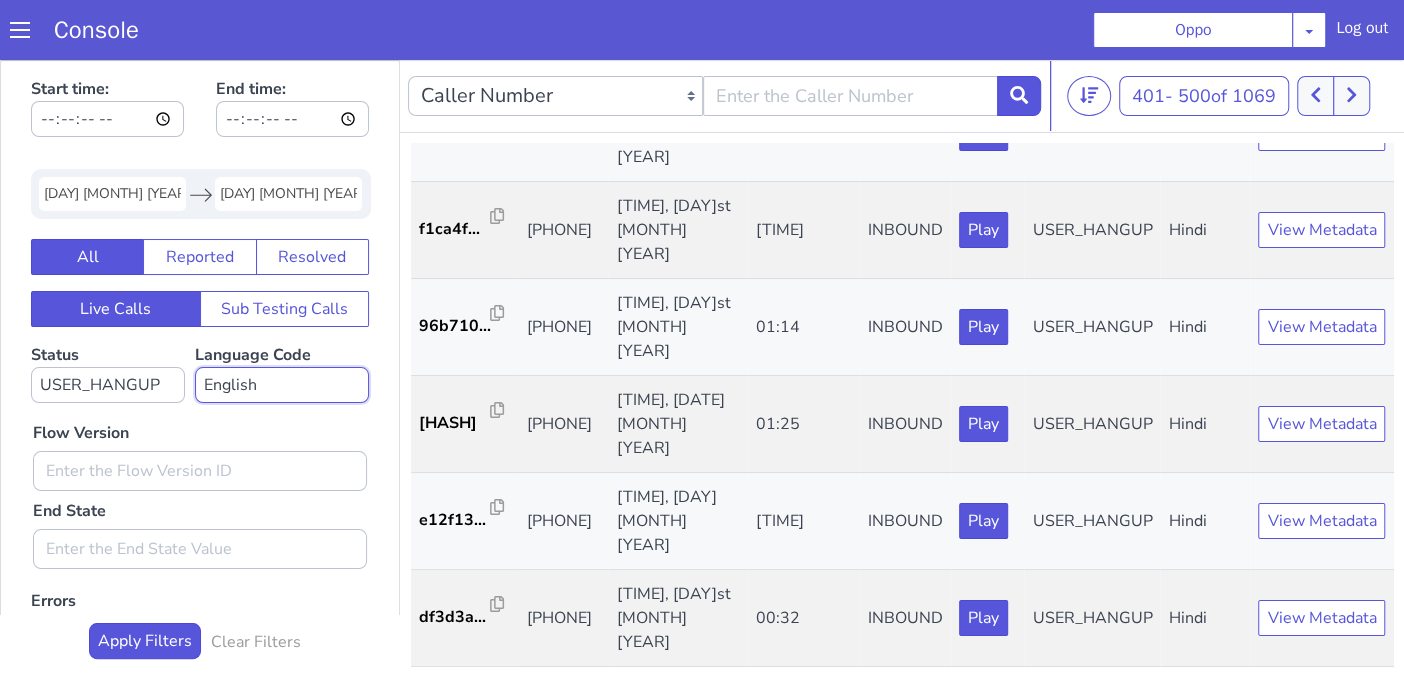click on "No language selected Hindi English Tamil Telugu Kanada Marathi Malayalam Gujarati Bengali Indonesian Malay English US English GB" at bounding box center (1630, 274) 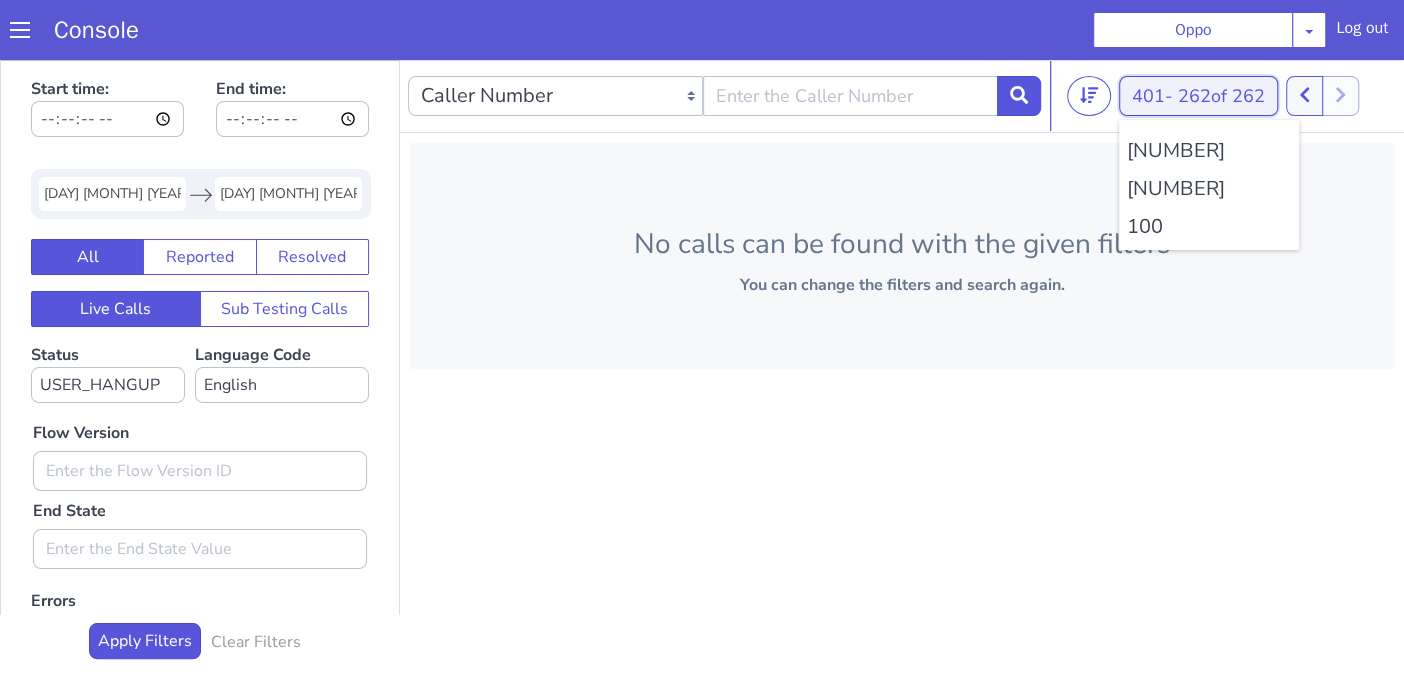 click on "[NUMBER] of [NUMBER]" at bounding box center (1387, -157) 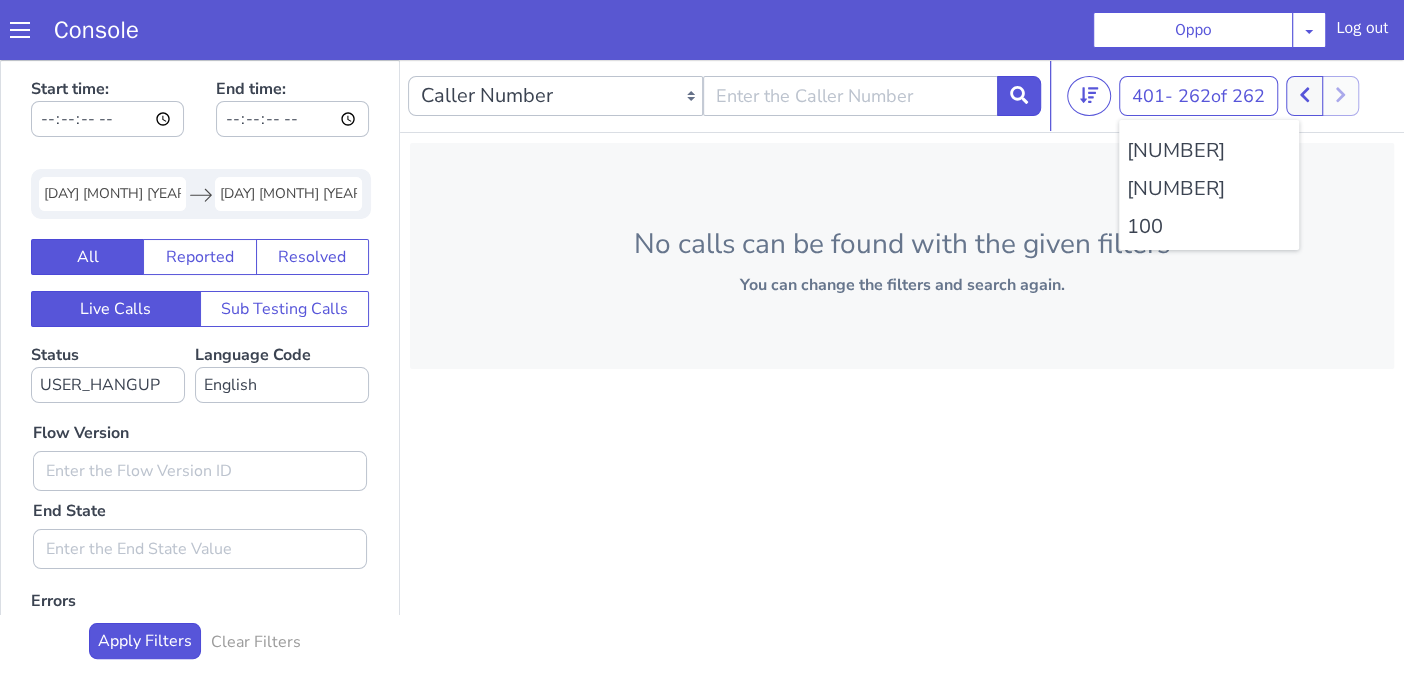 click on "100" at bounding box center (1216, 207) 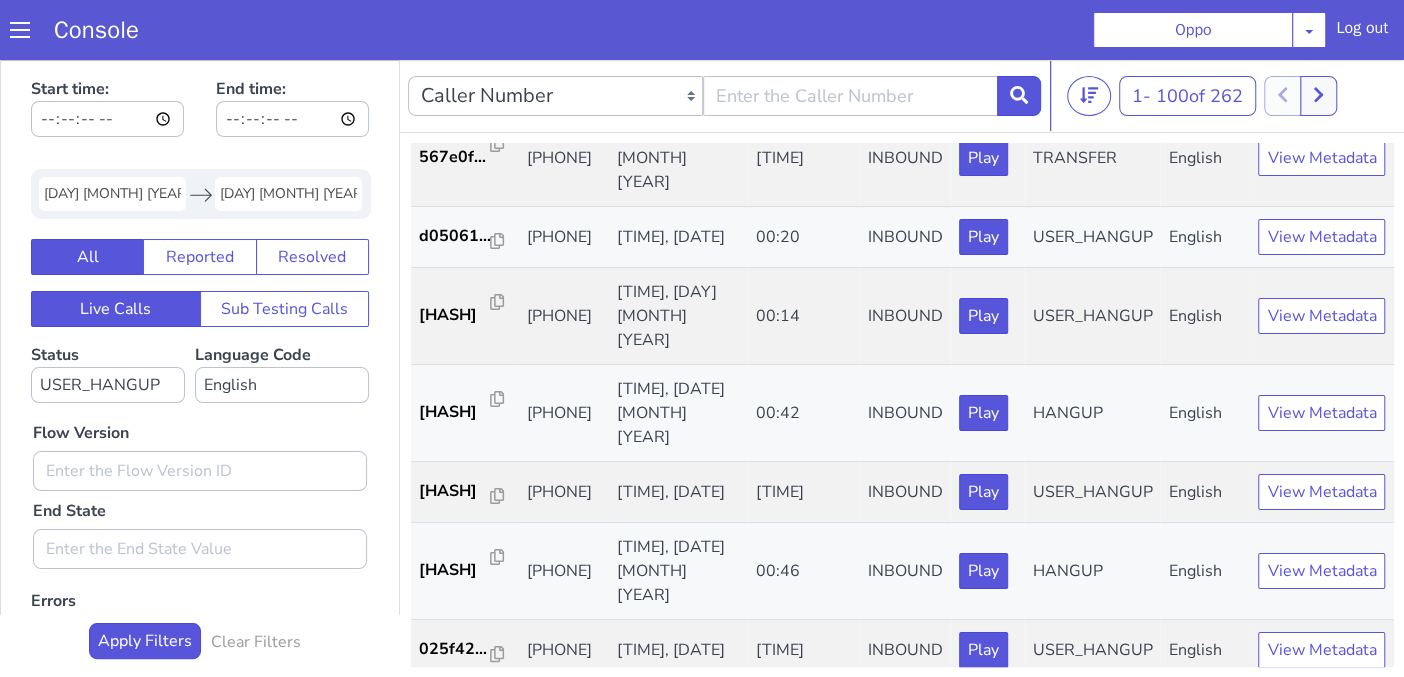scroll, scrollTop: 8489, scrollLeft: 0, axis: vertical 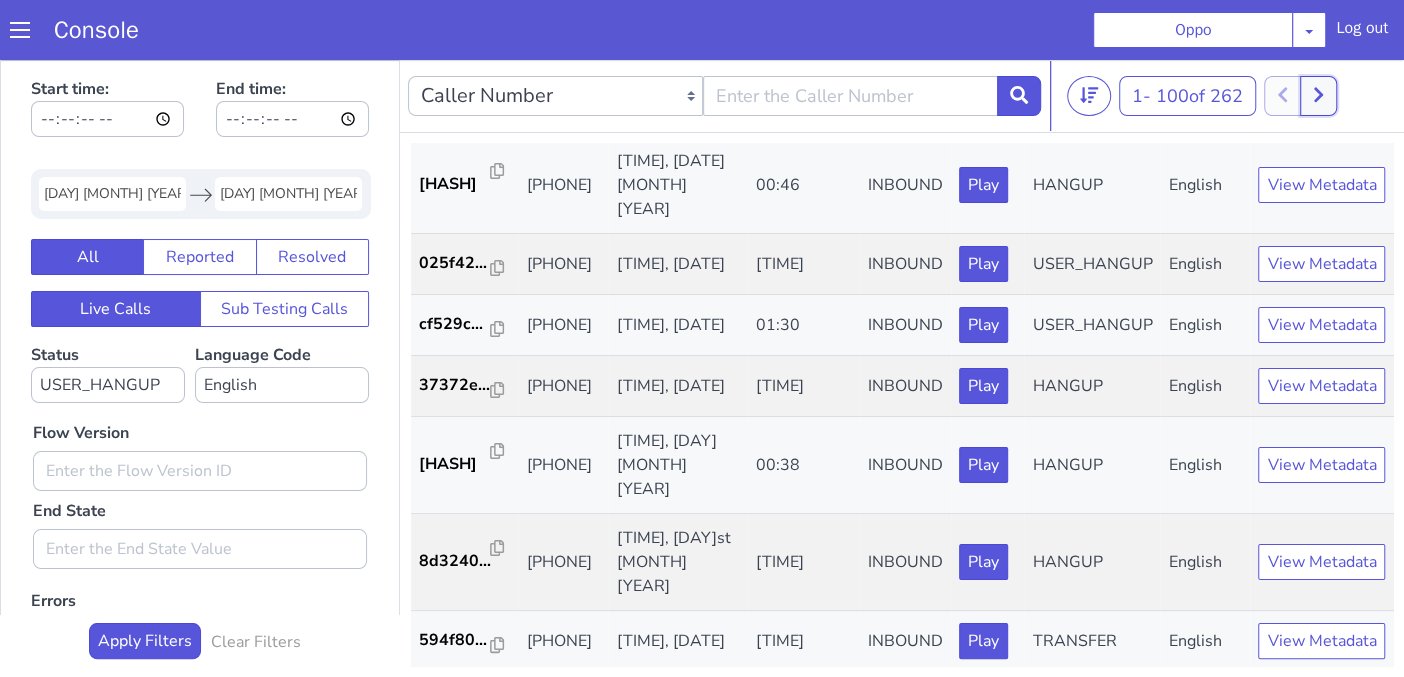 click at bounding box center (2715, 78) 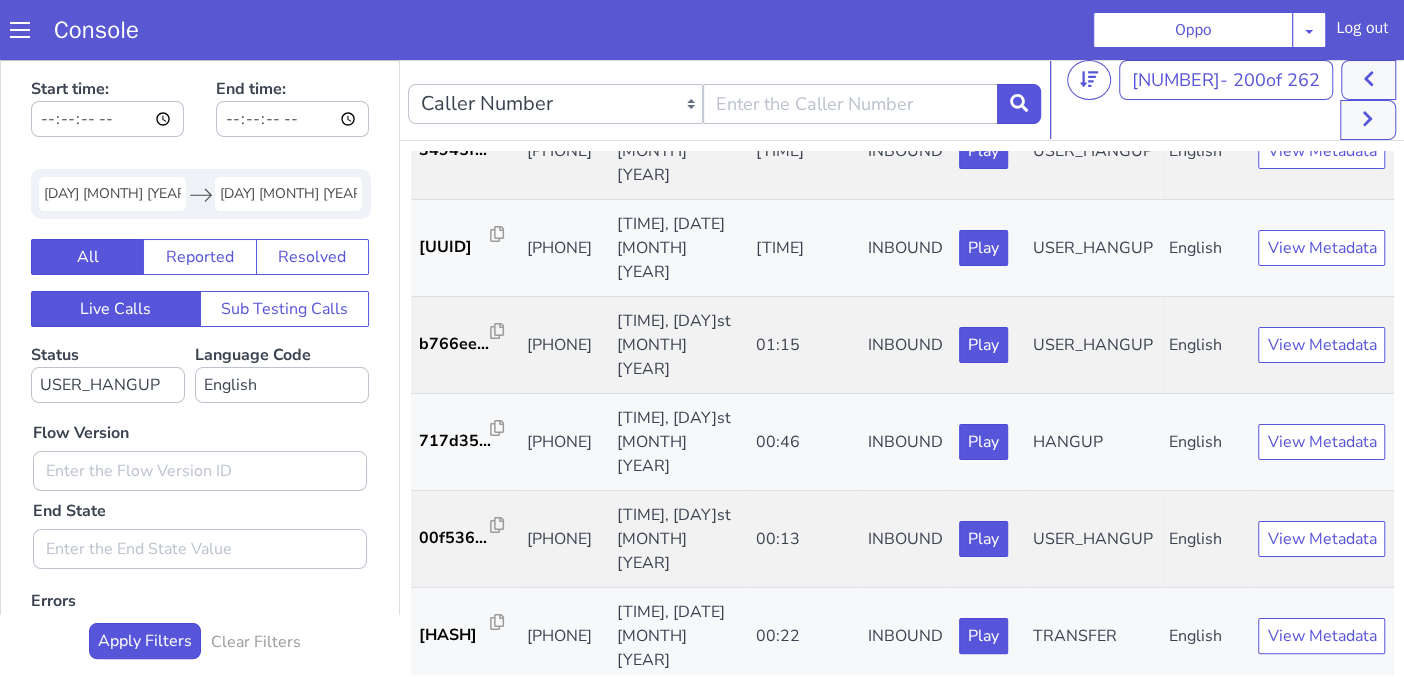 scroll, scrollTop: 8586, scrollLeft: 0, axis: vertical 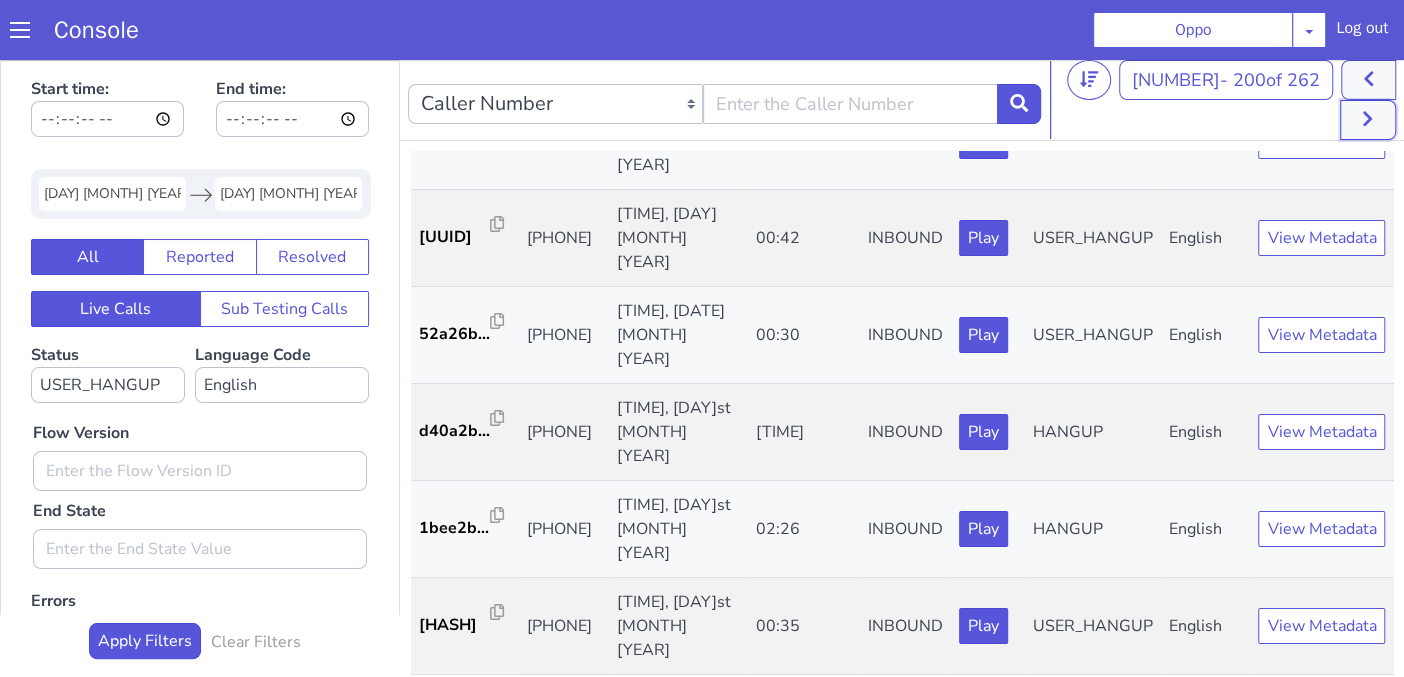 click at bounding box center (2500, -222) 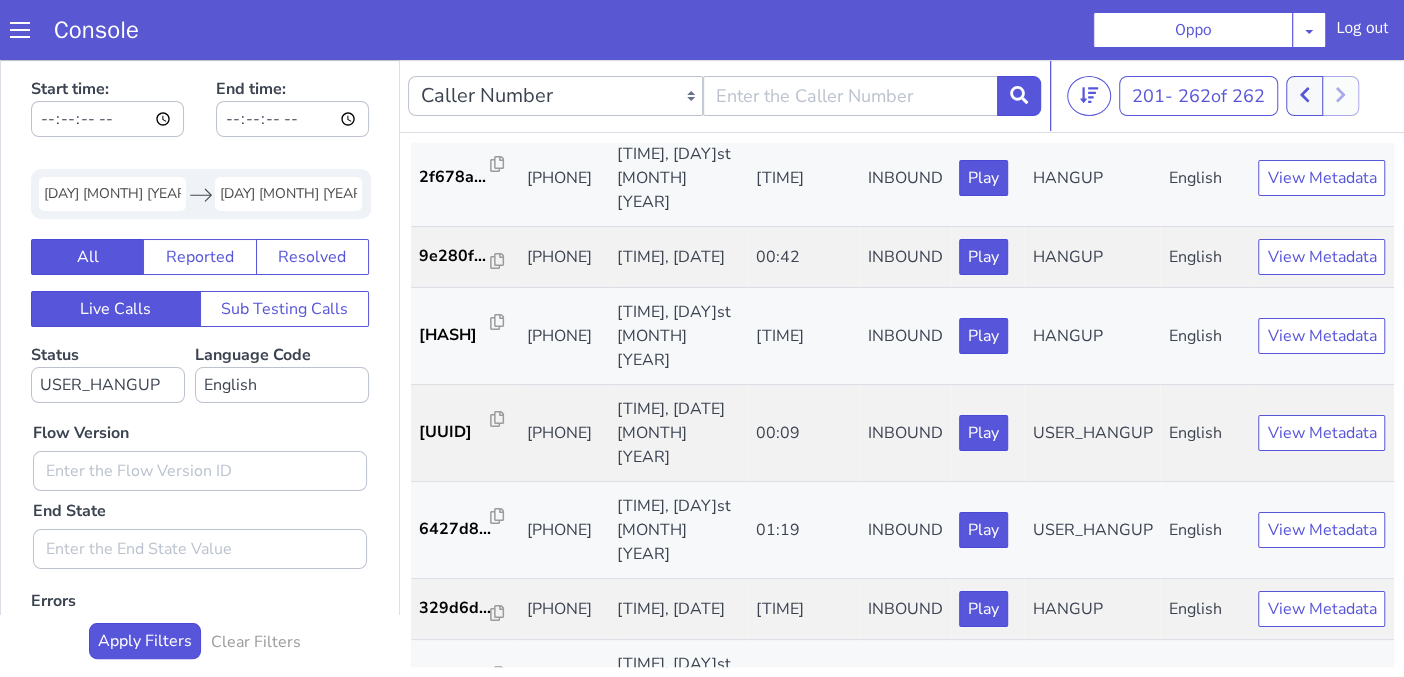 scroll, scrollTop: 2397, scrollLeft: 0, axis: vertical 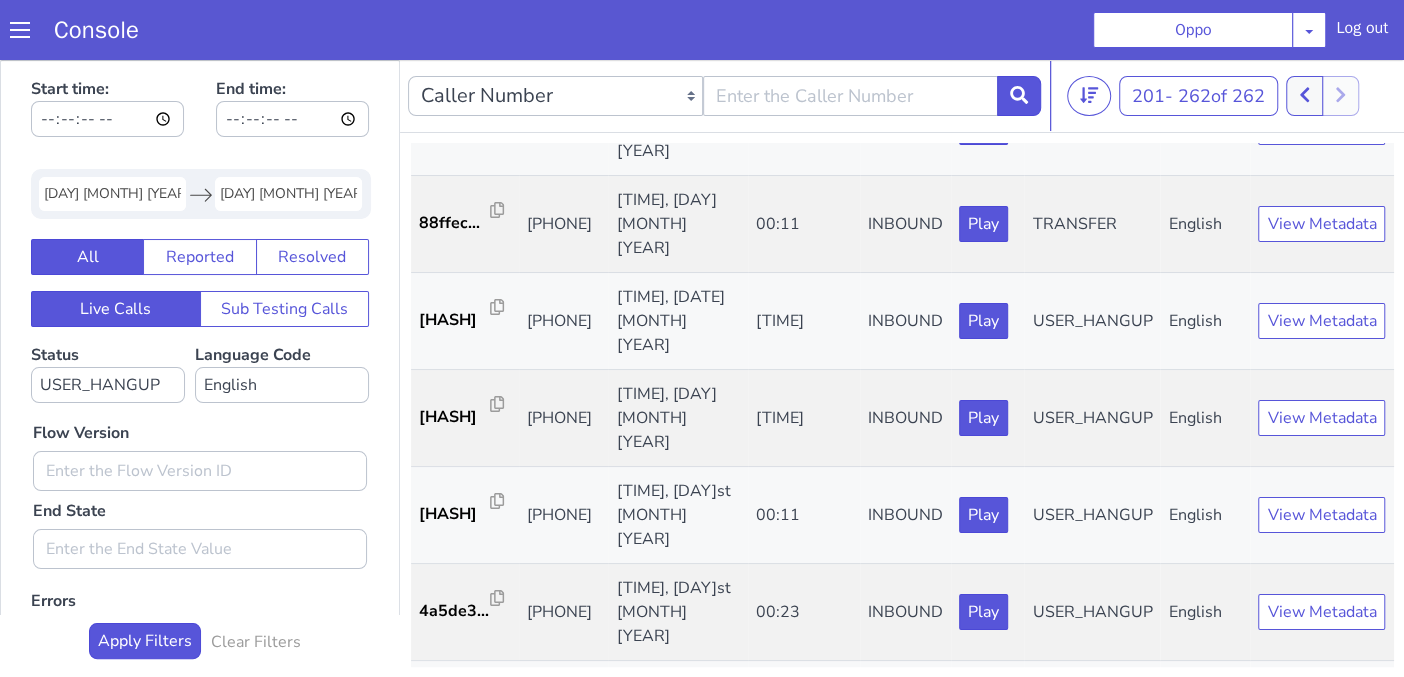 click on "Console Oppo Alice Blue NT Apollo 24*7 Application - Collections Auto NPS feedback Axis Outbound BAGIC Bajaj Autofinance Central Bank of India Credgenics Demo - Collections Emeritus Flipkart Fusion Microfinance HDFC Freedom CC ICICI Lombard Persistency ICICI_lombard IDFC First Bank IndusInd - Settlement IndusInd CC Indusind - Agri Loan Indusind - Personal Loan Karur Vysya Bank - B1 Kotak Outbound Moneyview NcsPlus OCM Health Checks Oppo Outbound Call Manager Health Checks Payme Payme Loans Piramal Finance Probus Redcliffe SBI SRL Diagnostics Shadowfax Simpl Tatasky SIP Test 1233 Test Oppo Titan Usha international oppo simpl Log out" at bounding box center (702, 30) 